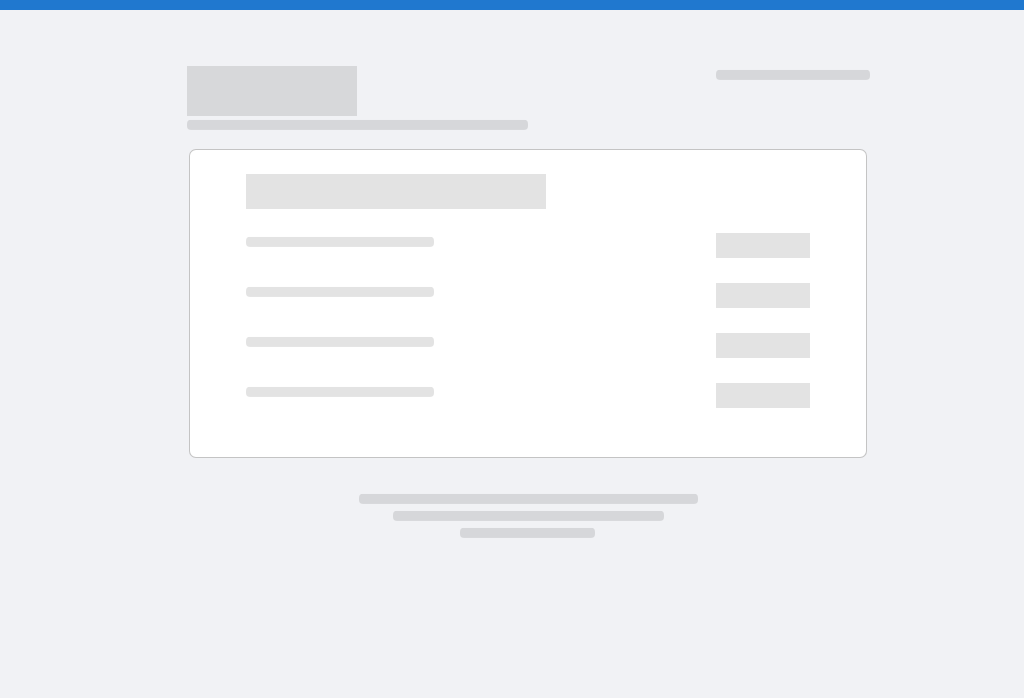 scroll, scrollTop: 0, scrollLeft: 0, axis: both 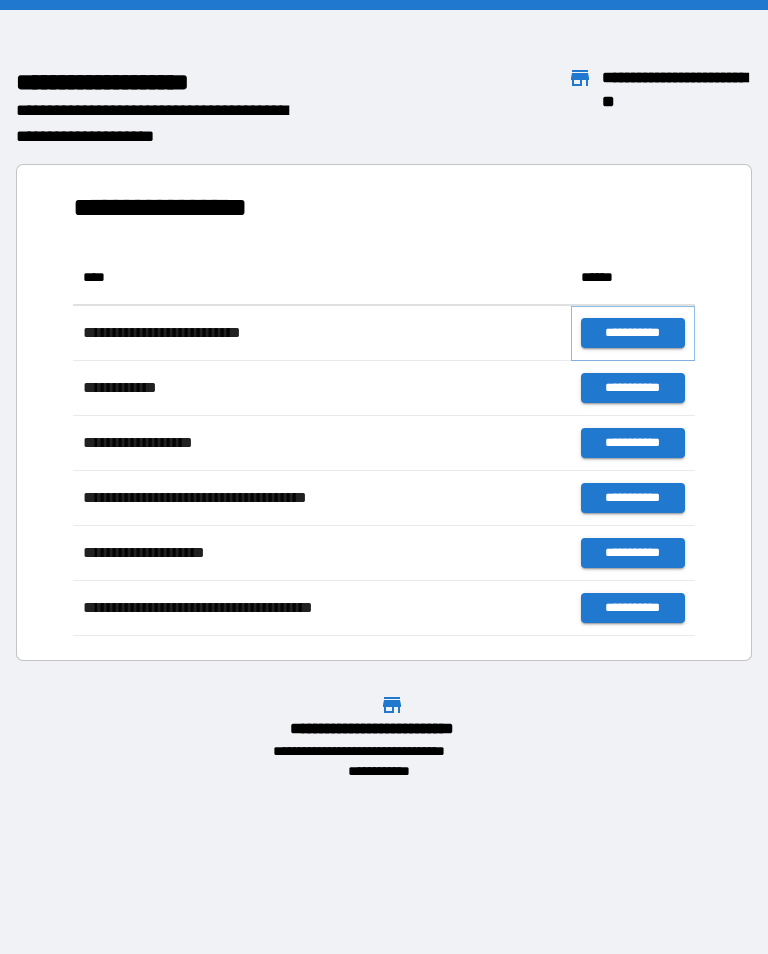 click on "**********" at bounding box center (633, 333) 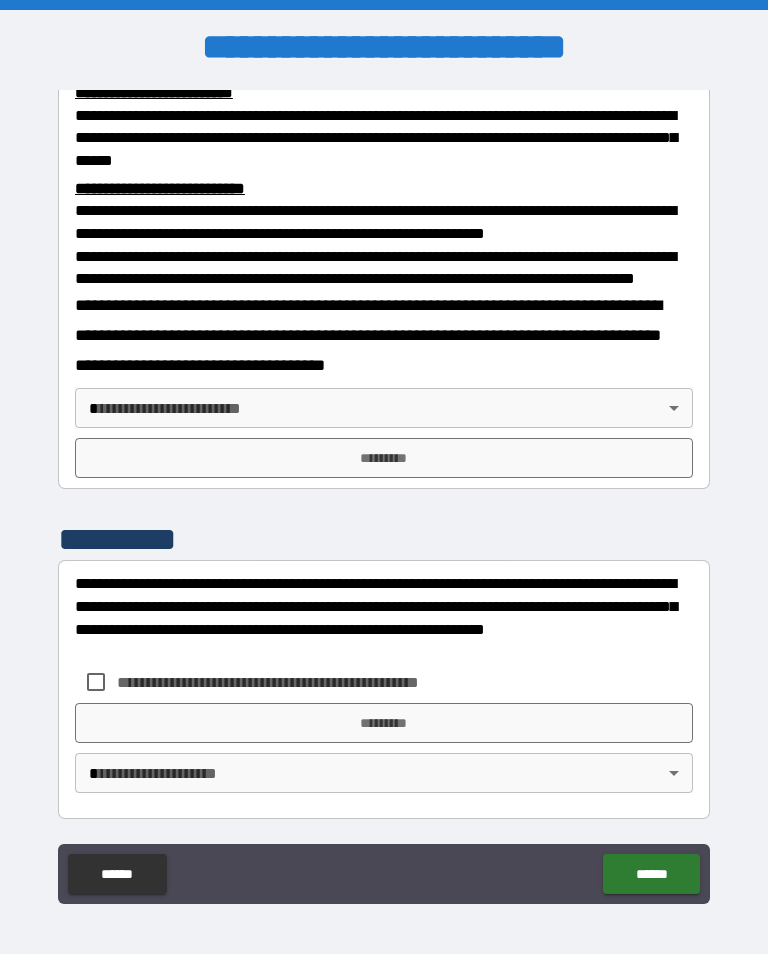 scroll, scrollTop: 734, scrollLeft: 0, axis: vertical 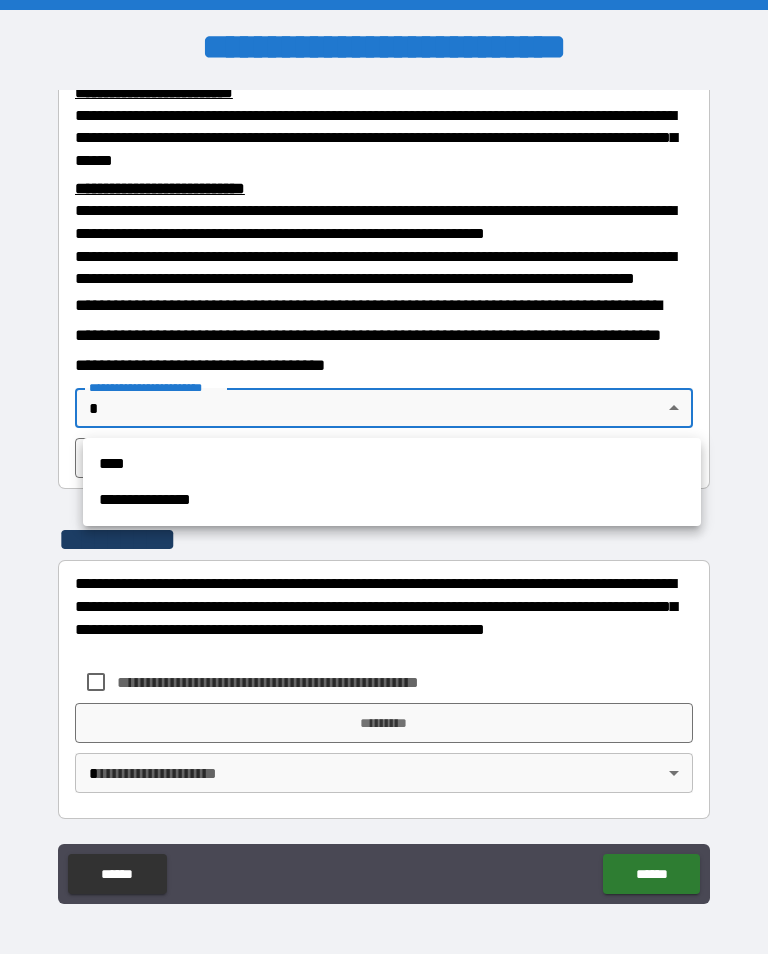 click on "****" at bounding box center [392, 464] 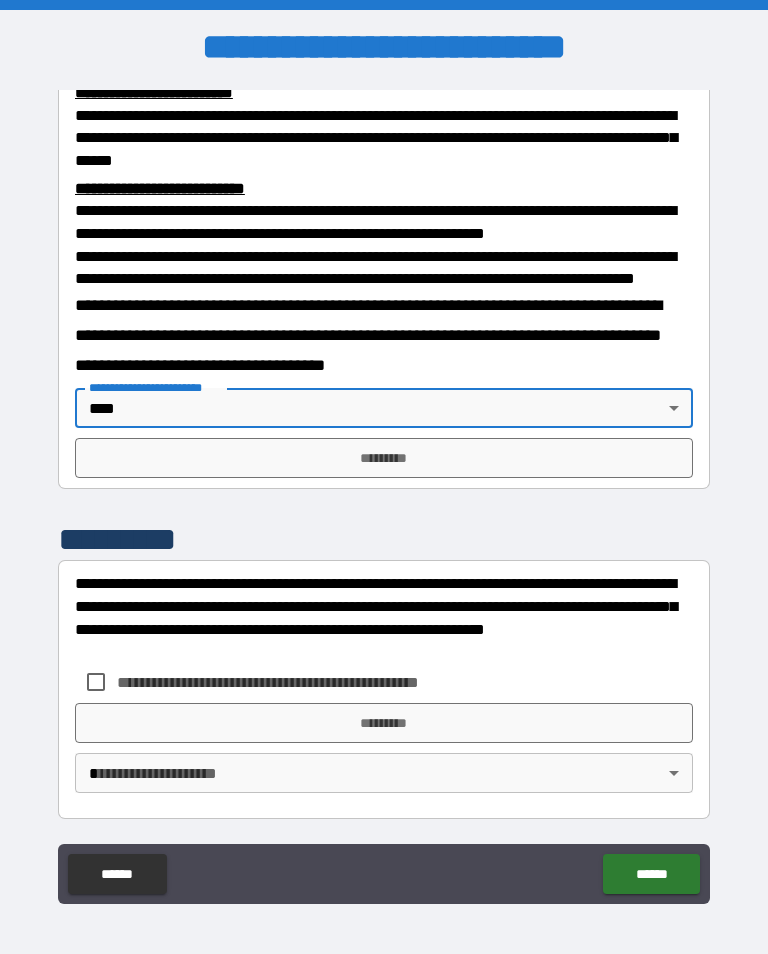 click on "*********" at bounding box center [384, 458] 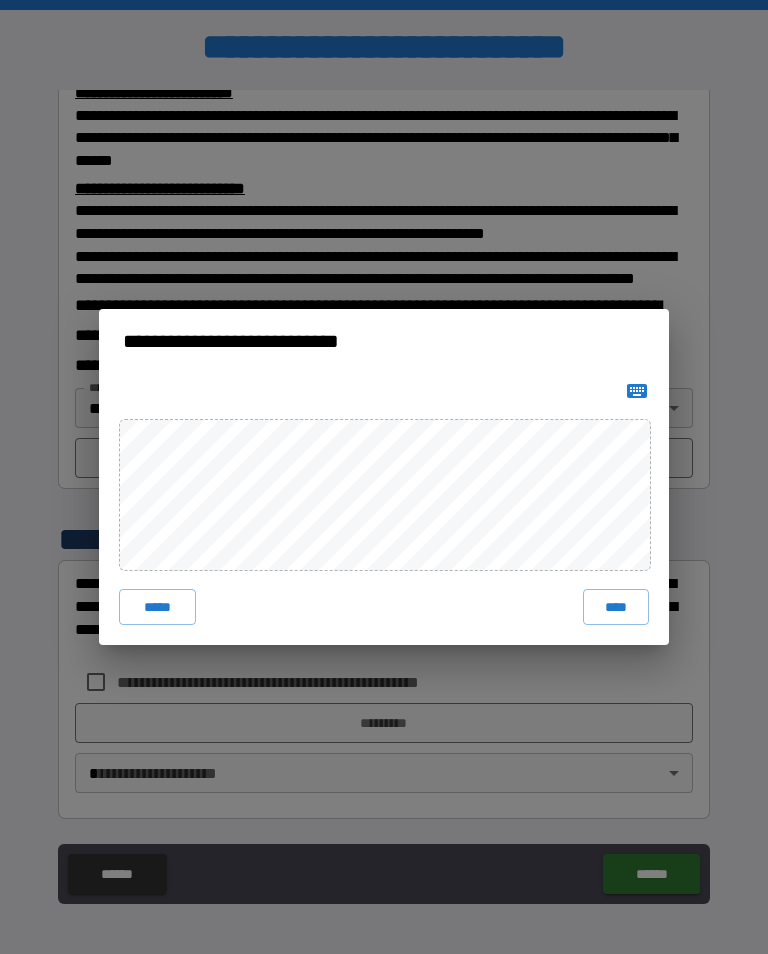 click on "****" at bounding box center [616, 607] 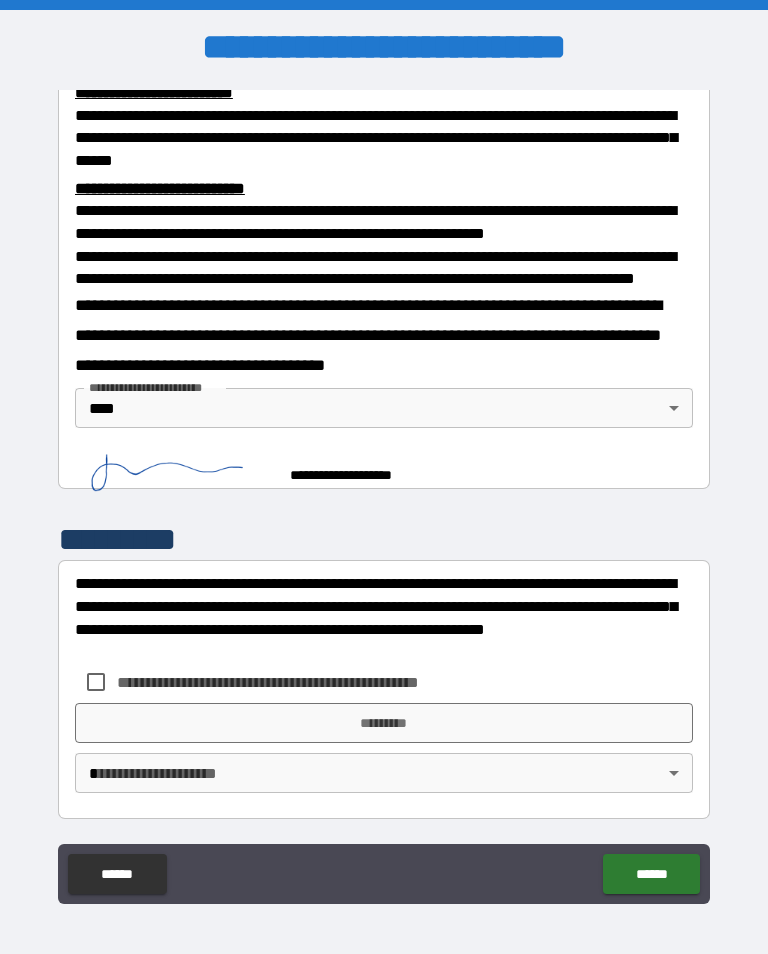 scroll, scrollTop: 724, scrollLeft: 0, axis: vertical 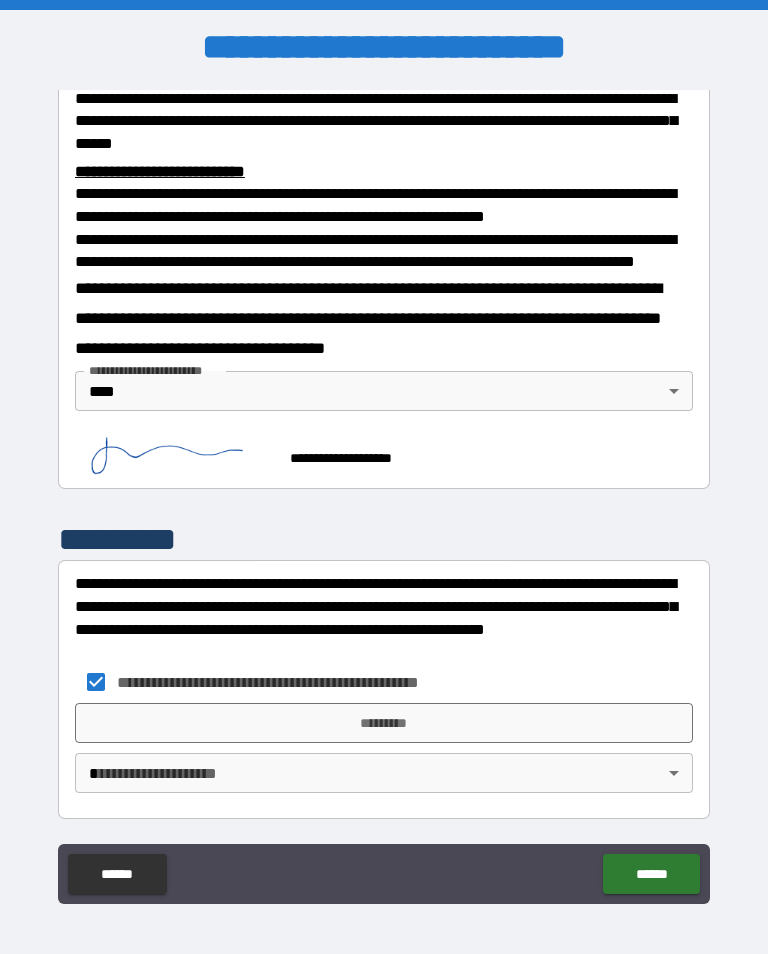 click on "*********" at bounding box center (384, 723) 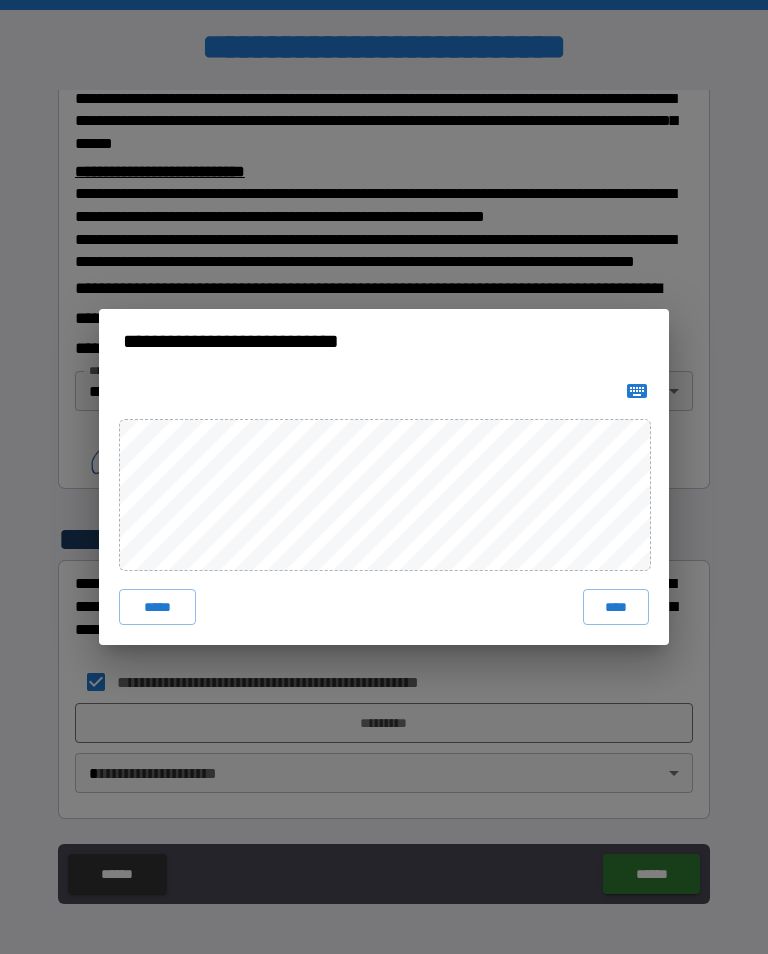 click on "****" at bounding box center (616, 607) 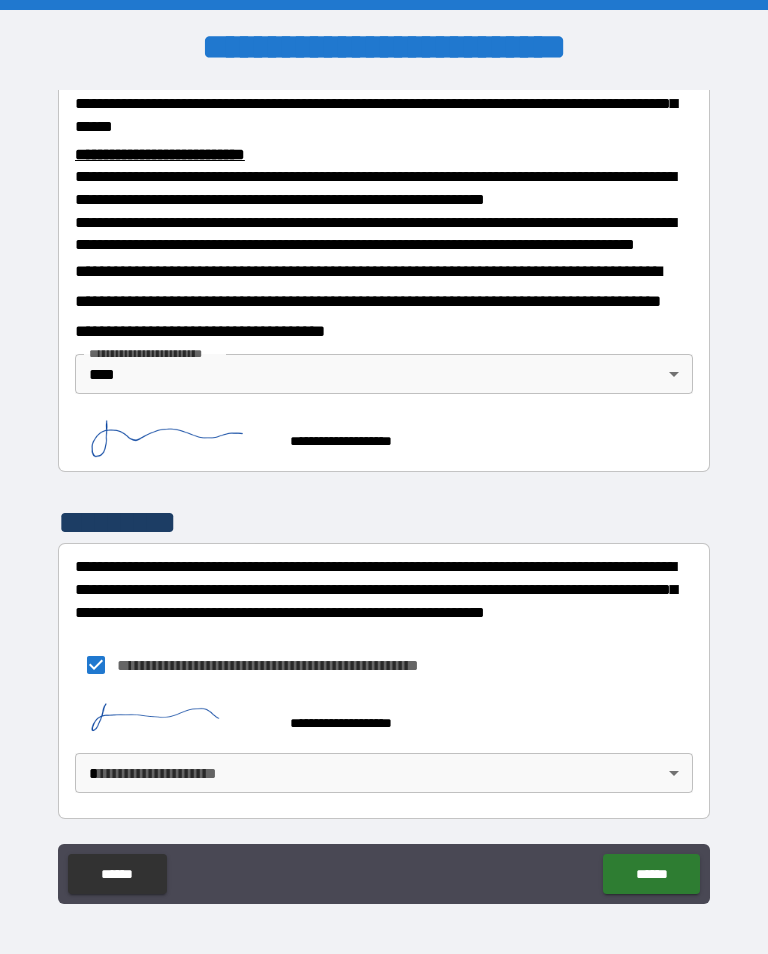 scroll, scrollTop: 768, scrollLeft: 0, axis: vertical 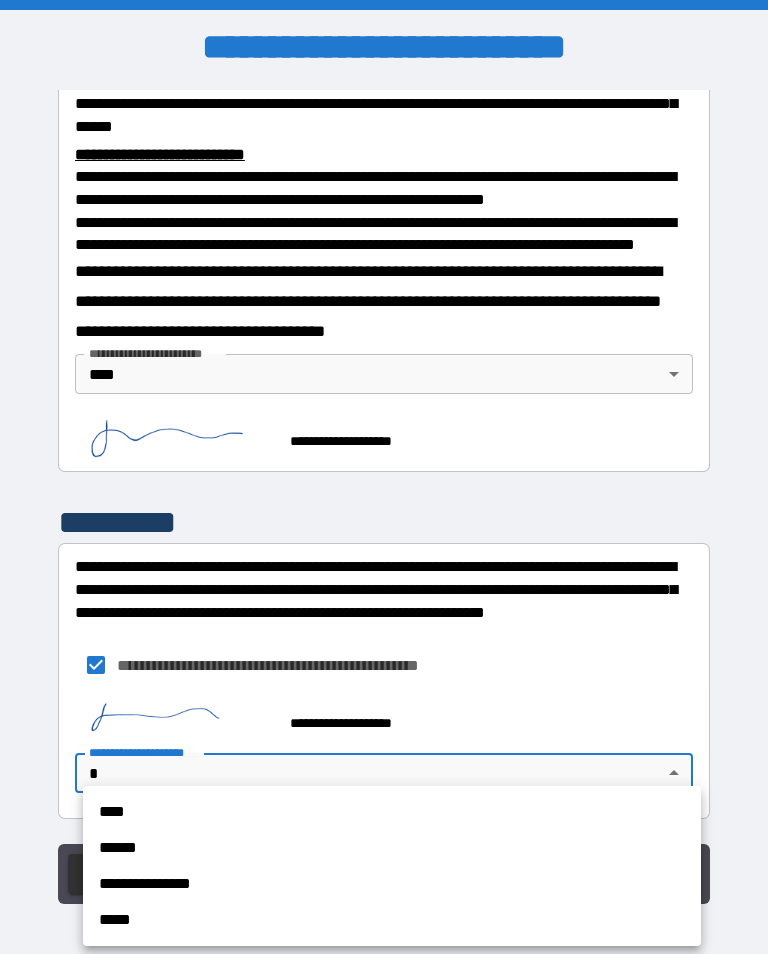 click on "****" at bounding box center [392, 812] 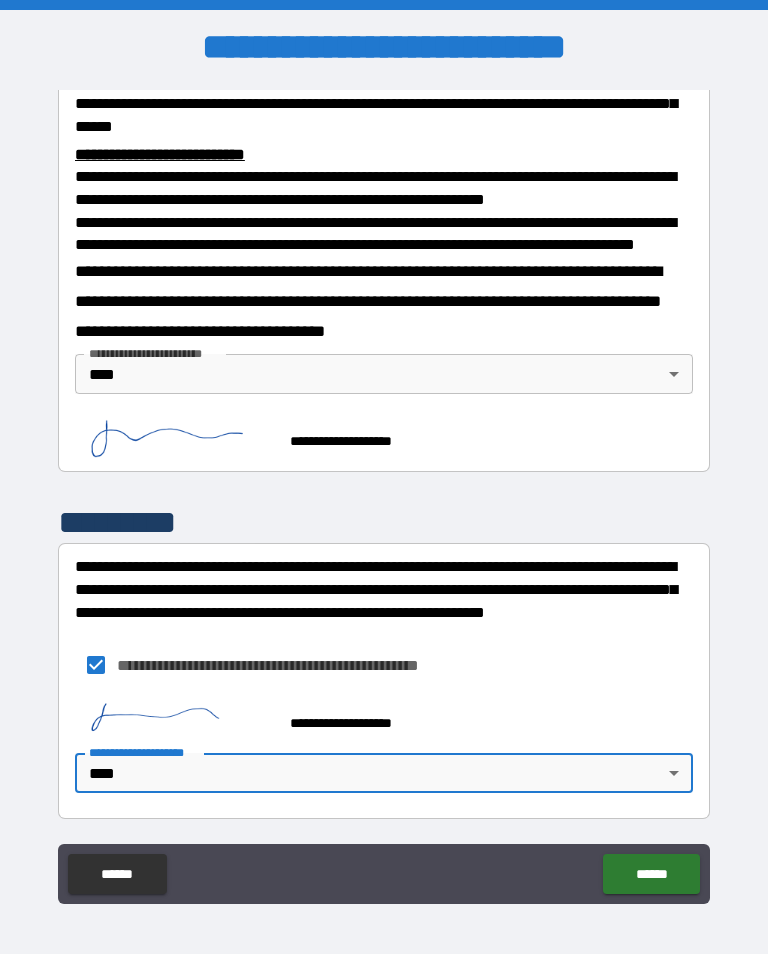 click on "******" at bounding box center [651, 874] 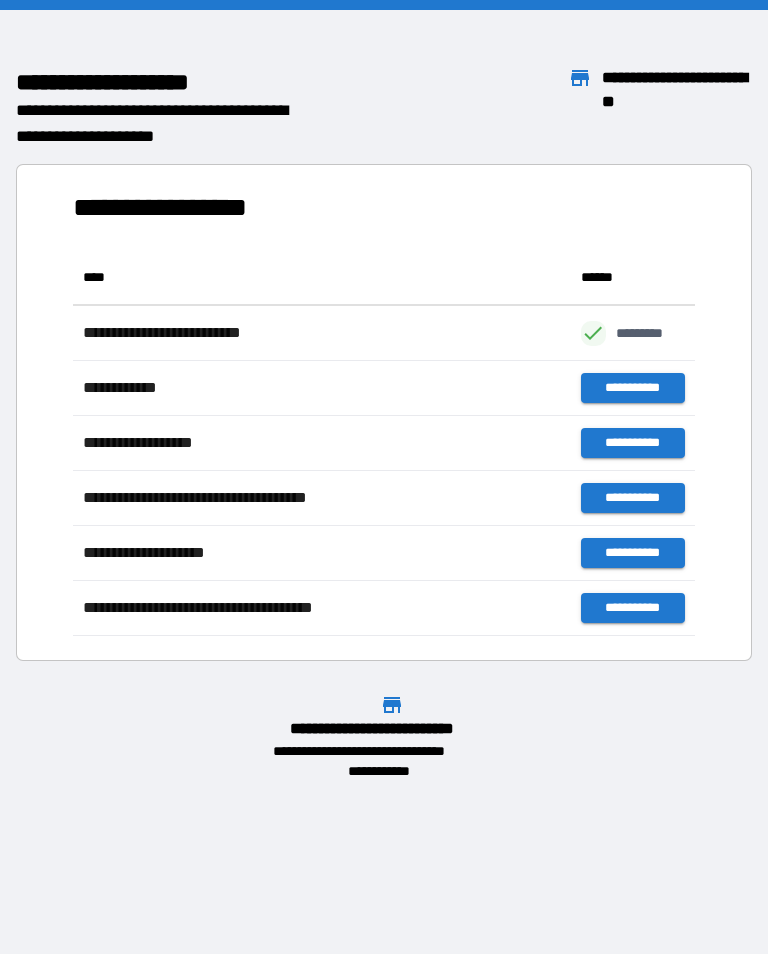 scroll, scrollTop: 1, scrollLeft: 1, axis: both 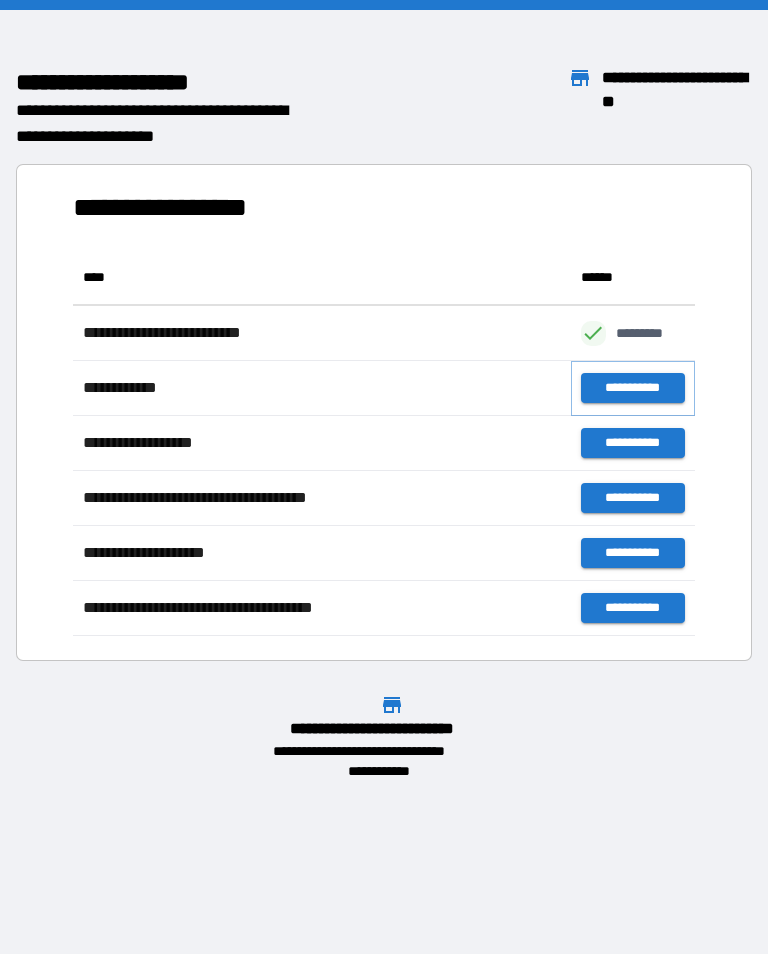 click on "**********" at bounding box center [633, 388] 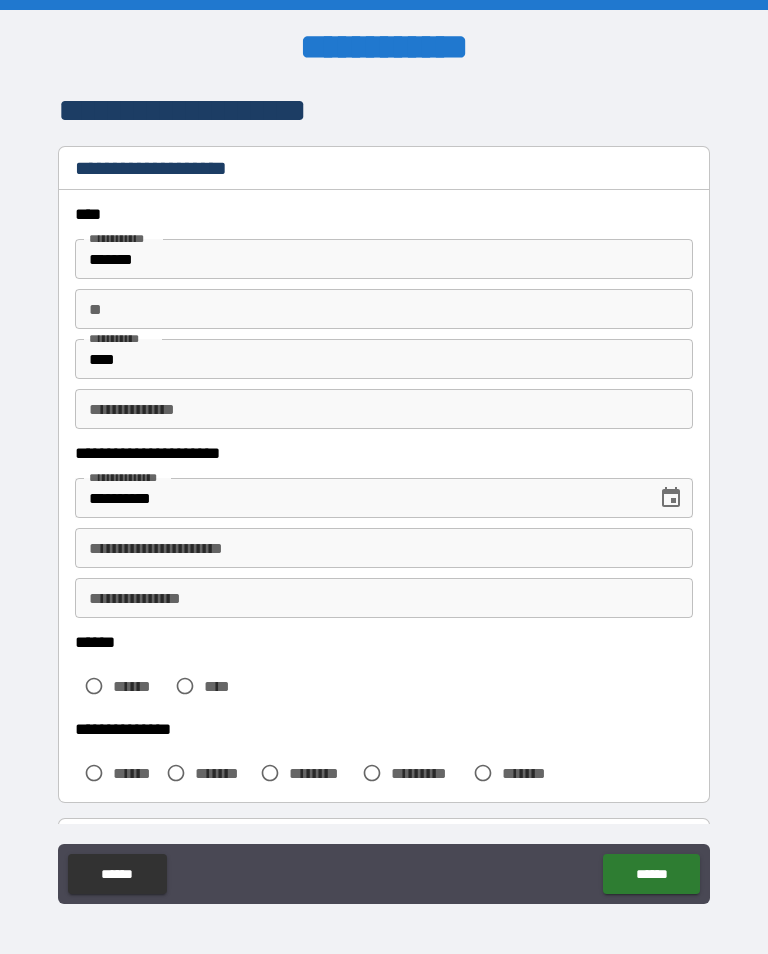 click on "**********" at bounding box center [384, 548] 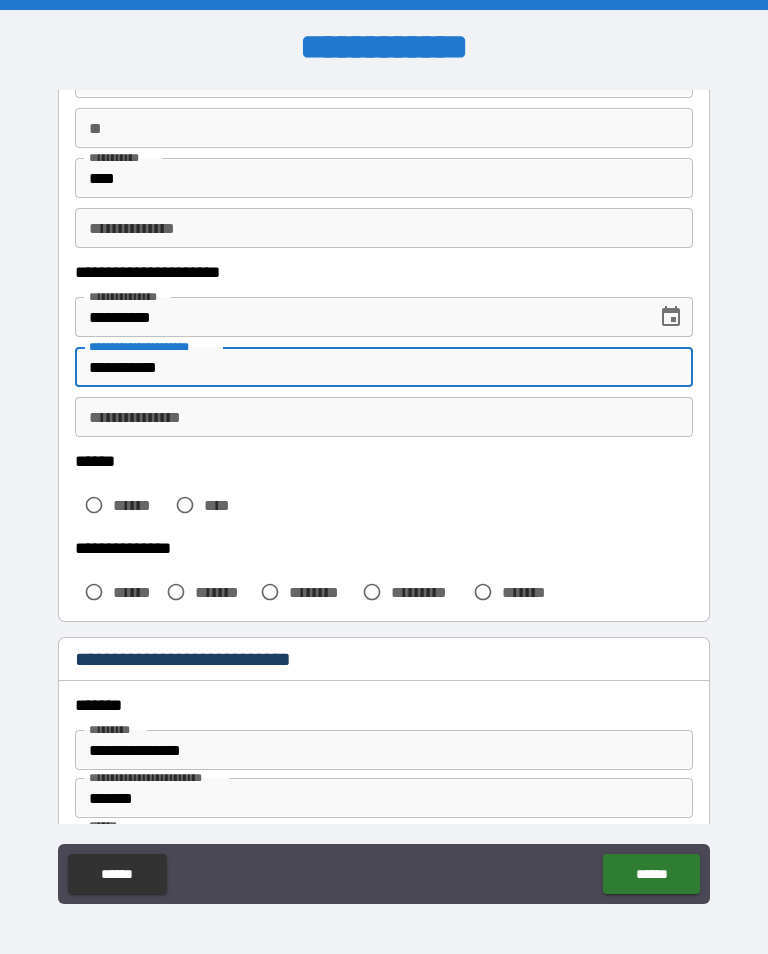 scroll, scrollTop: 181, scrollLeft: 0, axis: vertical 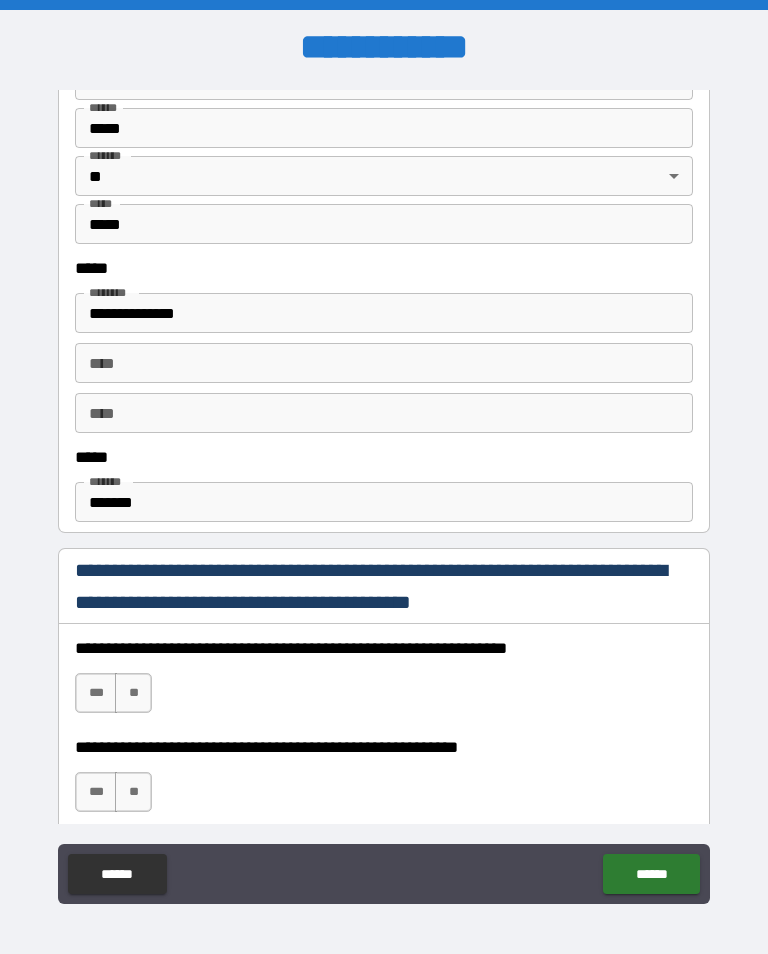 click on "***" at bounding box center [96, 693] 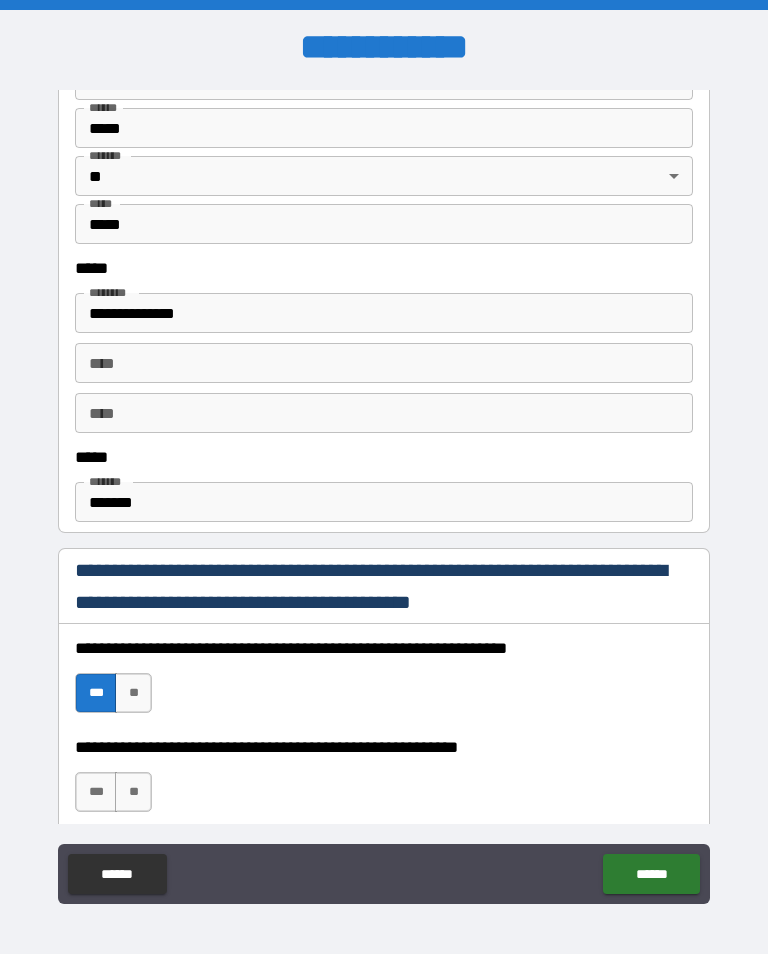click on "***" at bounding box center (96, 792) 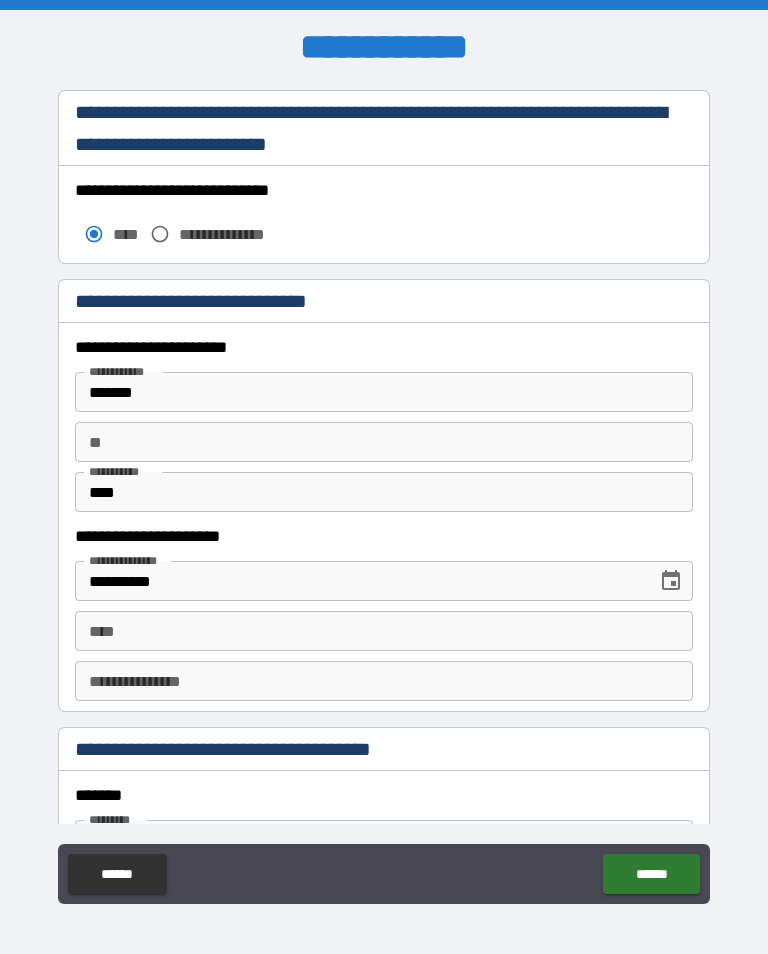 scroll, scrollTop: 1729, scrollLeft: 0, axis: vertical 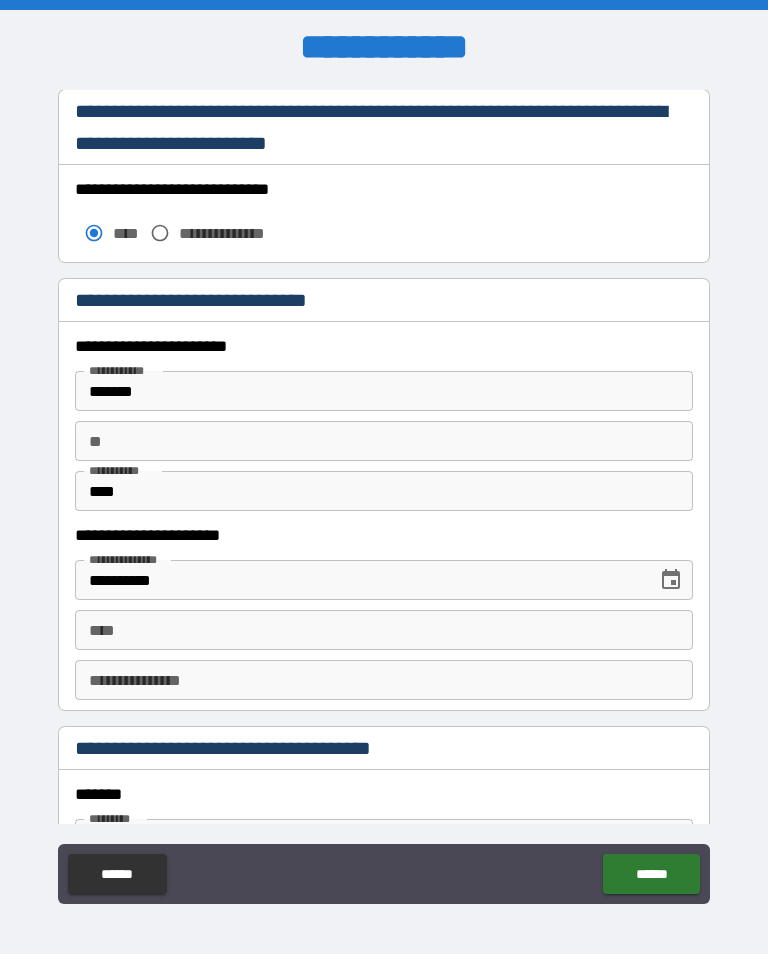 click on "****" at bounding box center [384, 630] 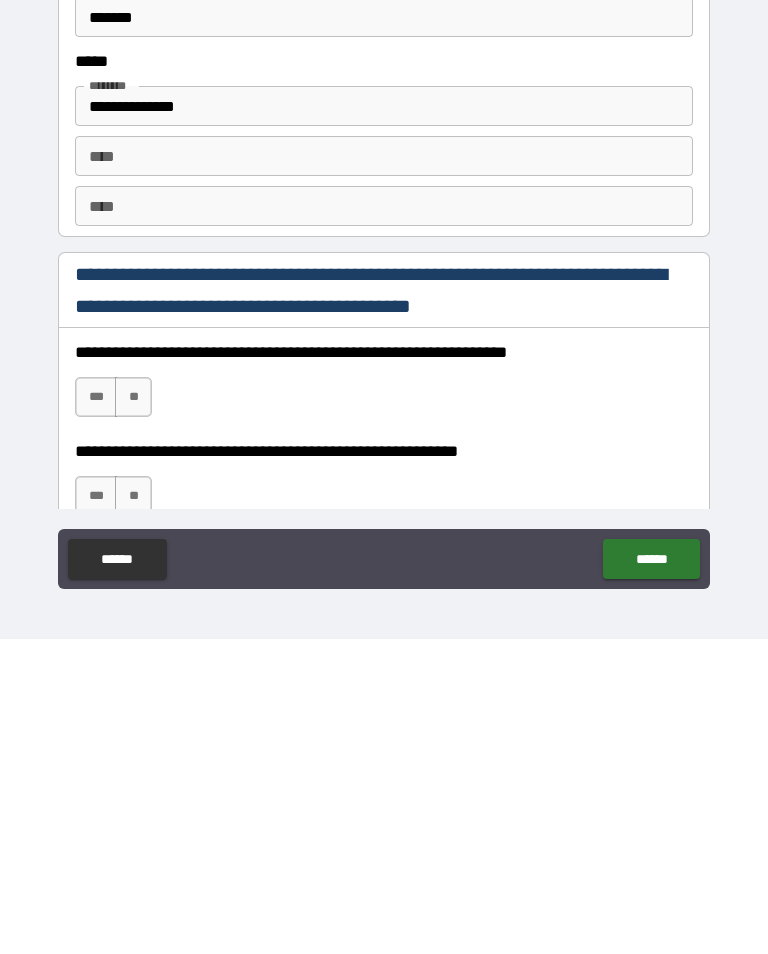 scroll, scrollTop: 2518, scrollLeft: 0, axis: vertical 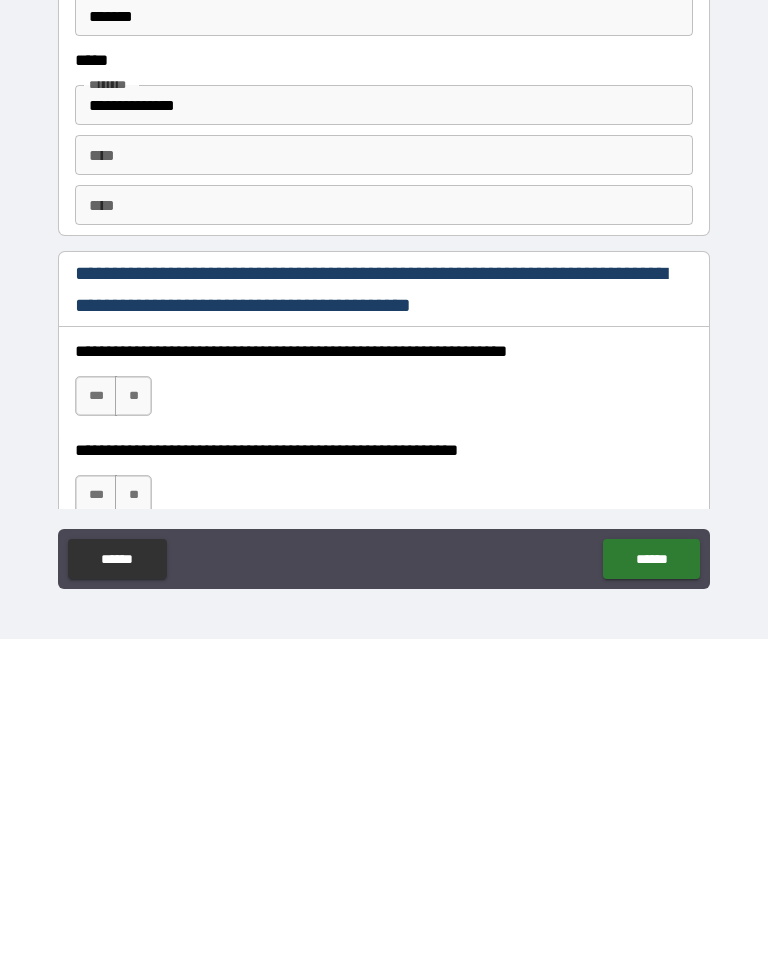 type on "**********" 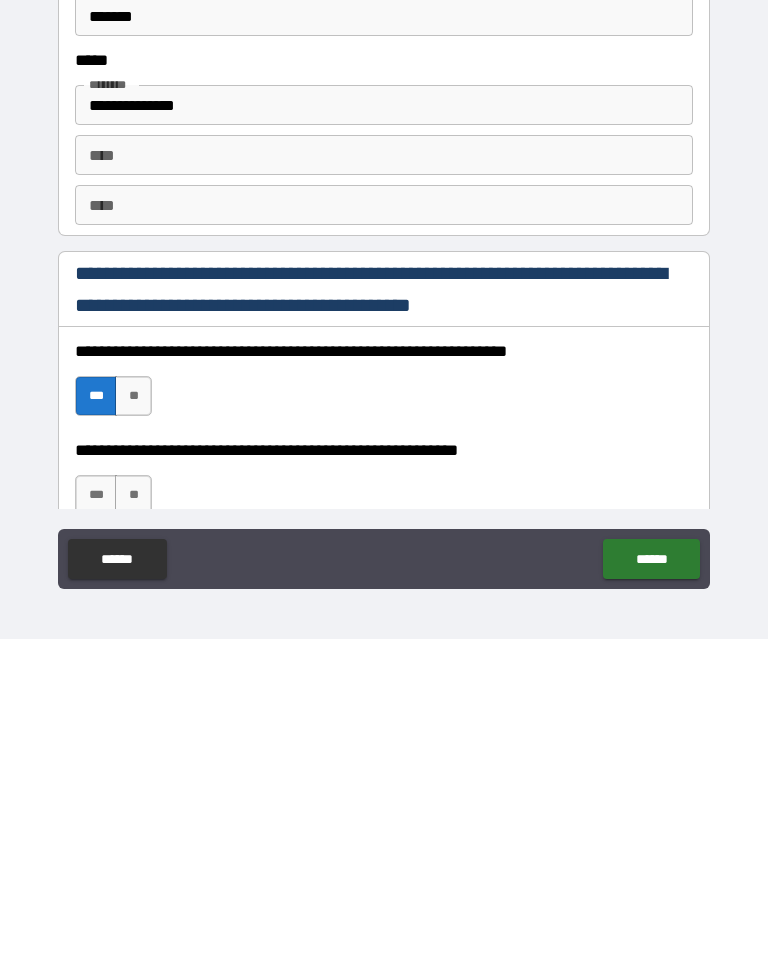scroll, scrollTop: 31, scrollLeft: 0, axis: vertical 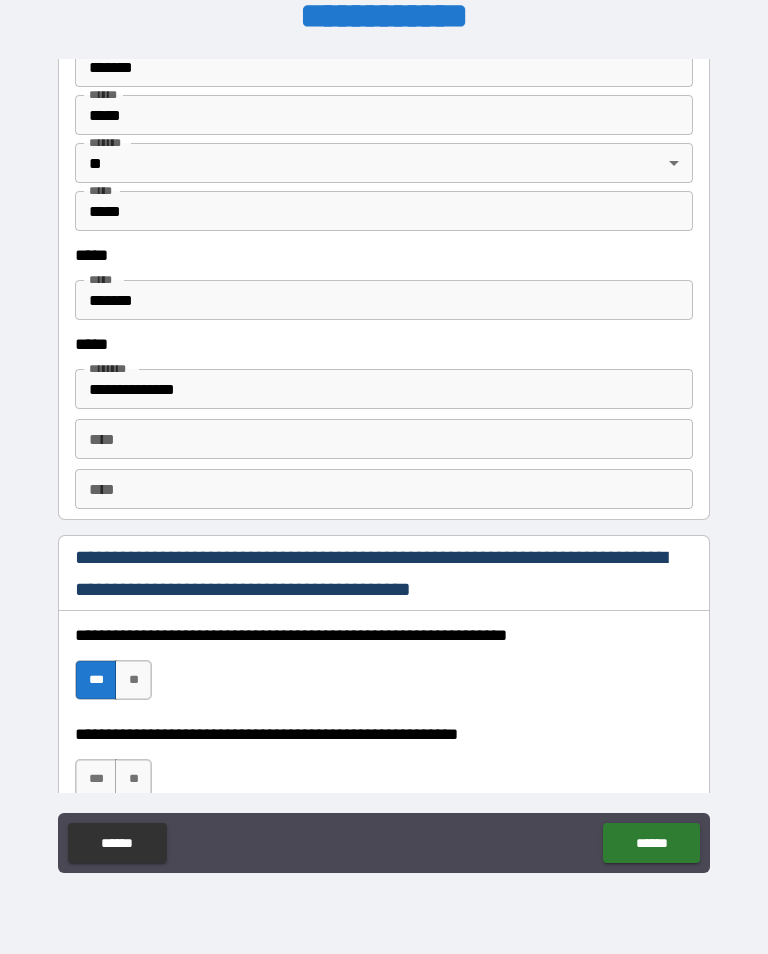 click on "**" at bounding box center [133, 779] 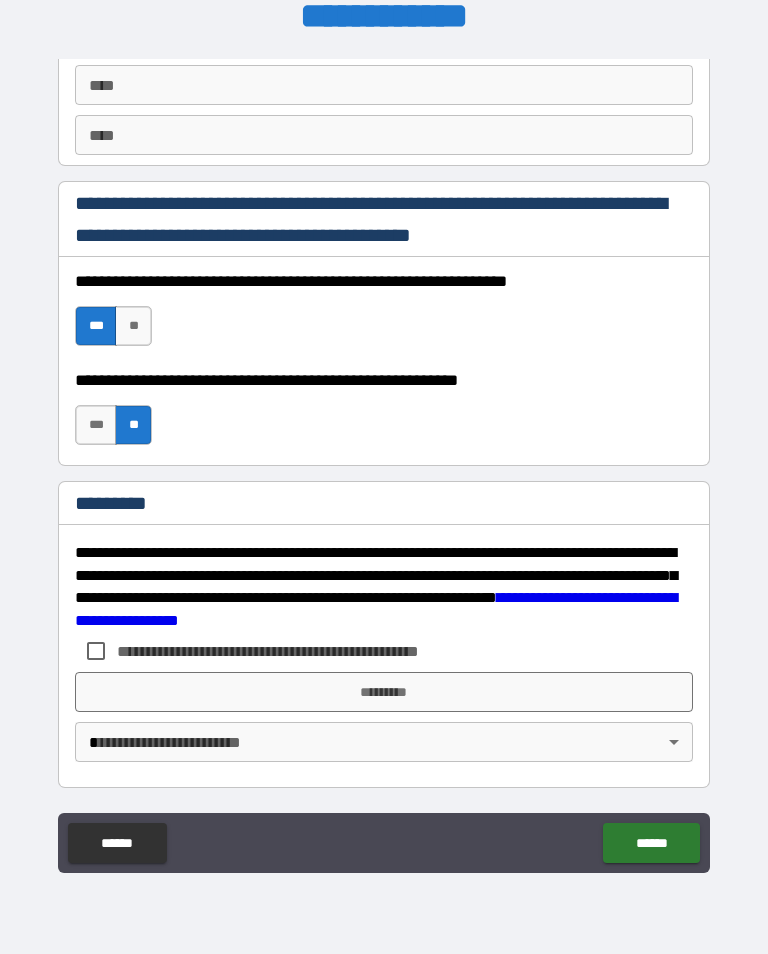 scroll, scrollTop: 2872, scrollLeft: 0, axis: vertical 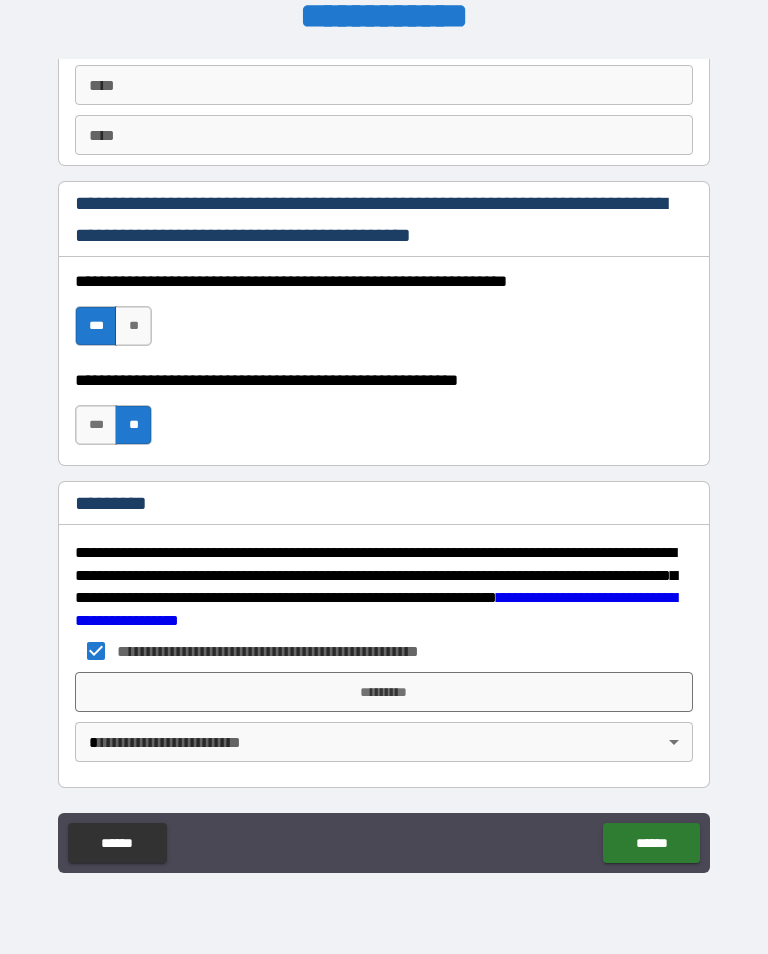click on "*********" at bounding box center [384, 692] 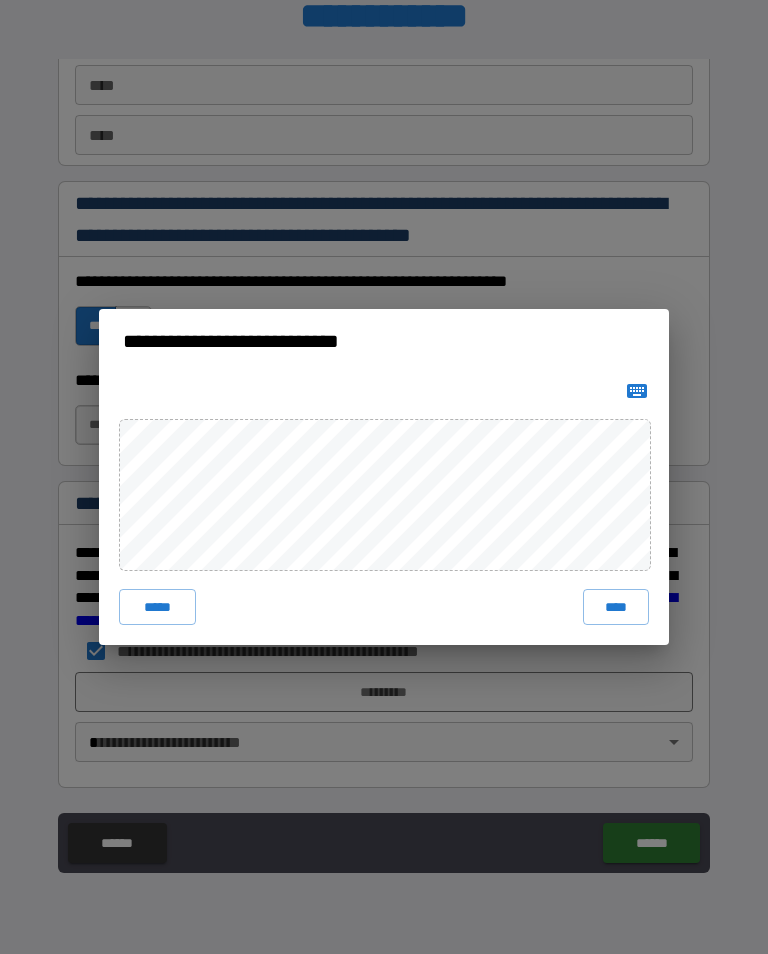 click on "****" at bounding box center (616, 607) 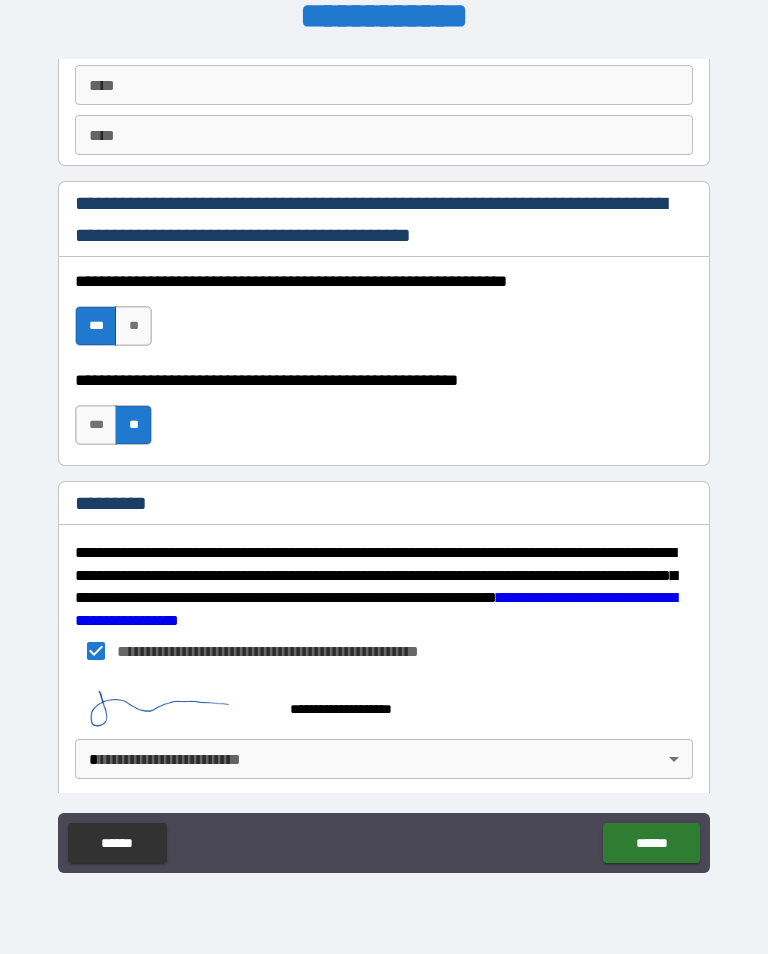 click on "**********" at bounding box center (384, 461) 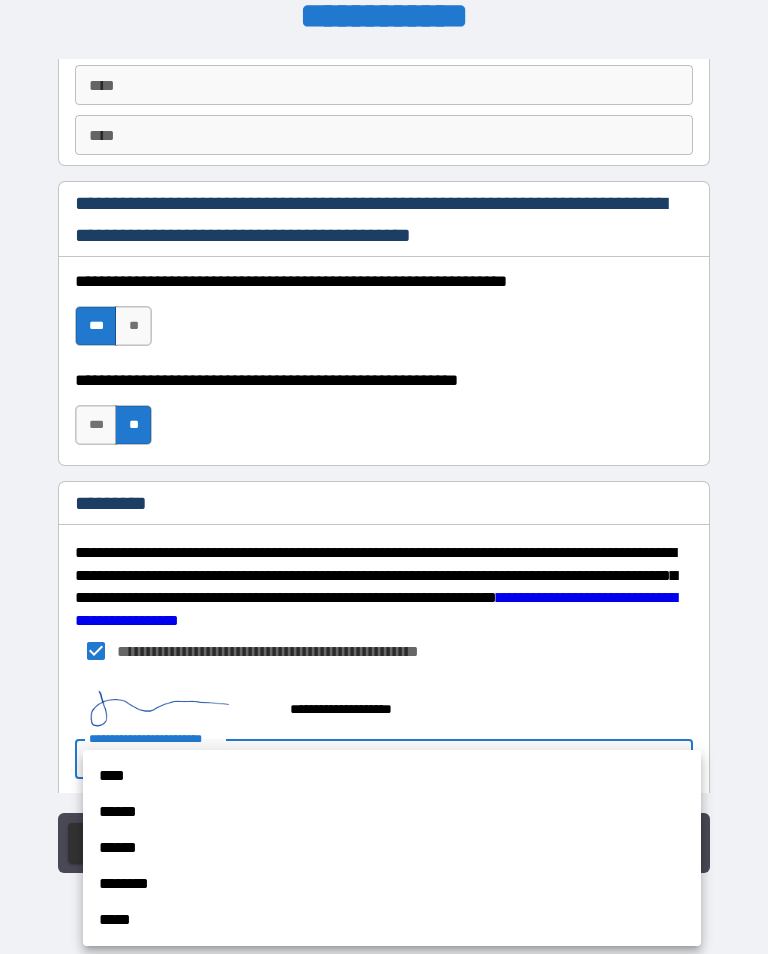 click on "****" at bounding box center (392, 776) 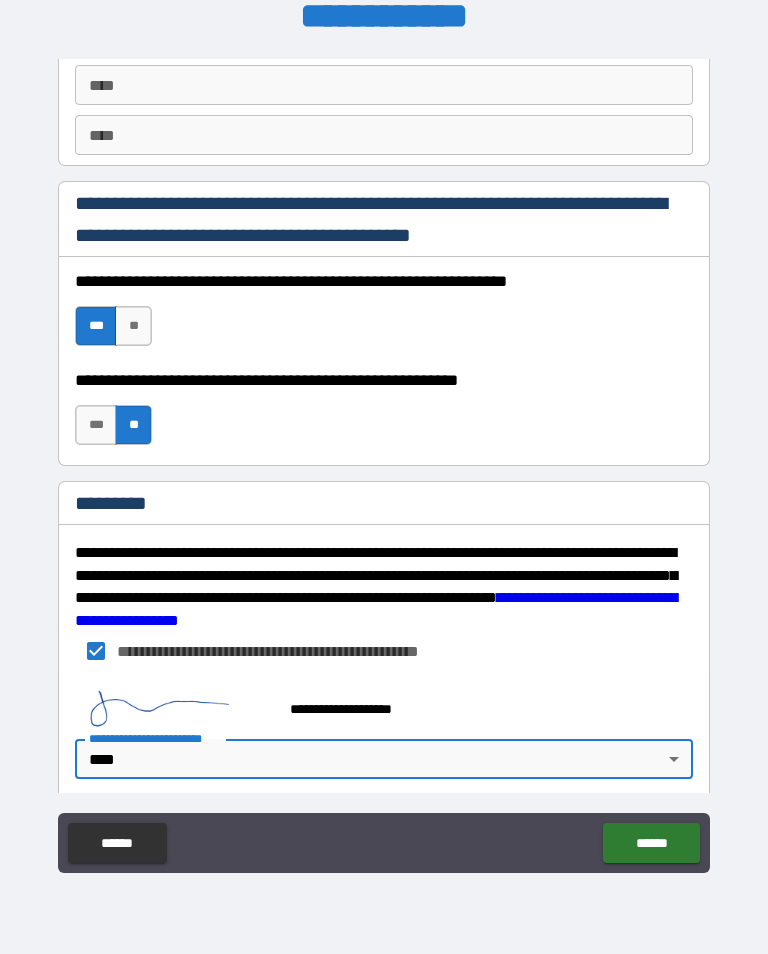 type on "*" 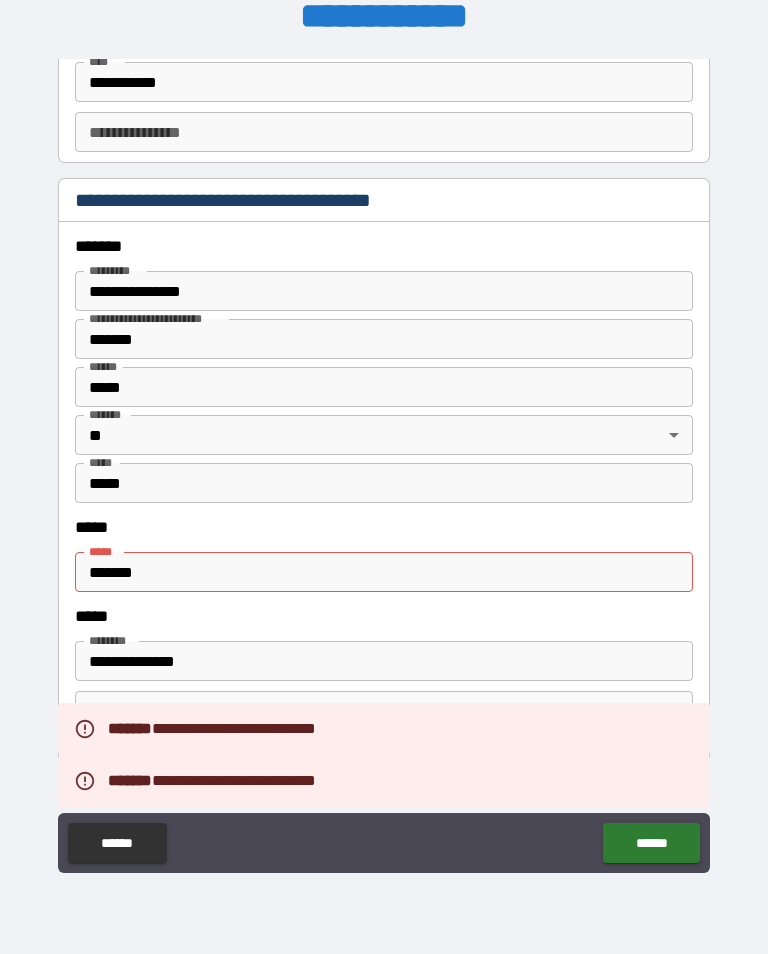 scroll, scrollTop: 2246, scrollLeft: 0, axis: vertical 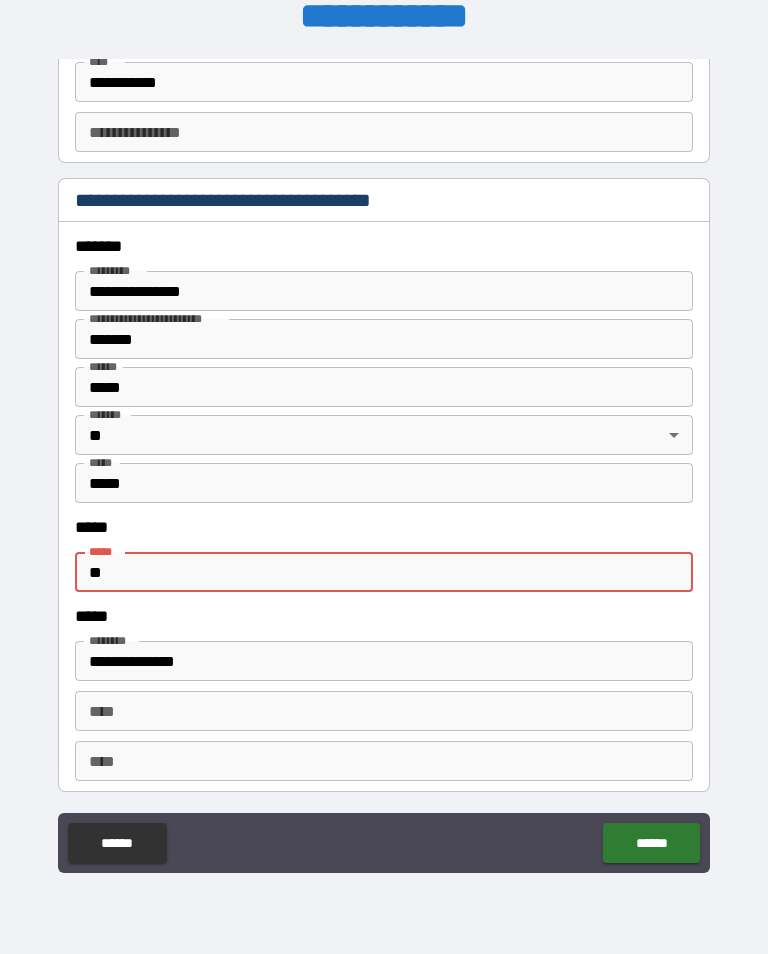 type on "*" 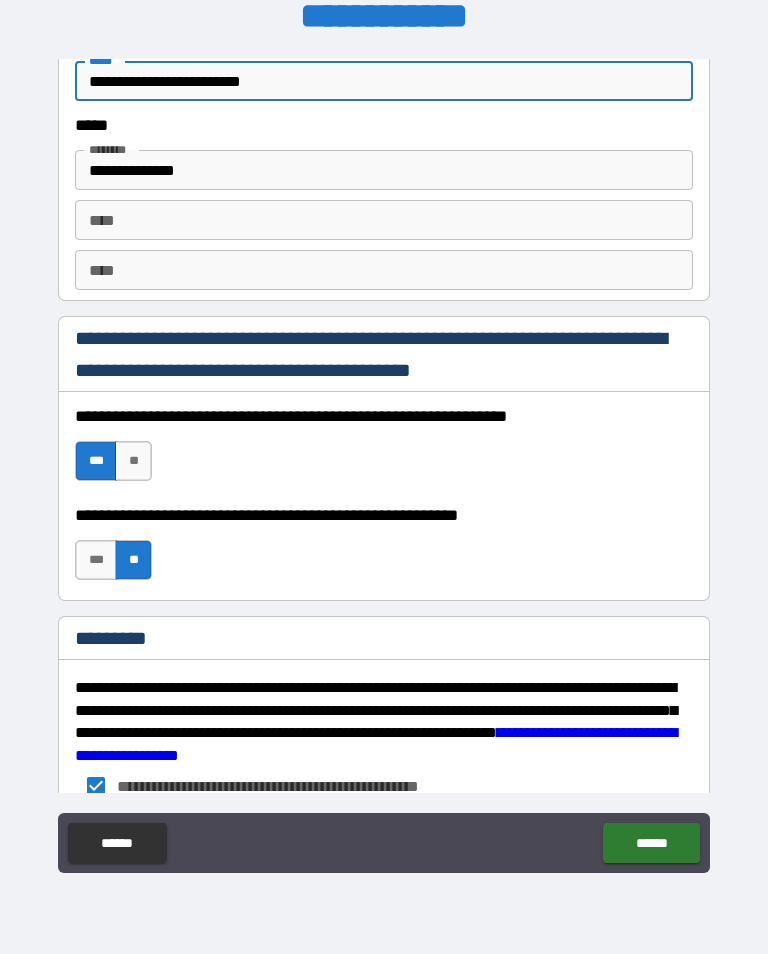 scroll, scrollTop: 2752, scrollLeft: 0, axis: vertical 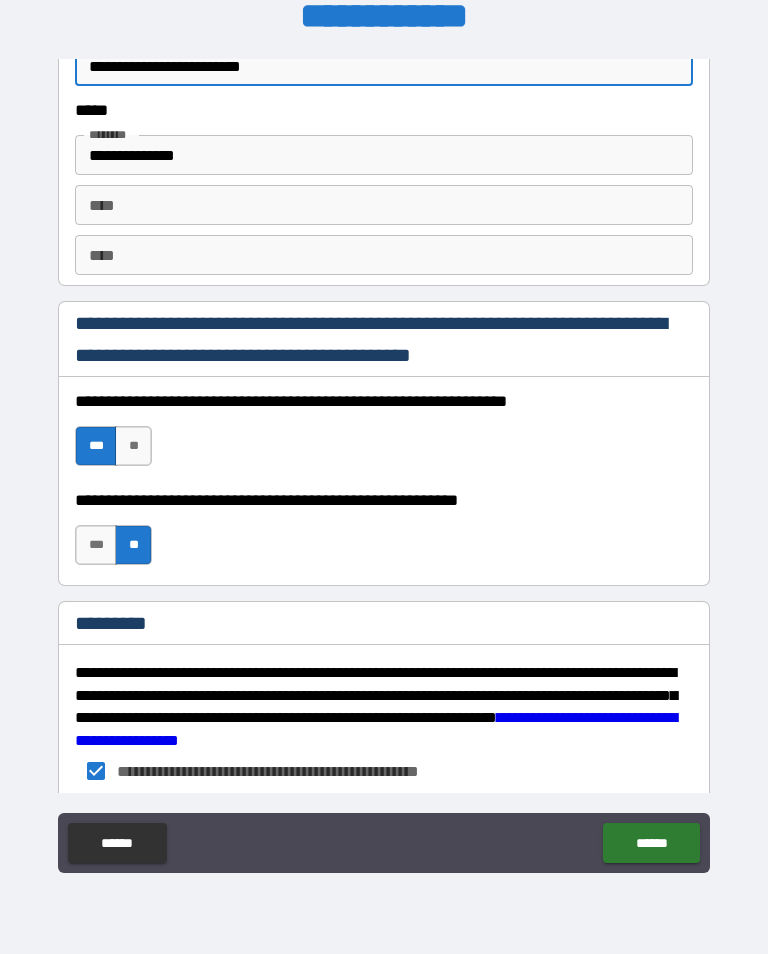 click on "***" at bounding box center (96, 545) 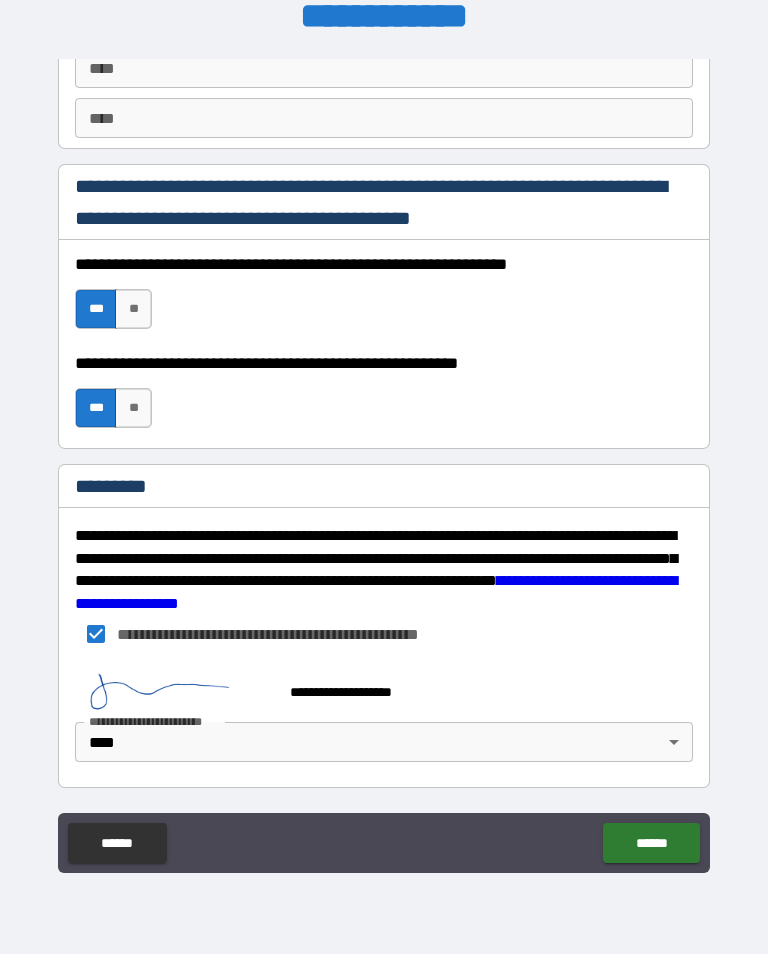 scroll, scrollTop: 2889, scrollLeft: 0, axis: vertical 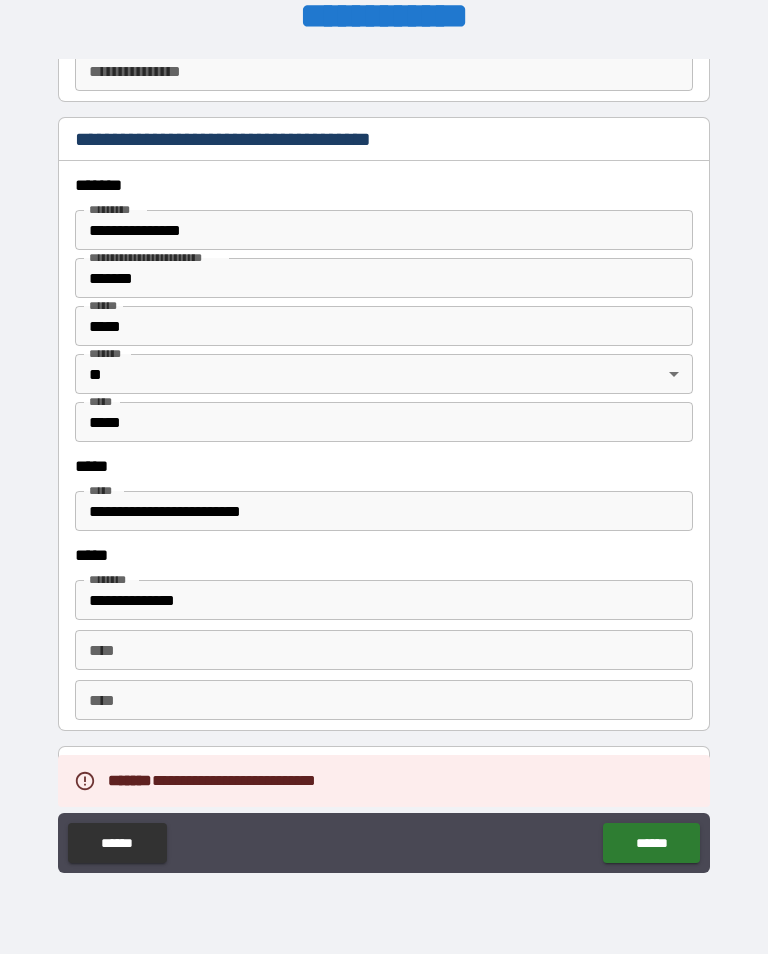 click on "**********" at bounding box center (384, 511) 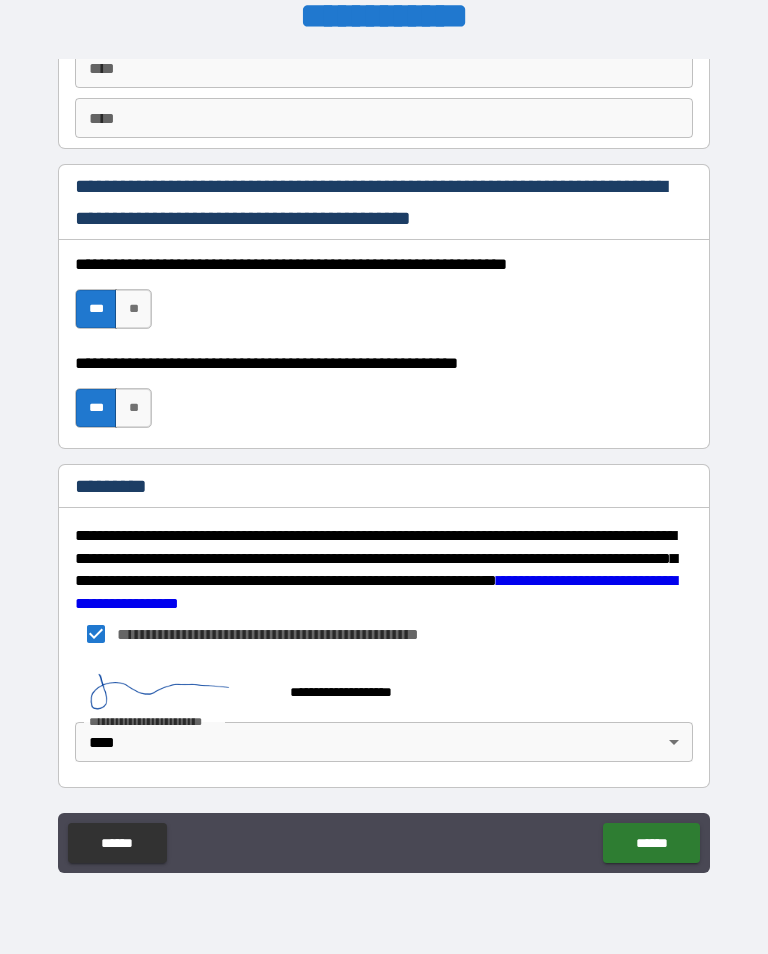 scroll, scrollTop: 2889, scrollLeft: 0, axis: vertical 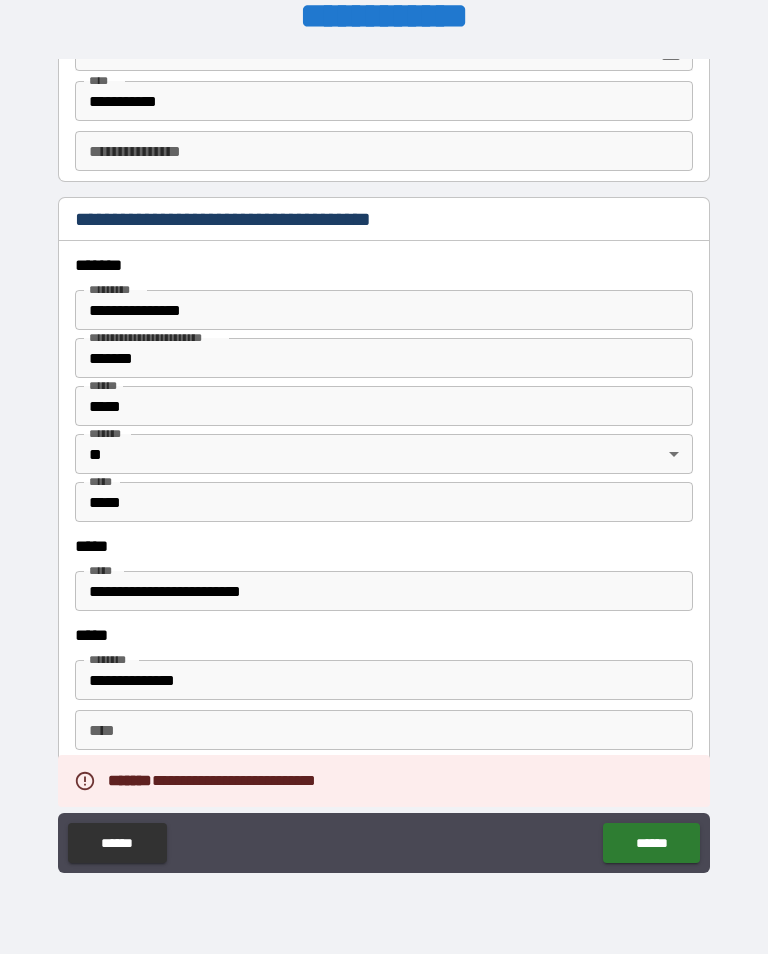 click on "**********" at bounding box center (384, 591) 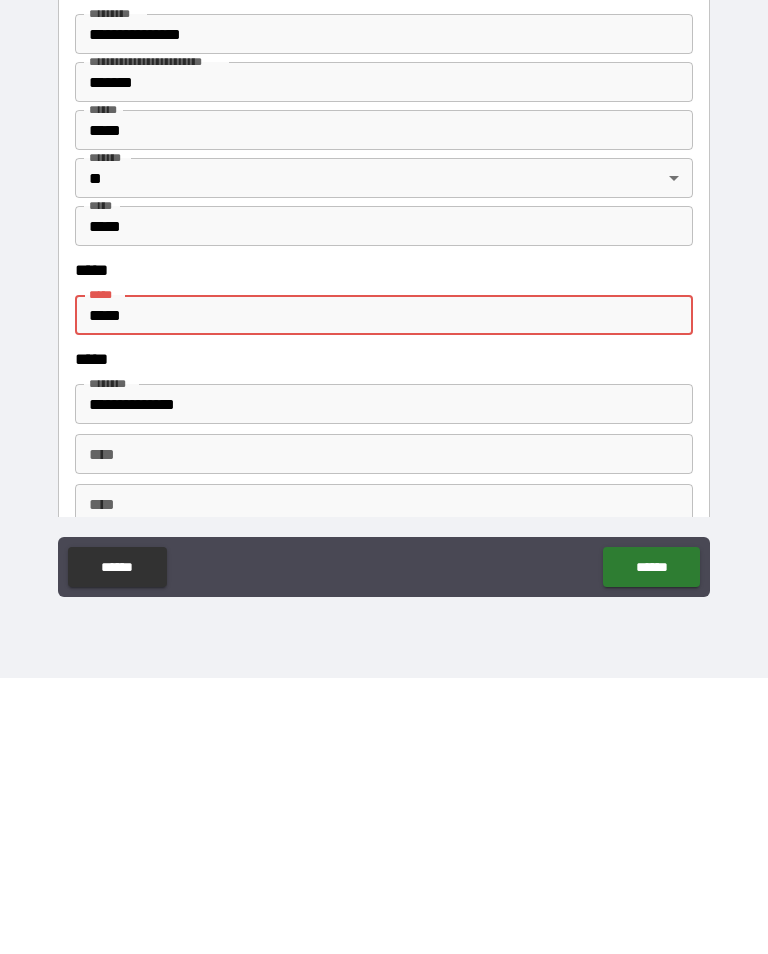 type on "****" 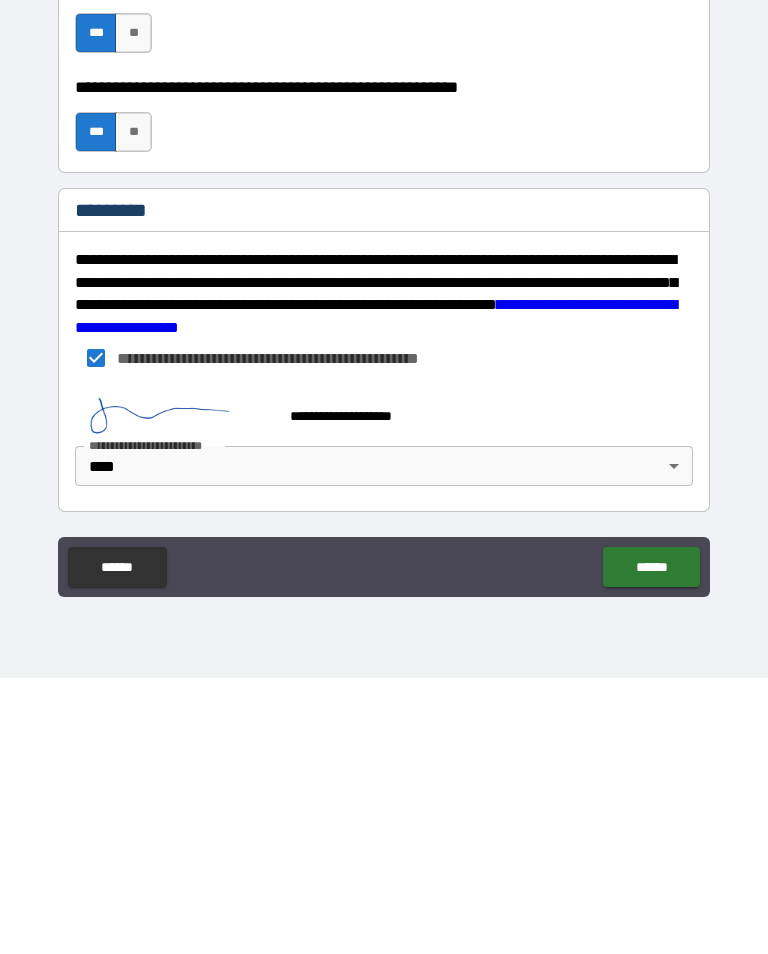 scroll, scrollTop: 2889, scrollLeft: 0, axis: vertical 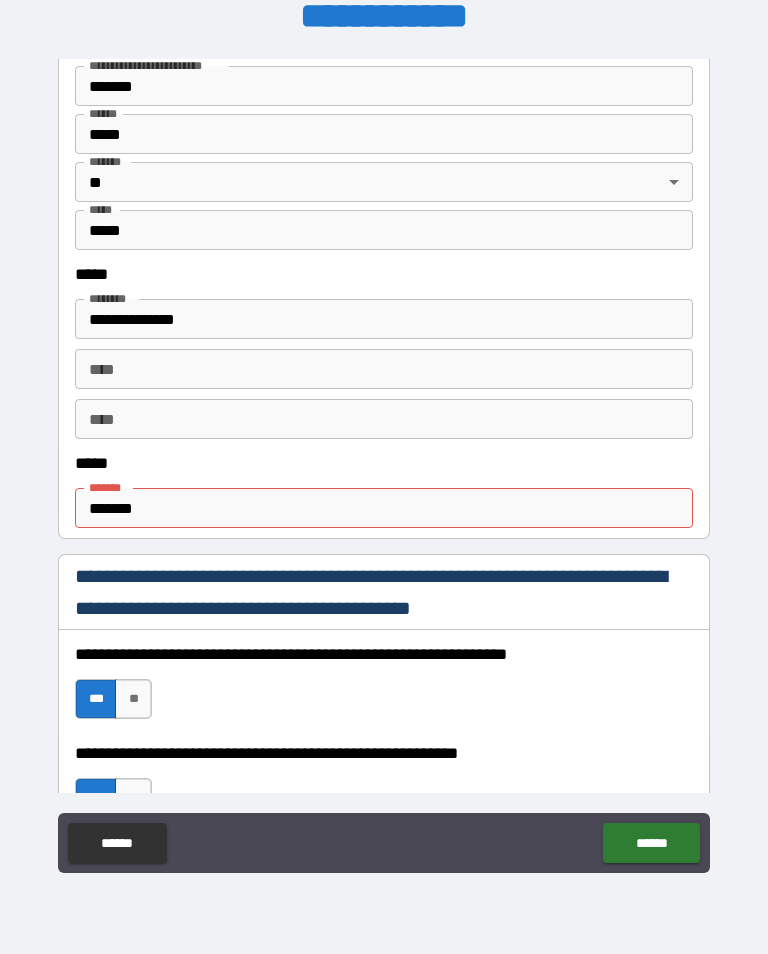 click on "*******" at bounding box center (384, 508) 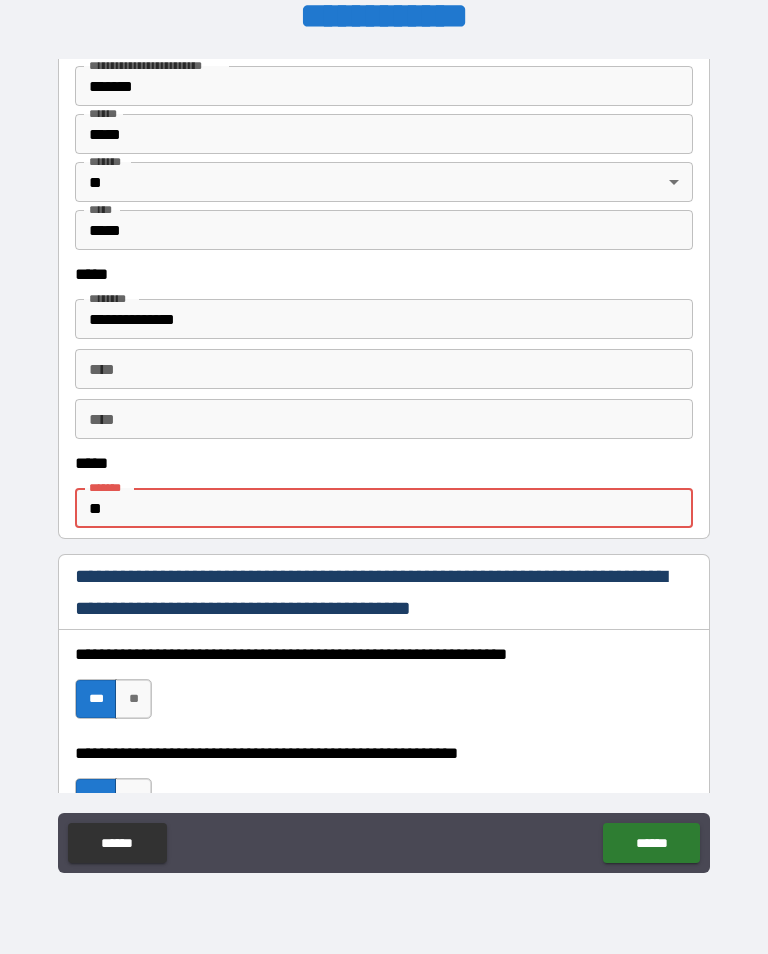type on "*" 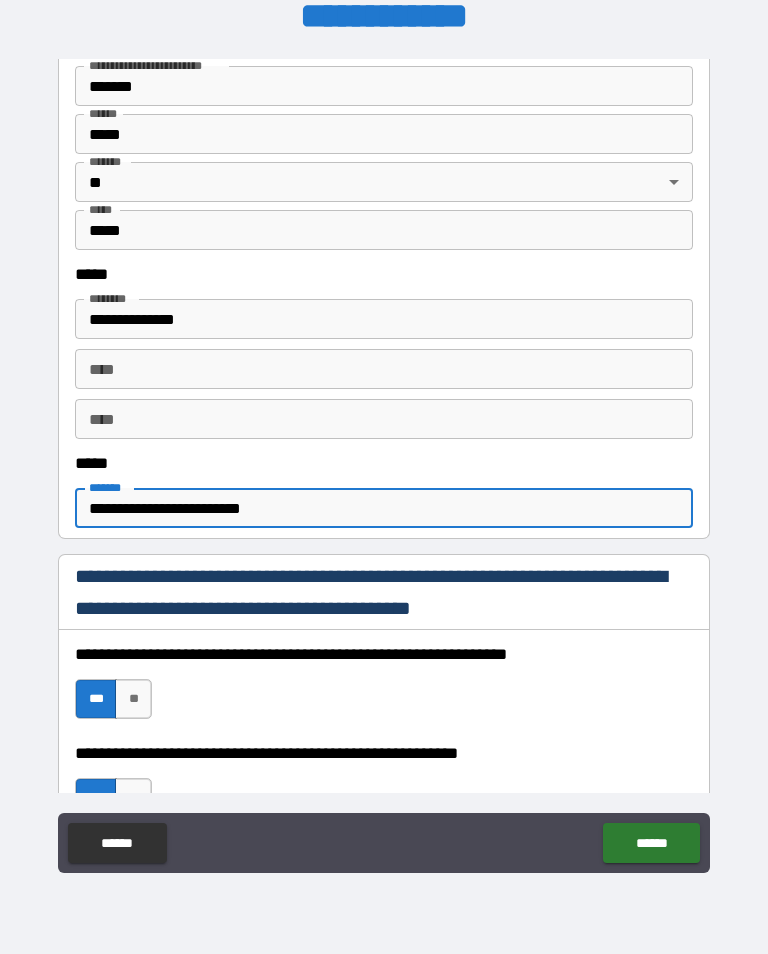 type on "**********" 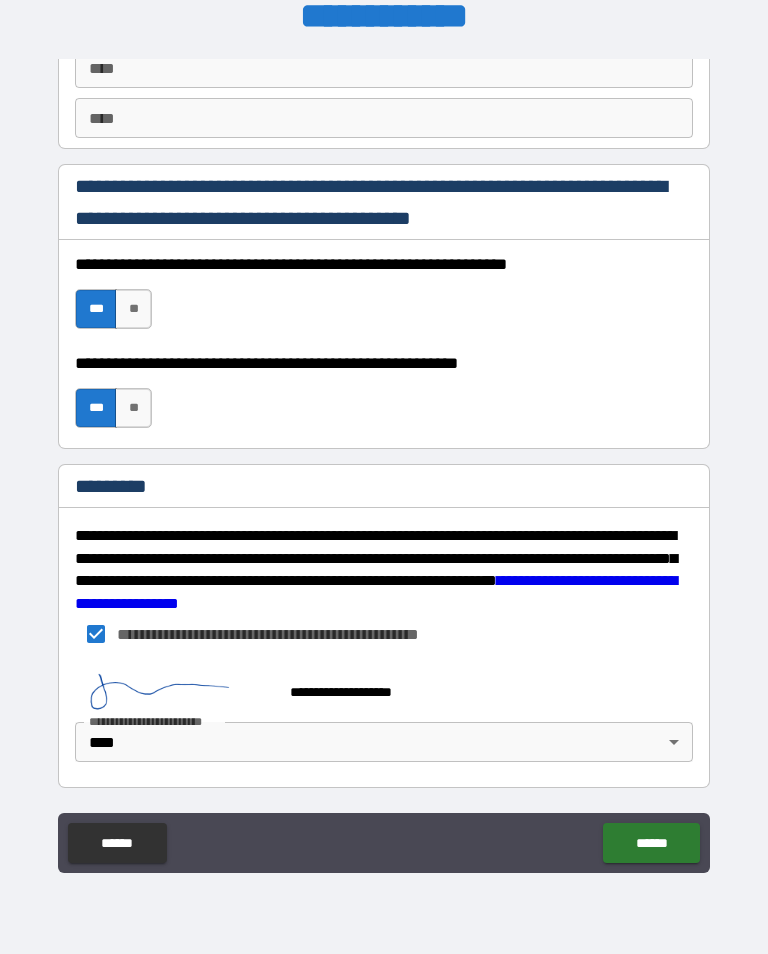 scroll, scrollTop: 2889, scrollLeft: 0, axis: vertical 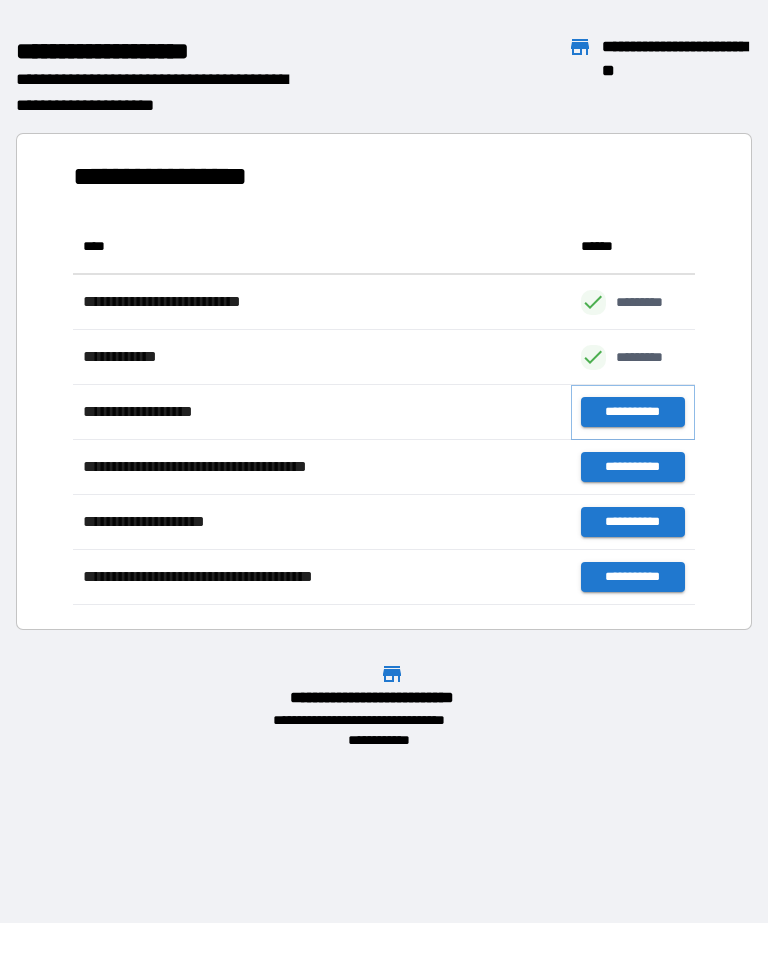 click on "**********" at bounding box center [633, 412] 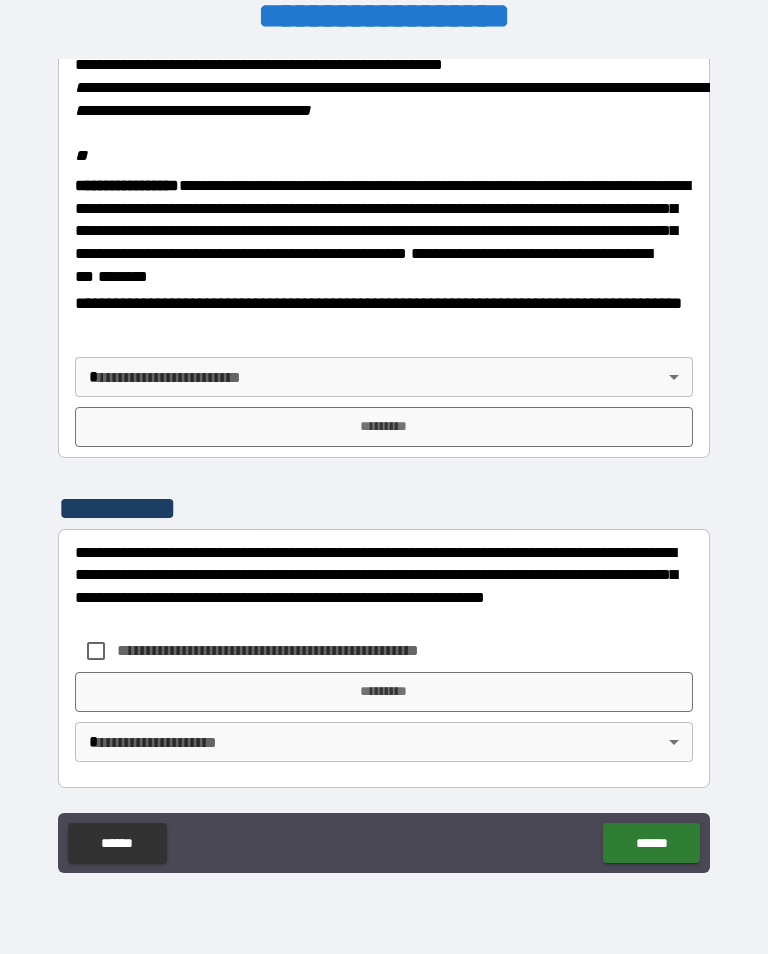 scroll, scrollTop: 2448, scrollLeft: 0, axis: vertical 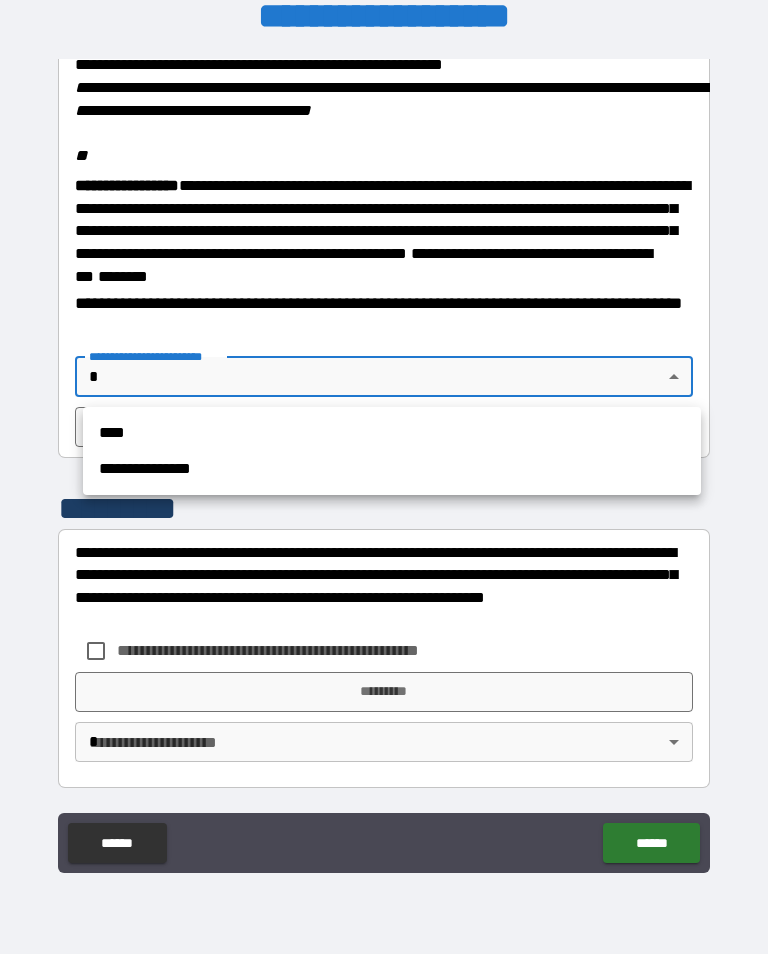 click on "****" at bounding box center (392, 433) 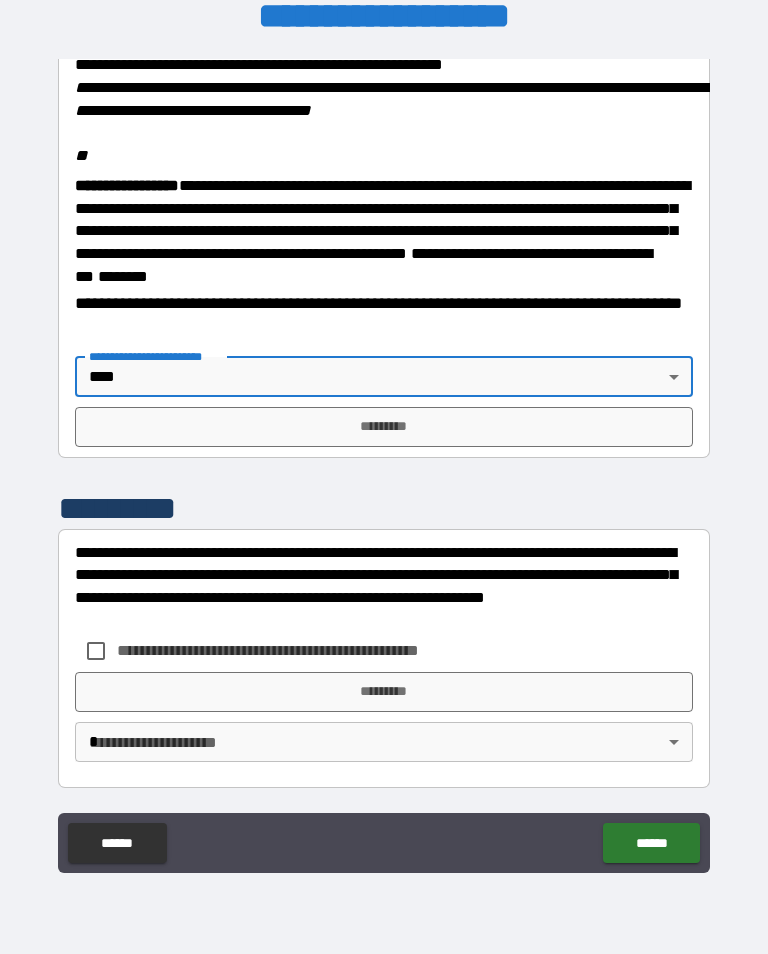 click on "*********" at bounding box center (384, 427) 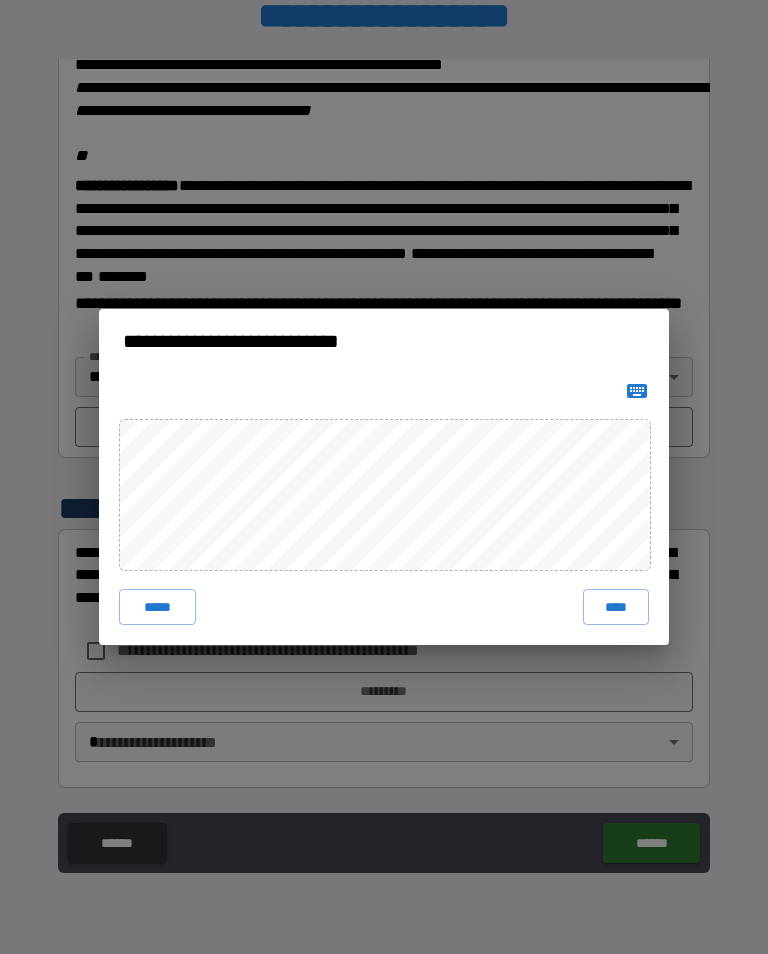 click on "****" at bounding box center (616, 607) 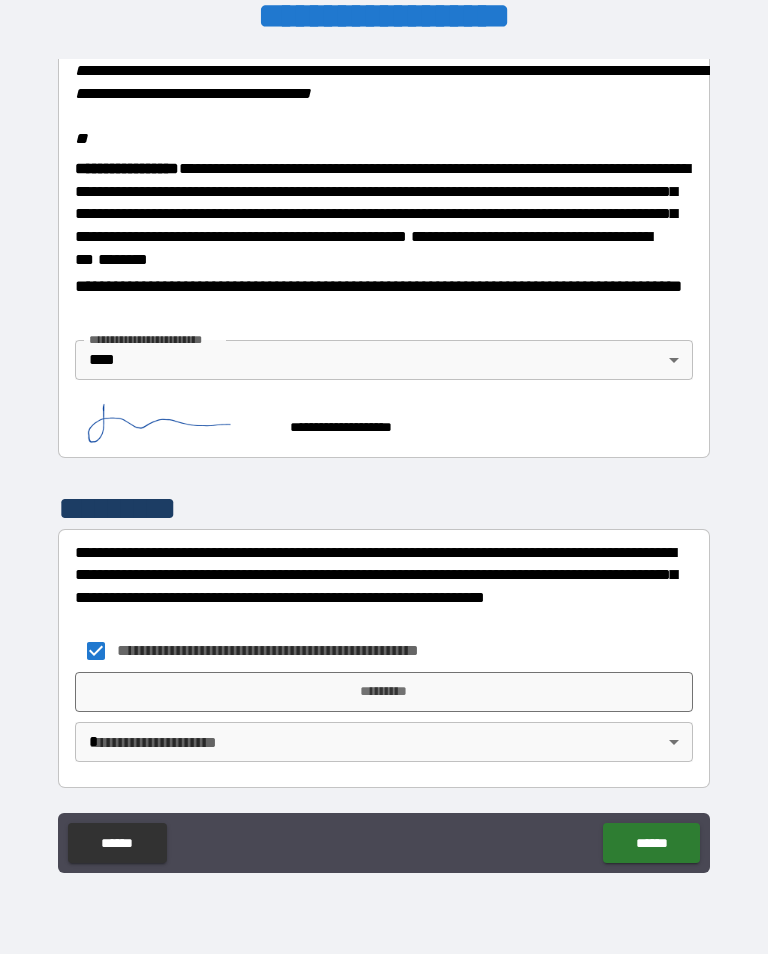 click on "*********" at bounding box center (384, 692) 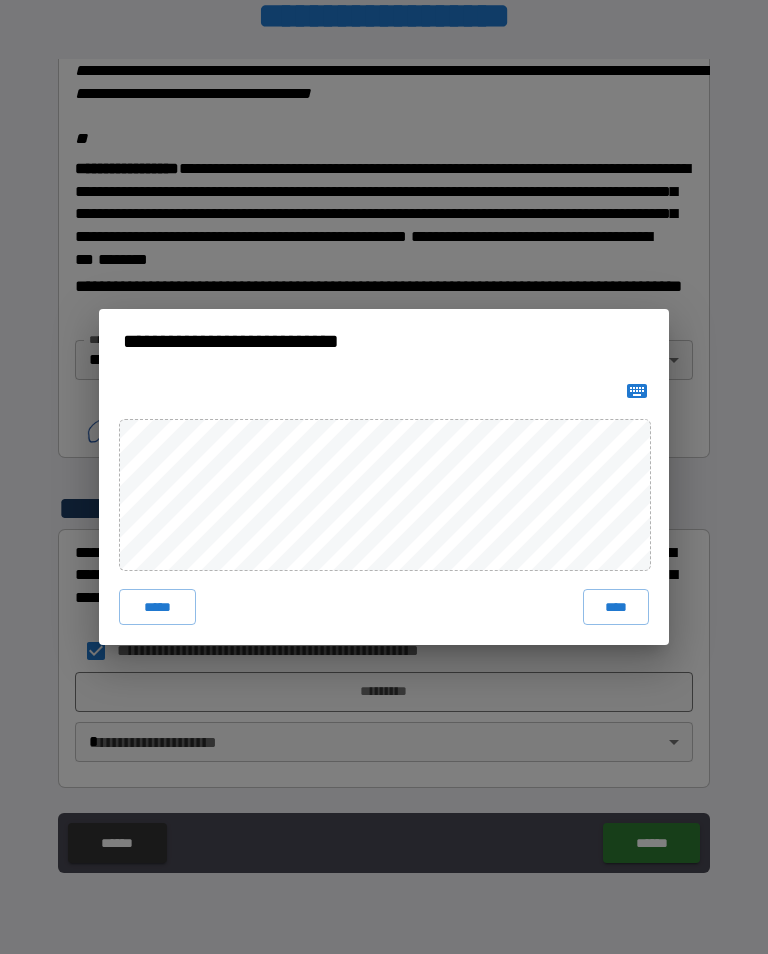 click on "****" at bounding box center [616, 607] 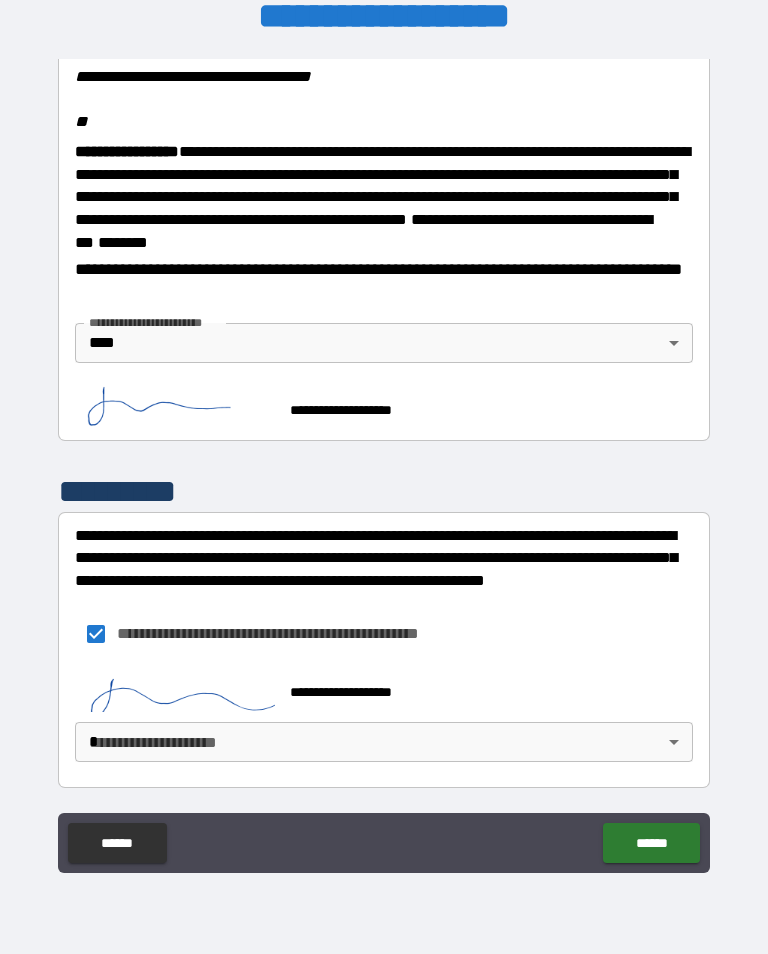 click on "**********" at bounding box center (384, 461) 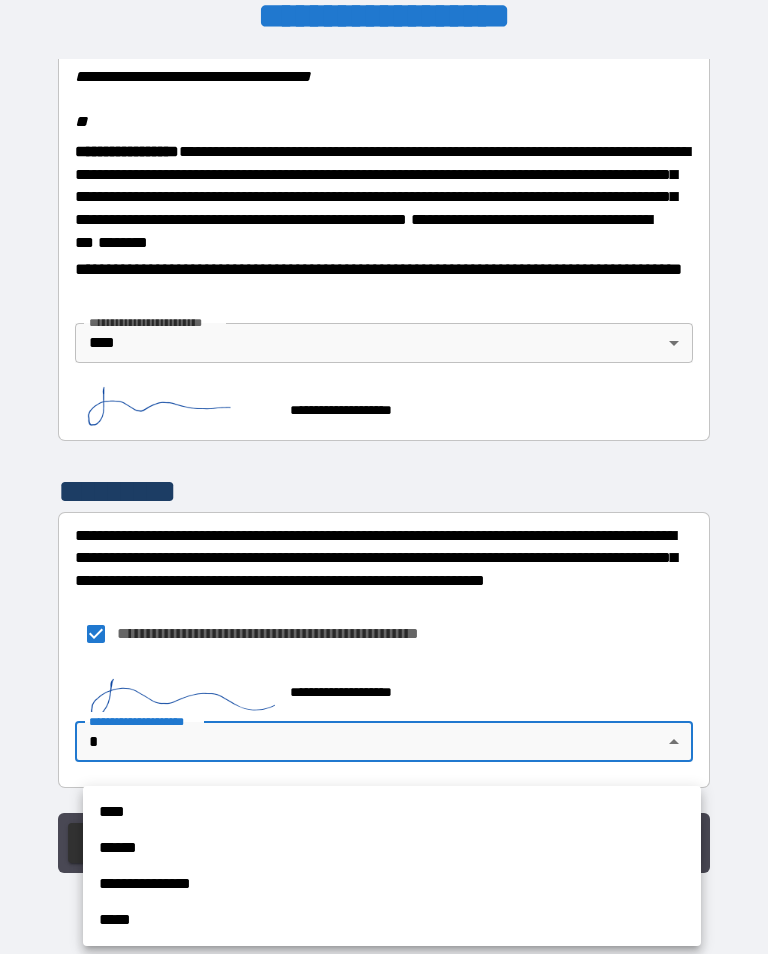 click on "****" at bounding box center (392, 812) 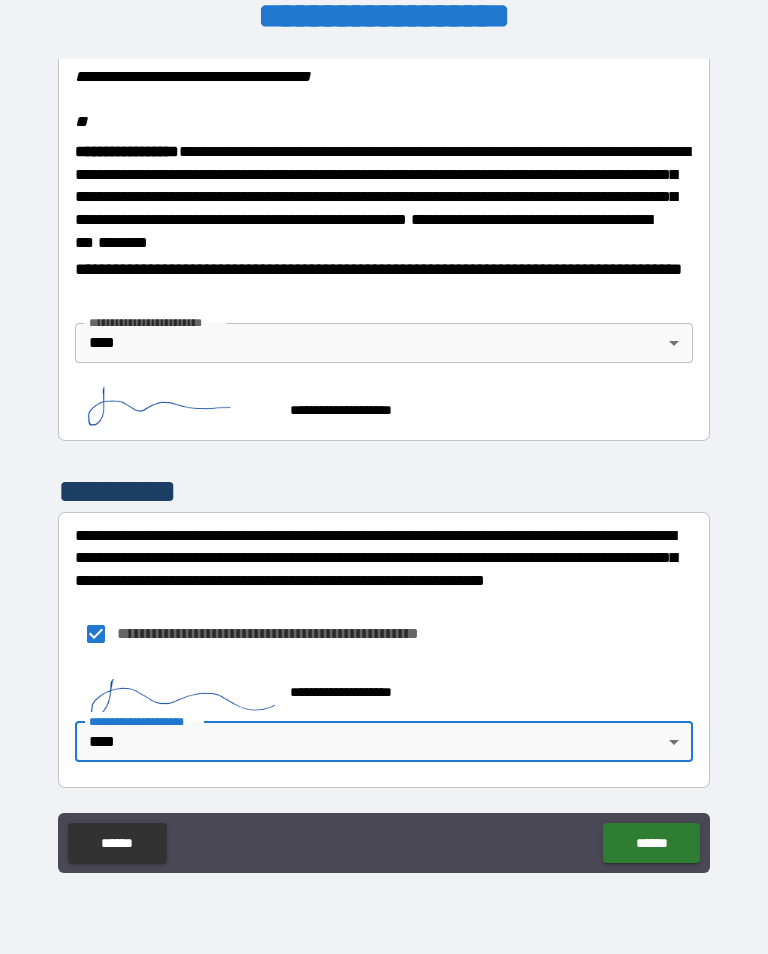 scroll, scrollTop: 2451, scrollLeft: 0, axis: vertical 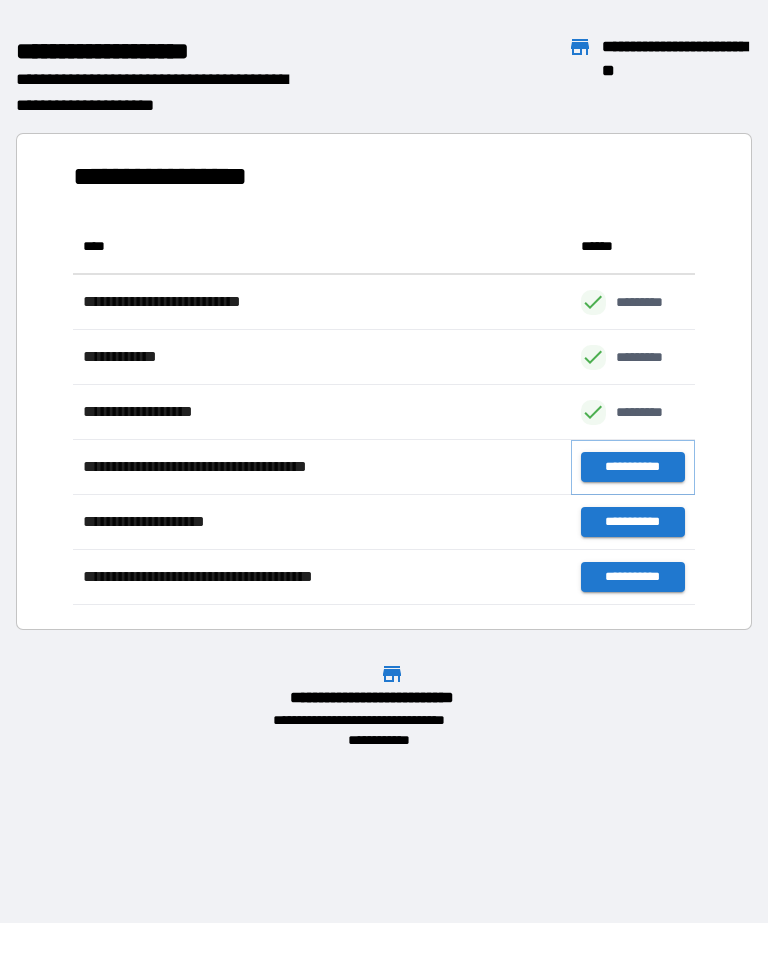 click on "**********" at bounding box center (633, 467) 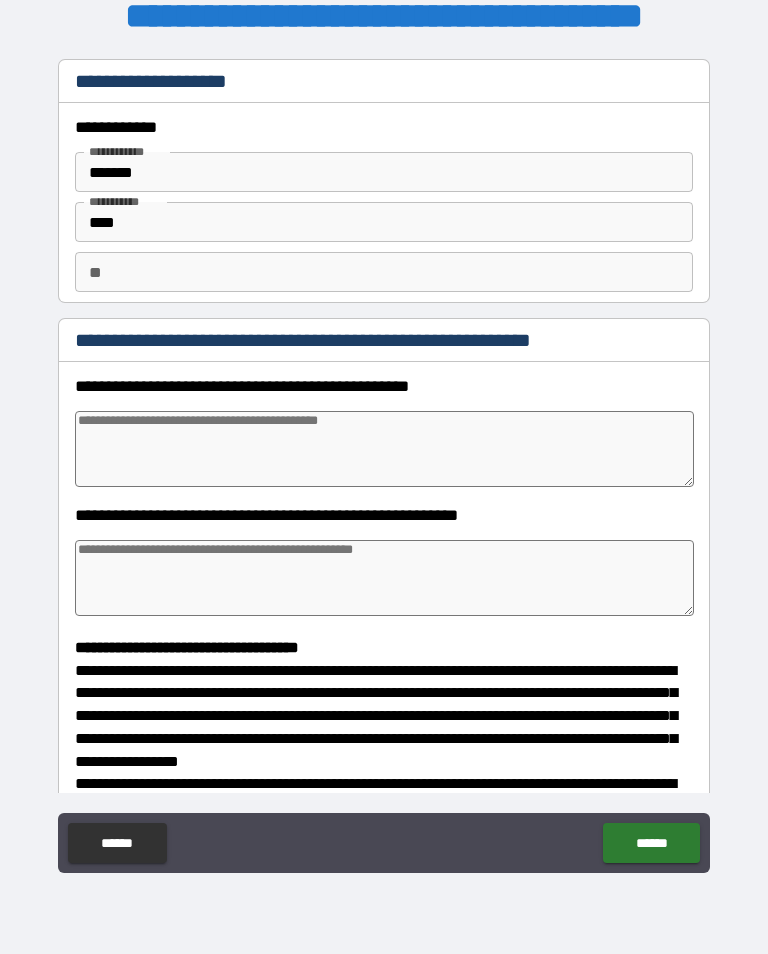 type on "*" 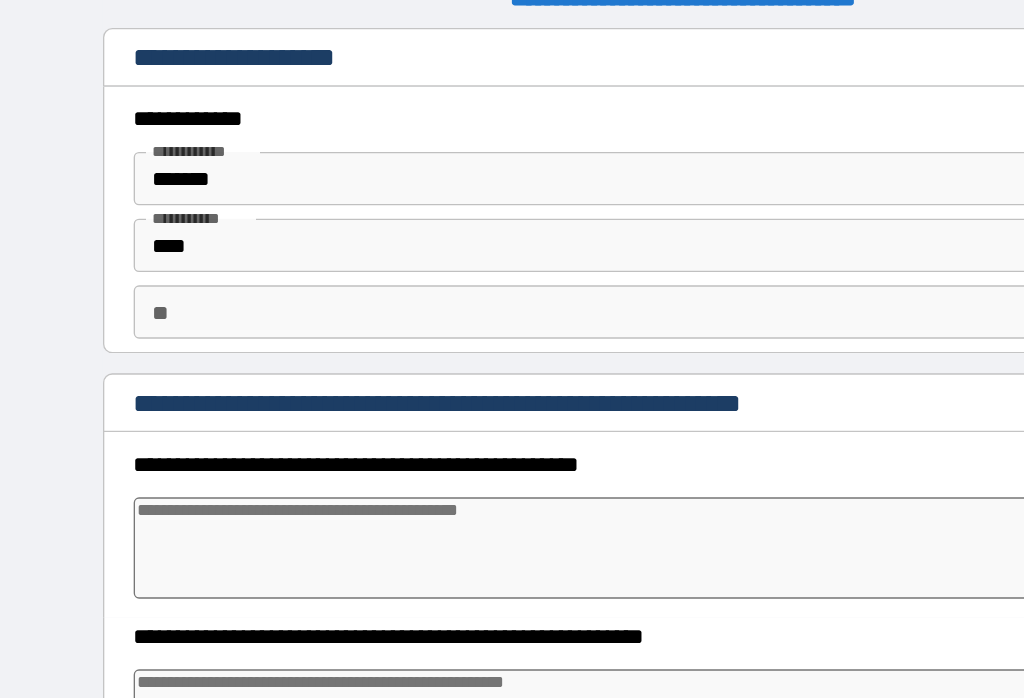 type on "*" 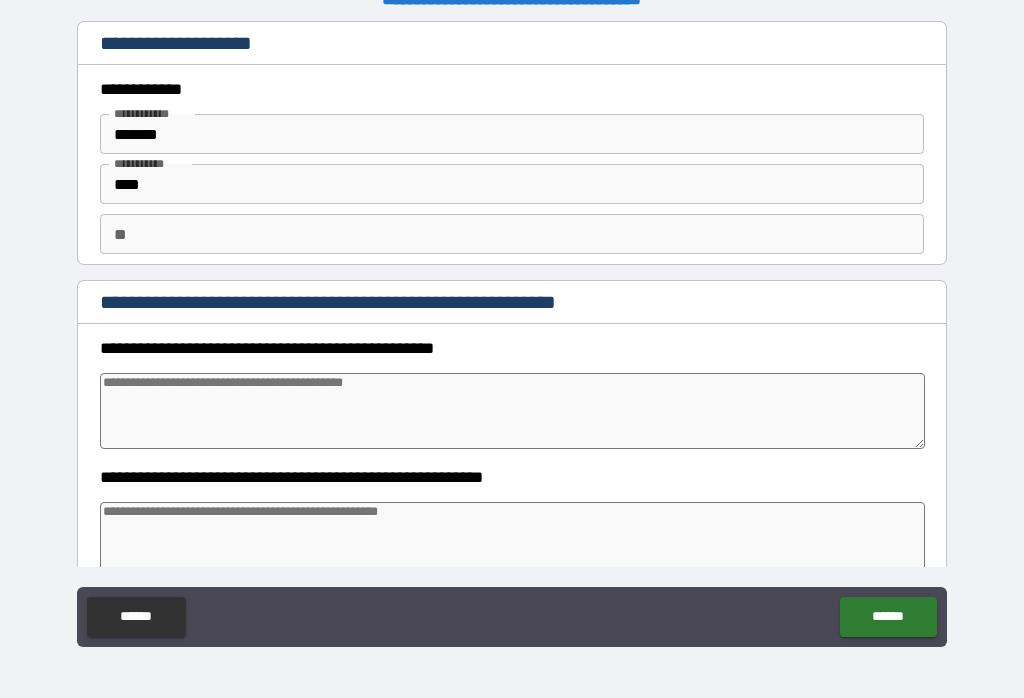 type on "*" 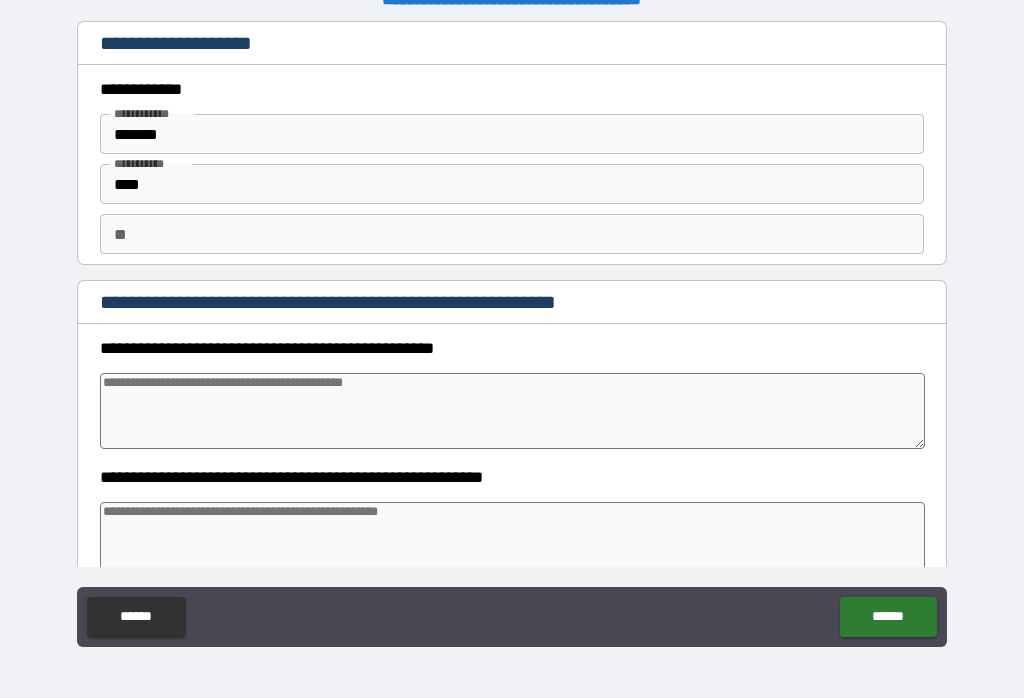 type on "*" 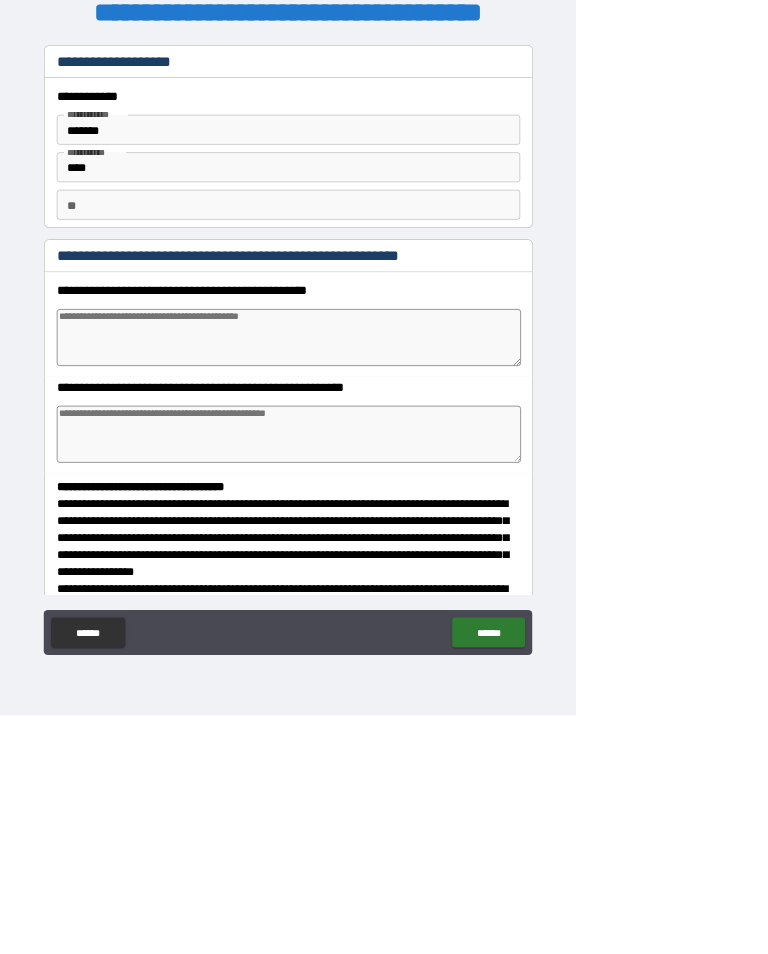 type on "*" 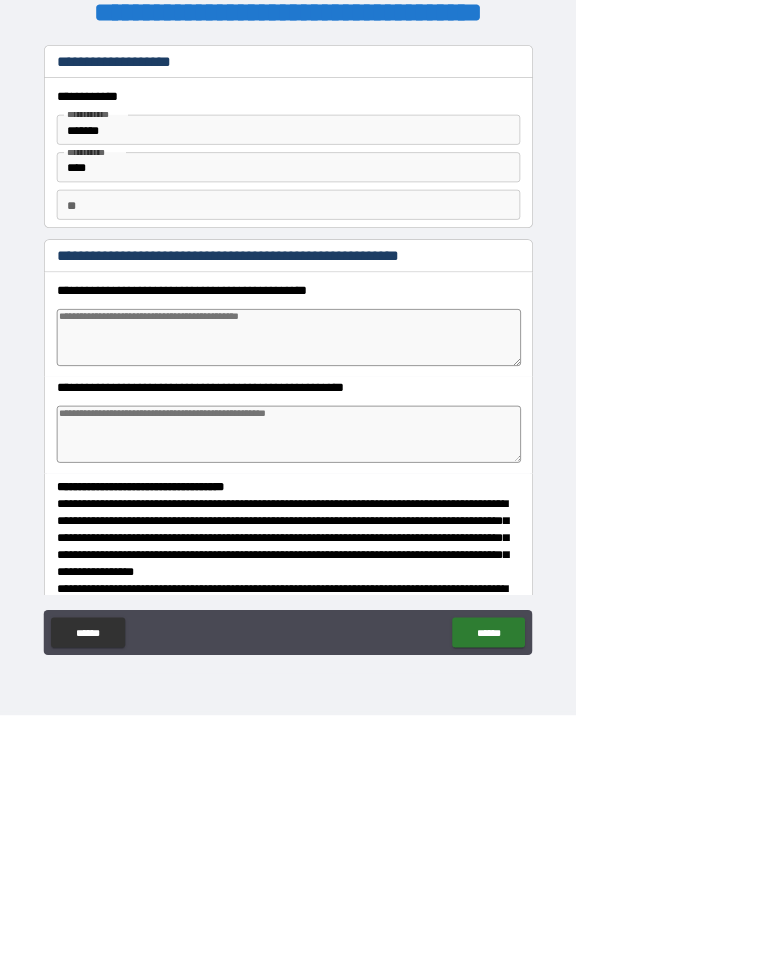 type on "*" 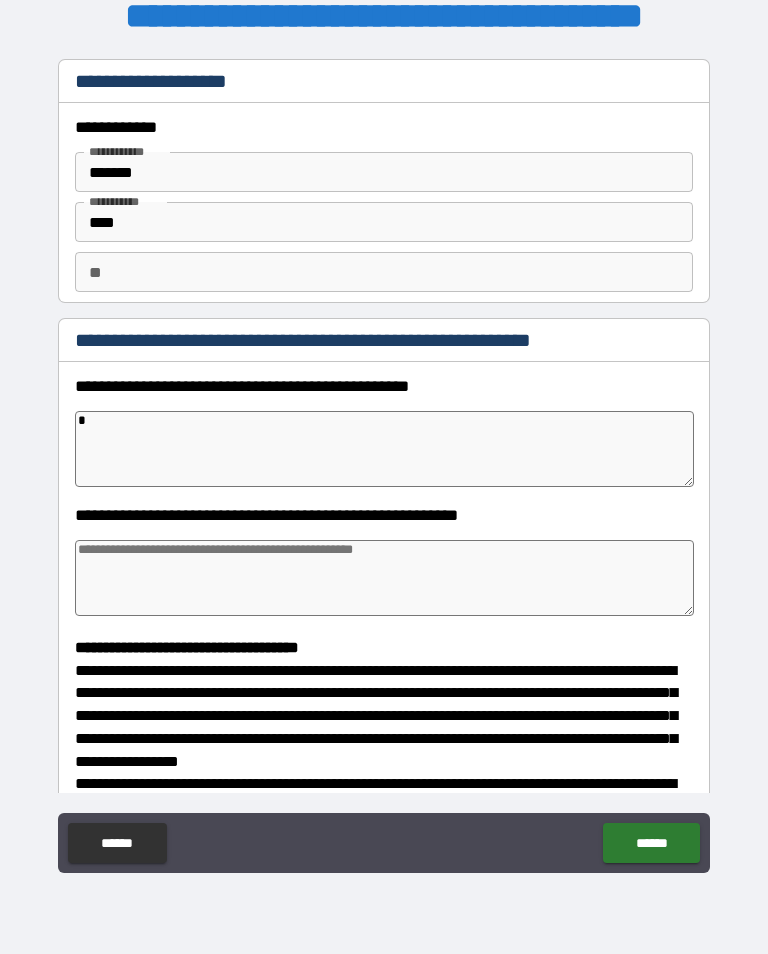 type on "*" 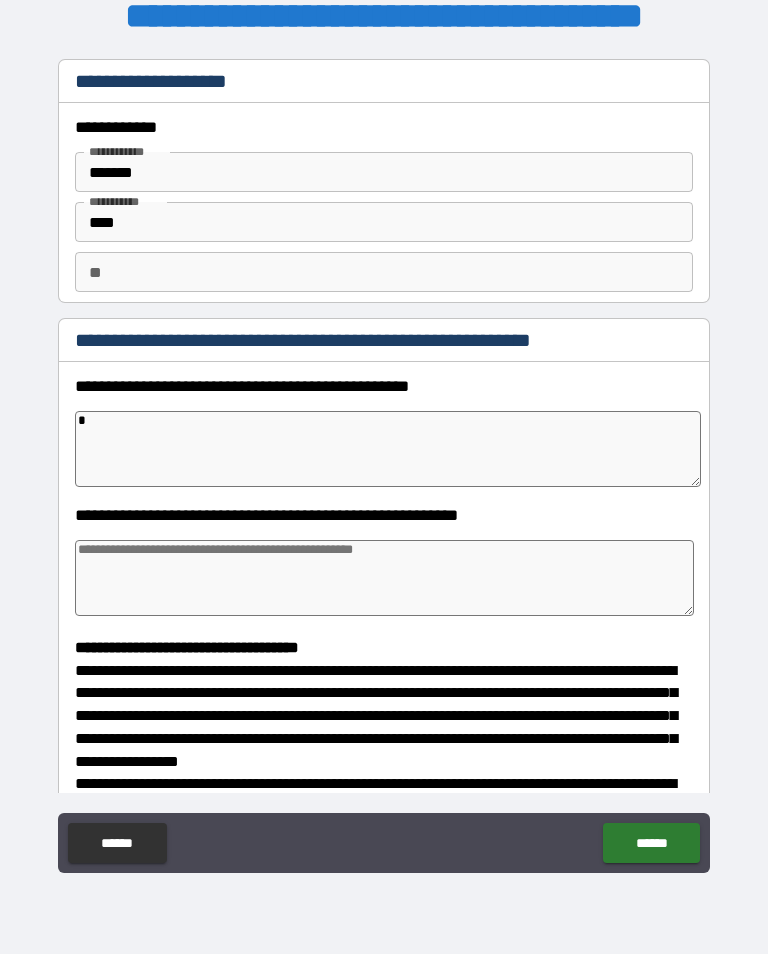 type on "*" 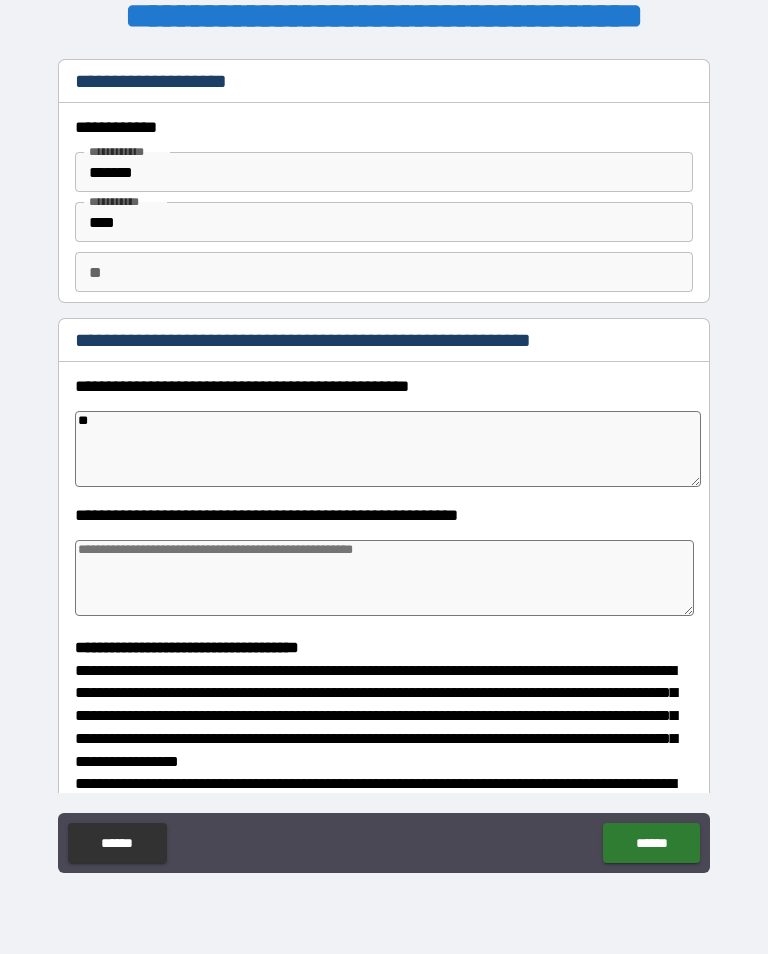 type on "*" 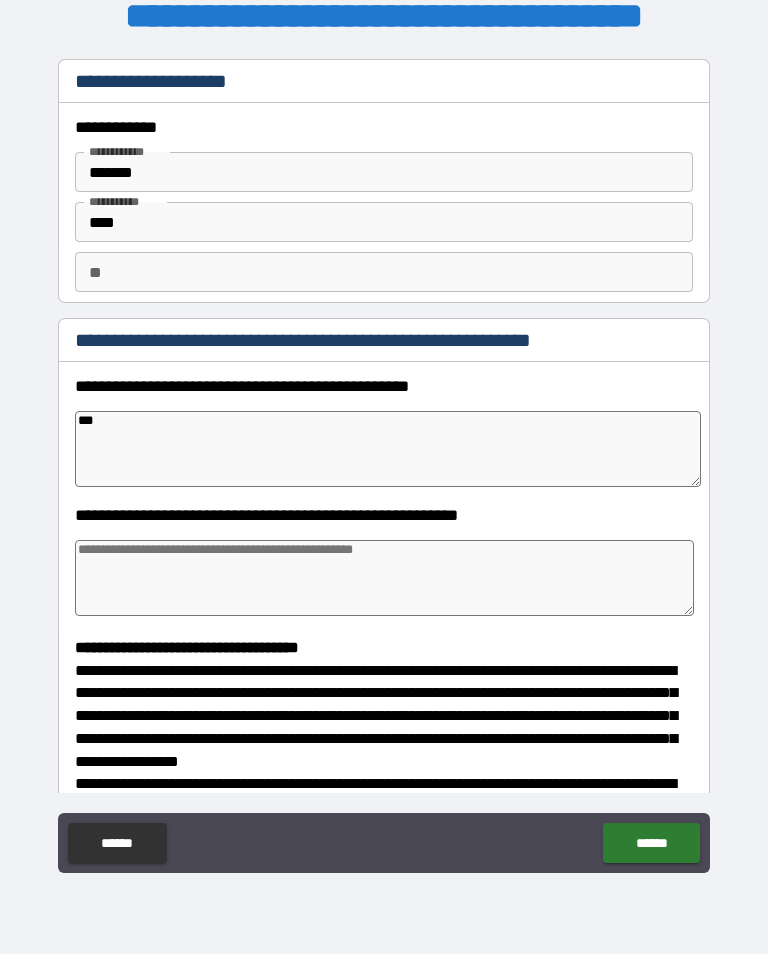 type on "*" 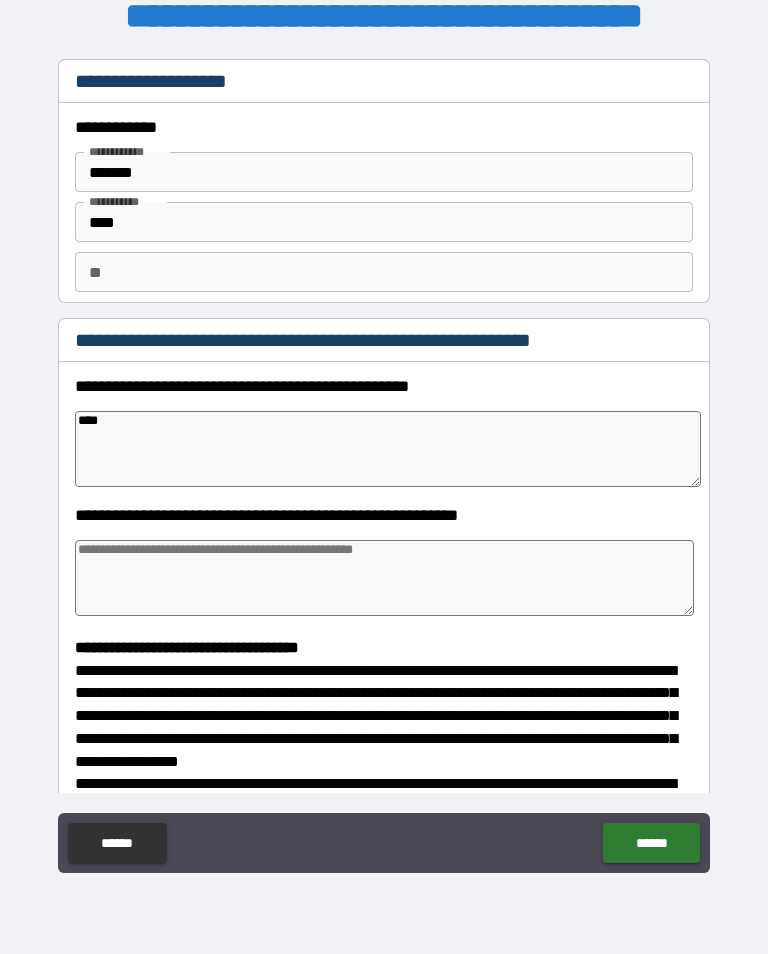 type on "*" 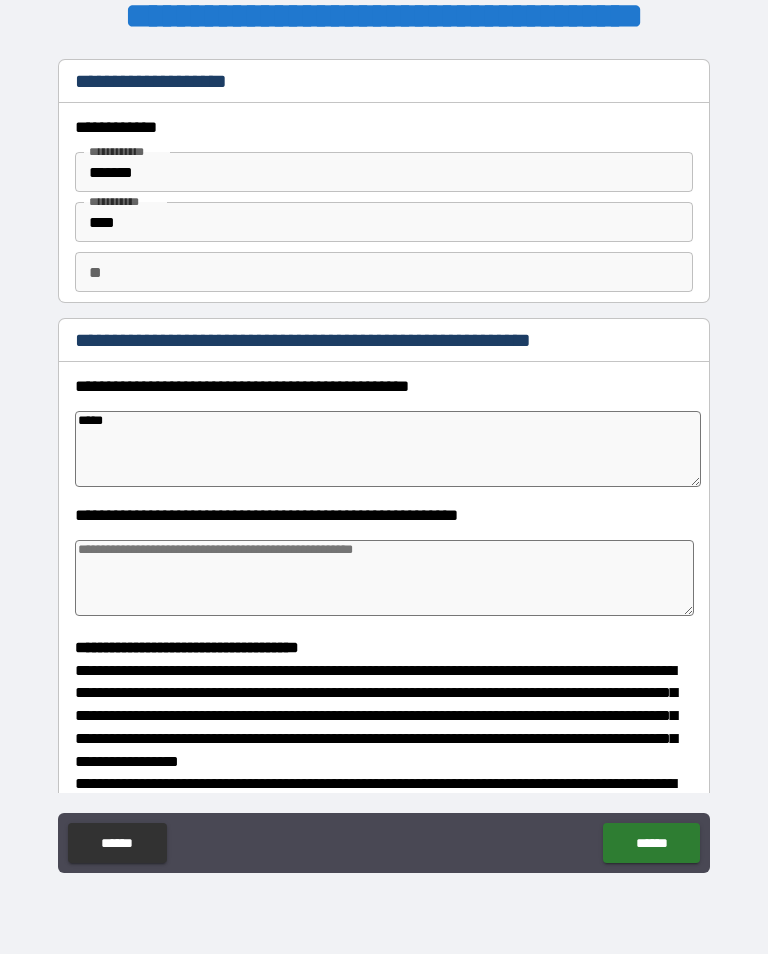 type on "*" 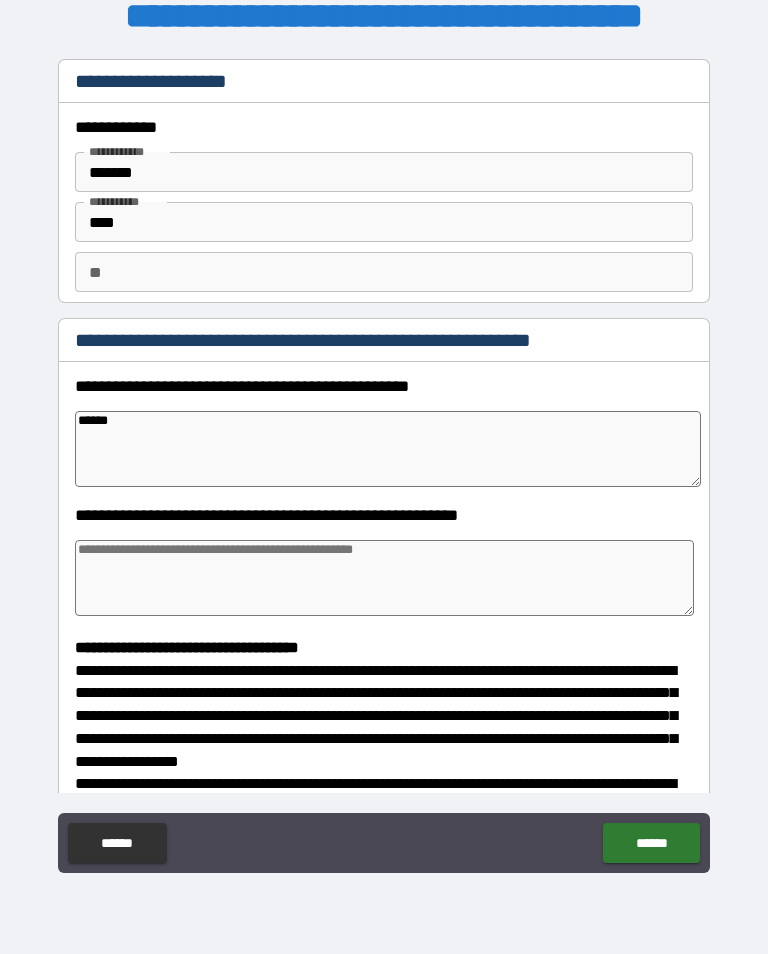 type on "*" 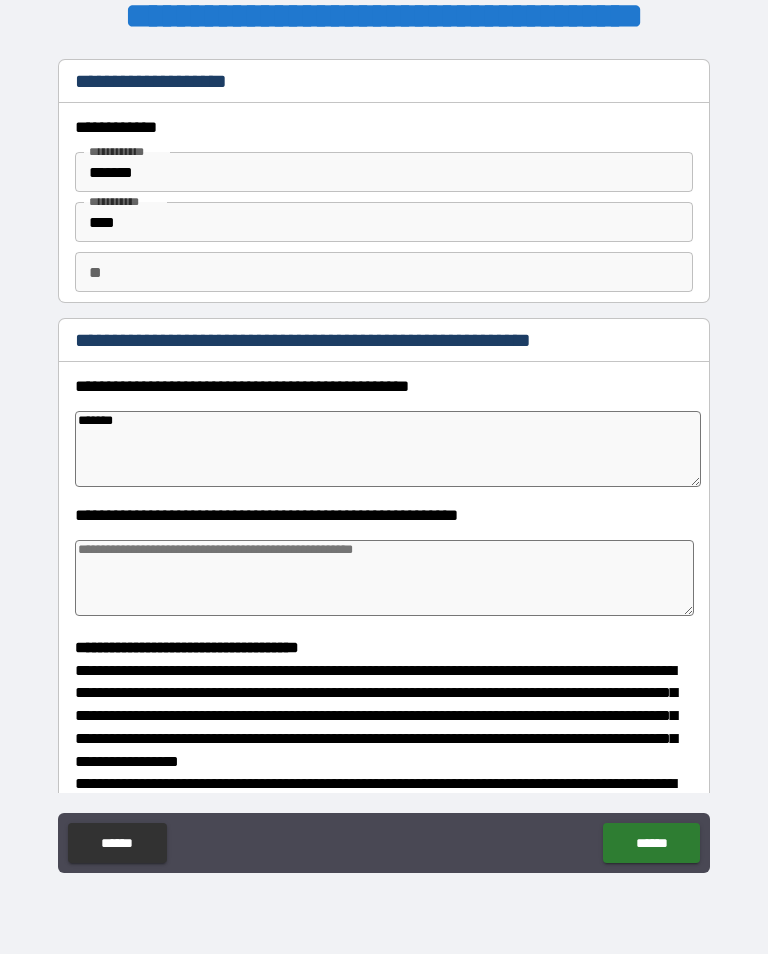 type on "*" 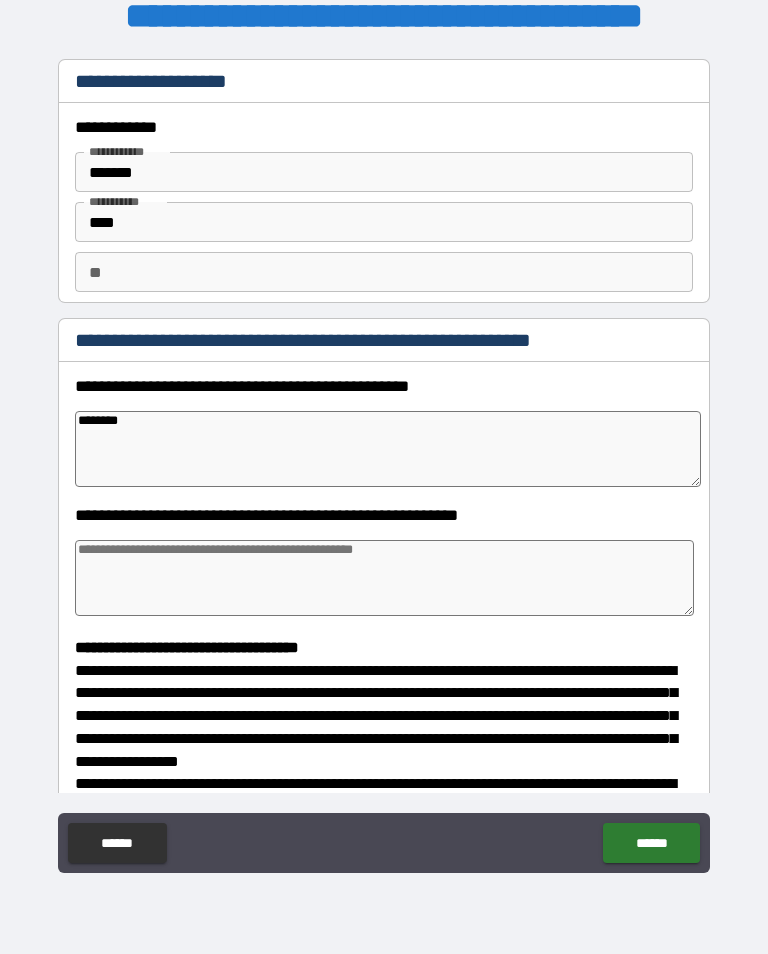 type on "*" 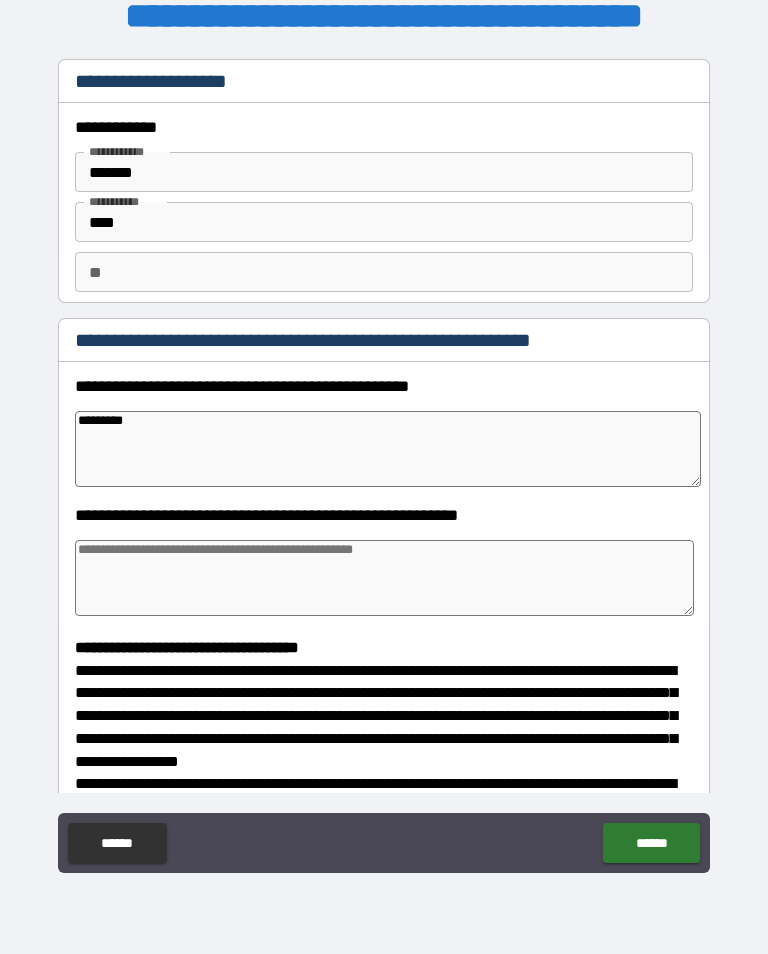 type on "*" 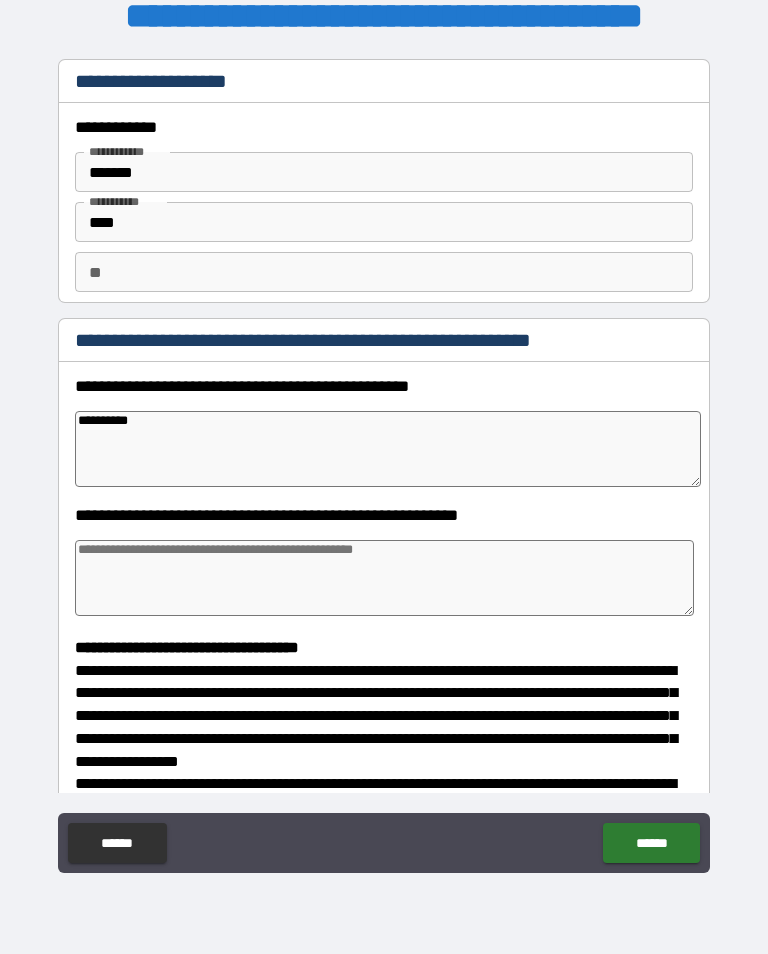 type on "*" 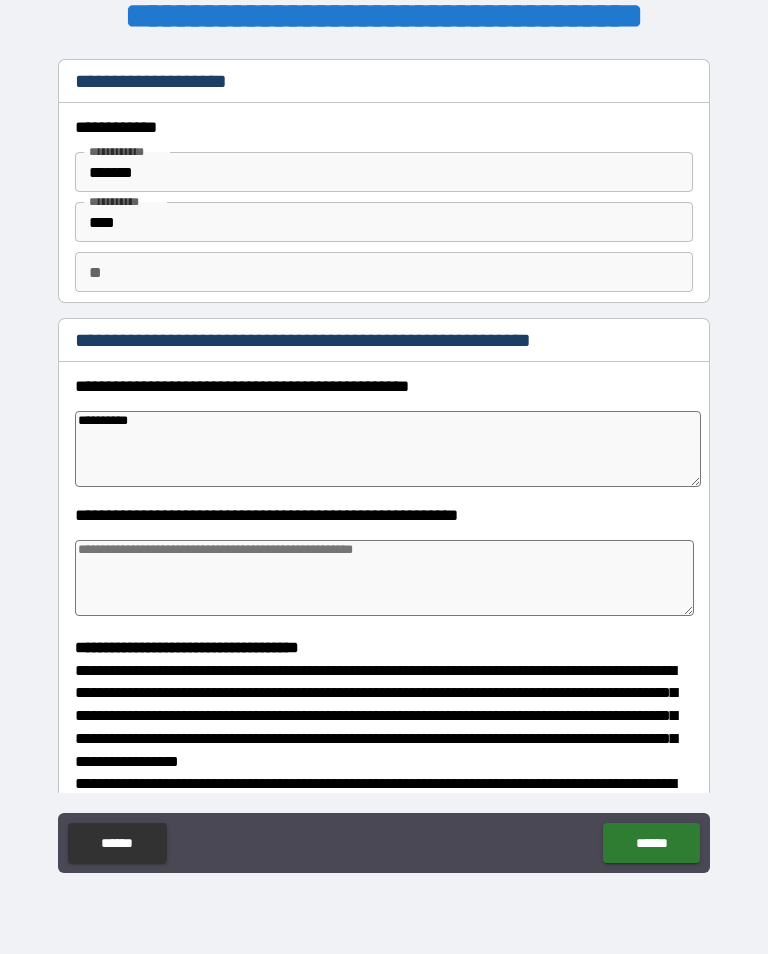 type on "**********" 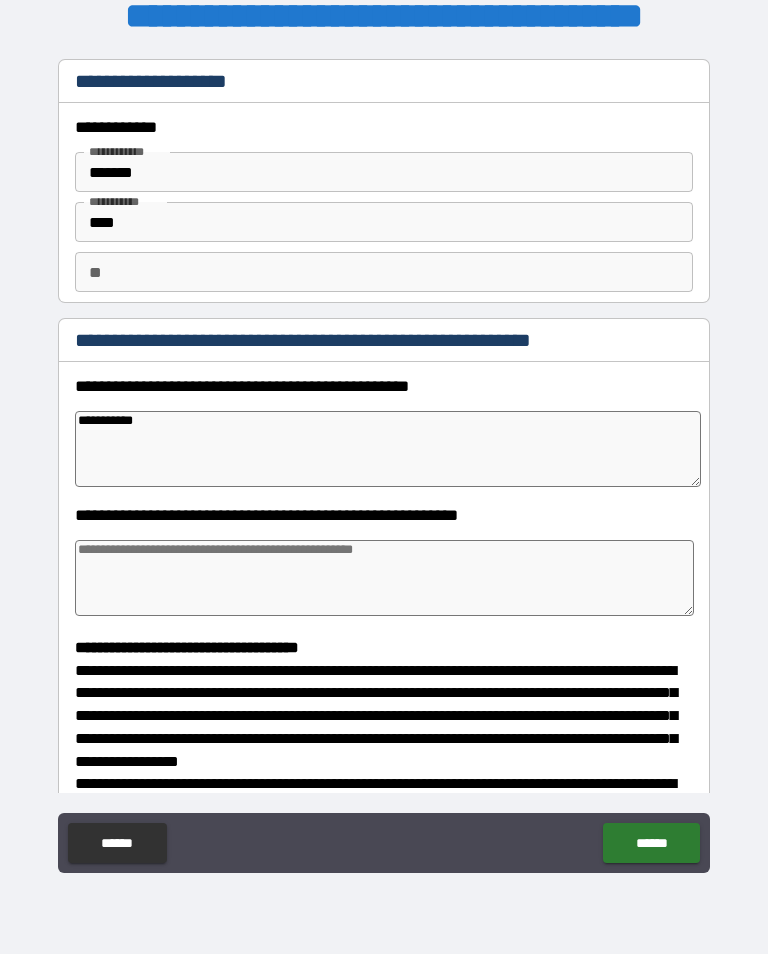 type on "*" 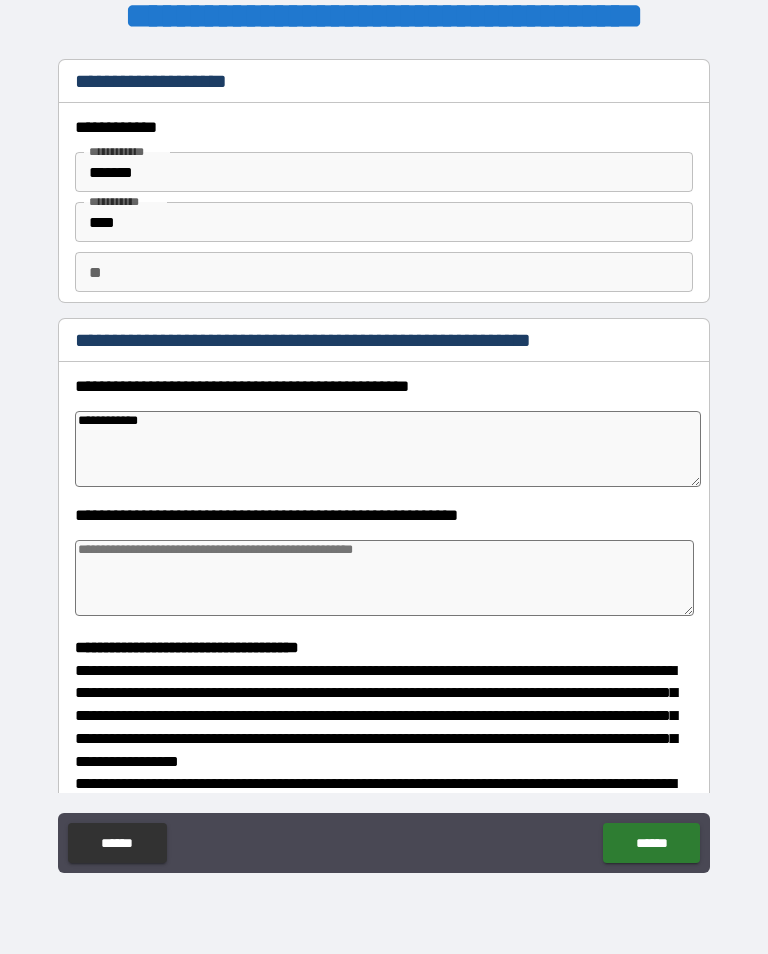 type on "*" 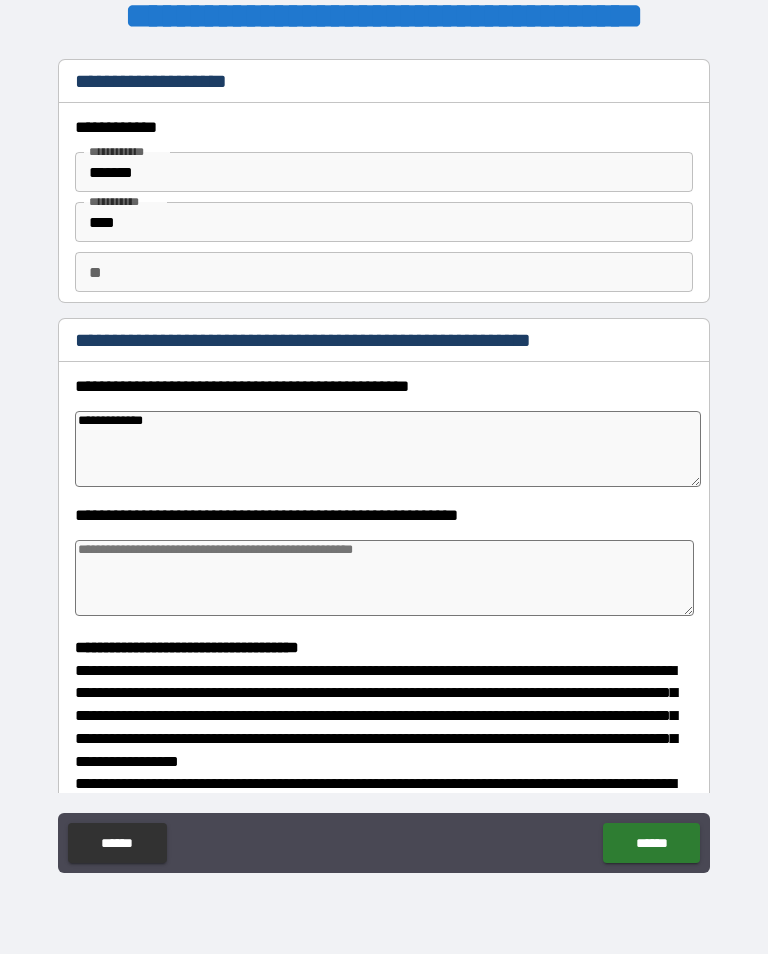 type on "*" 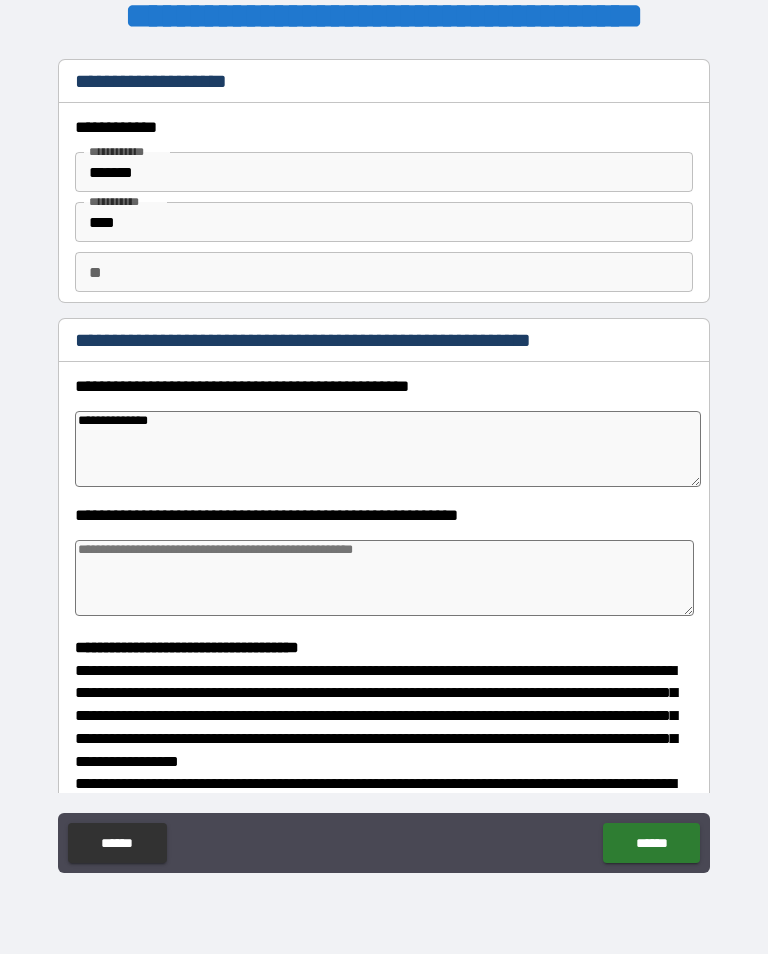 type on "*" 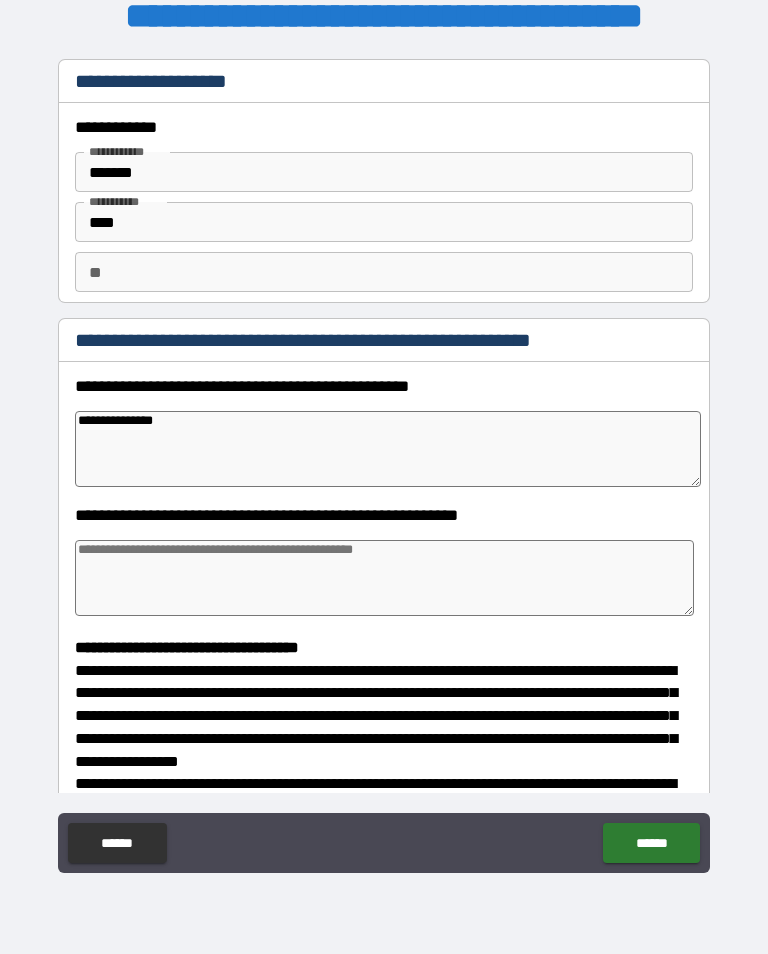 type on "*" 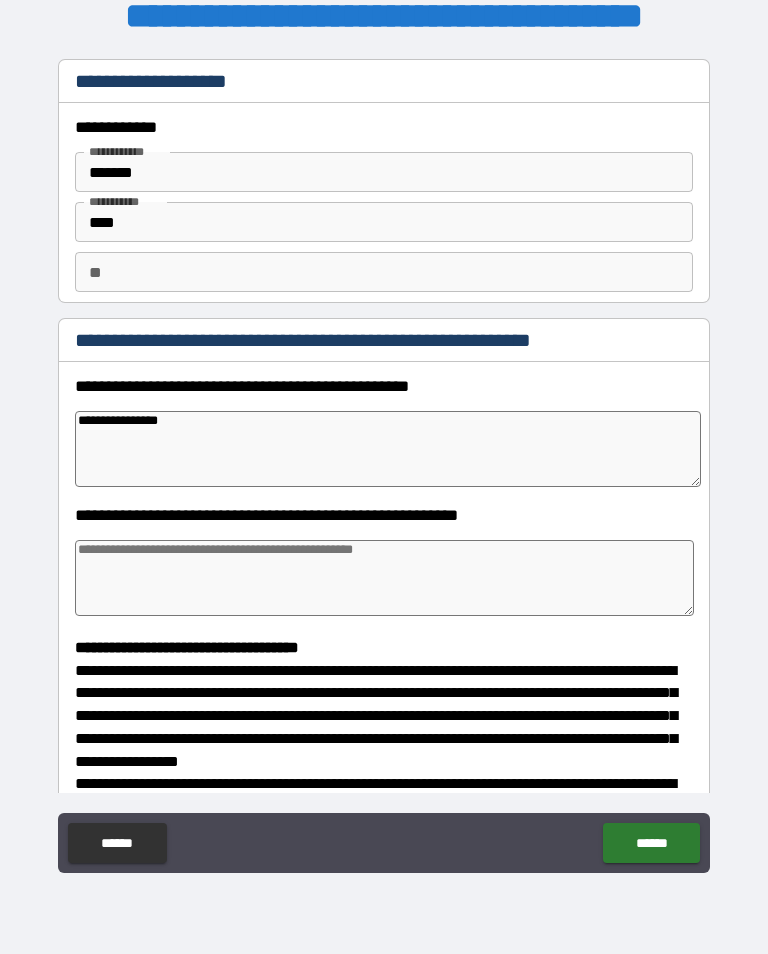 type on "**********" 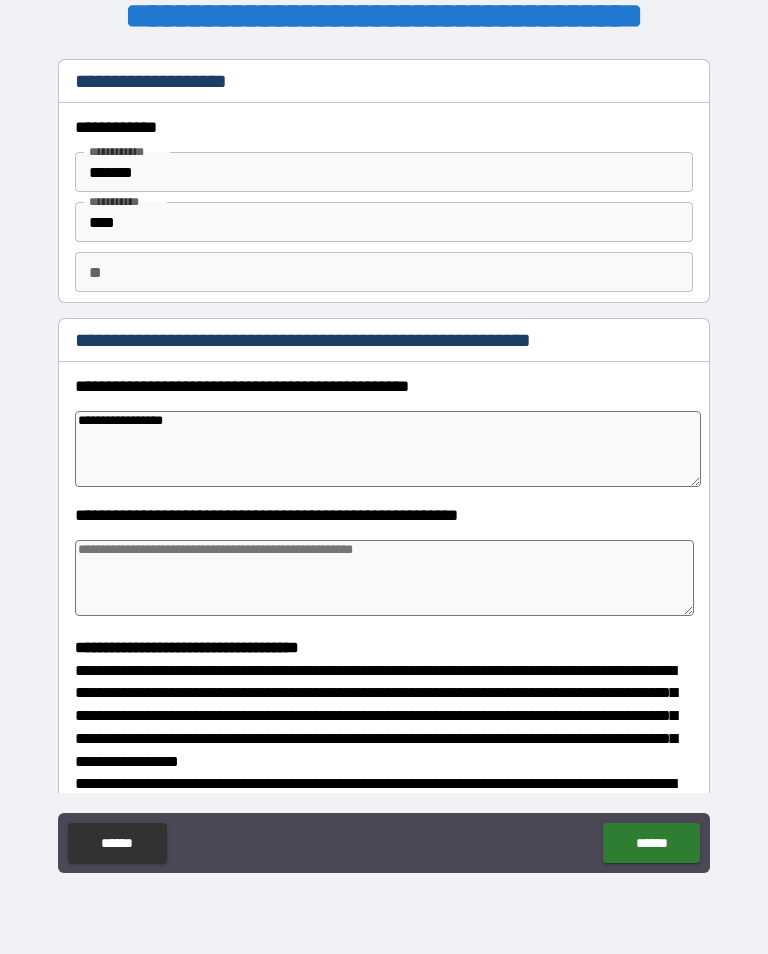 type on "*" 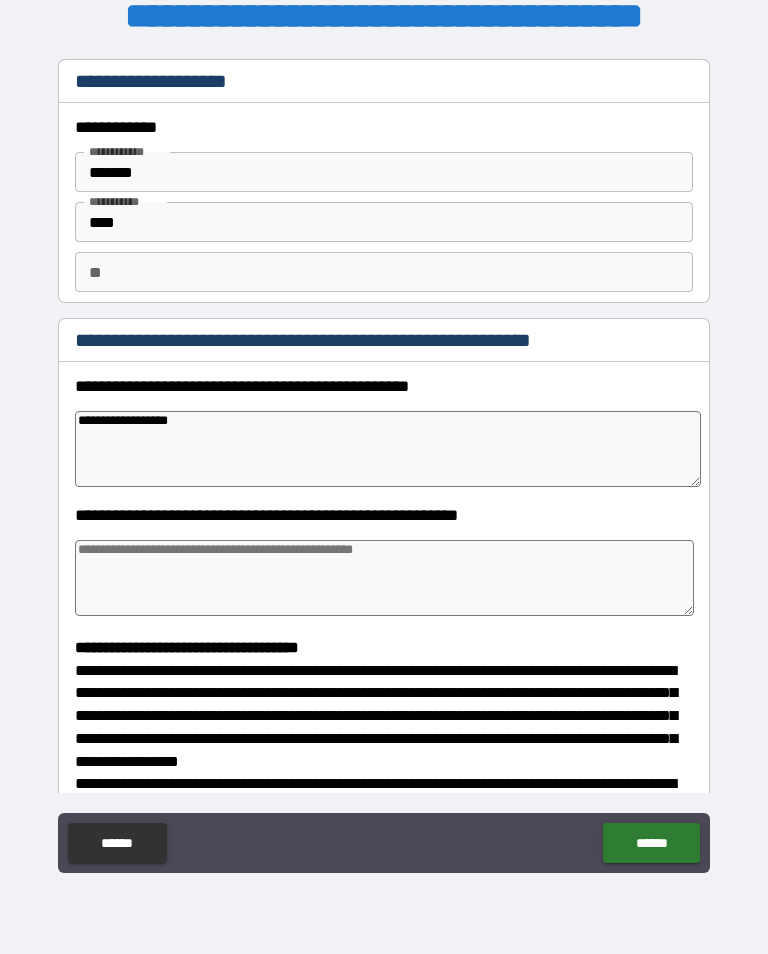 type on "*" 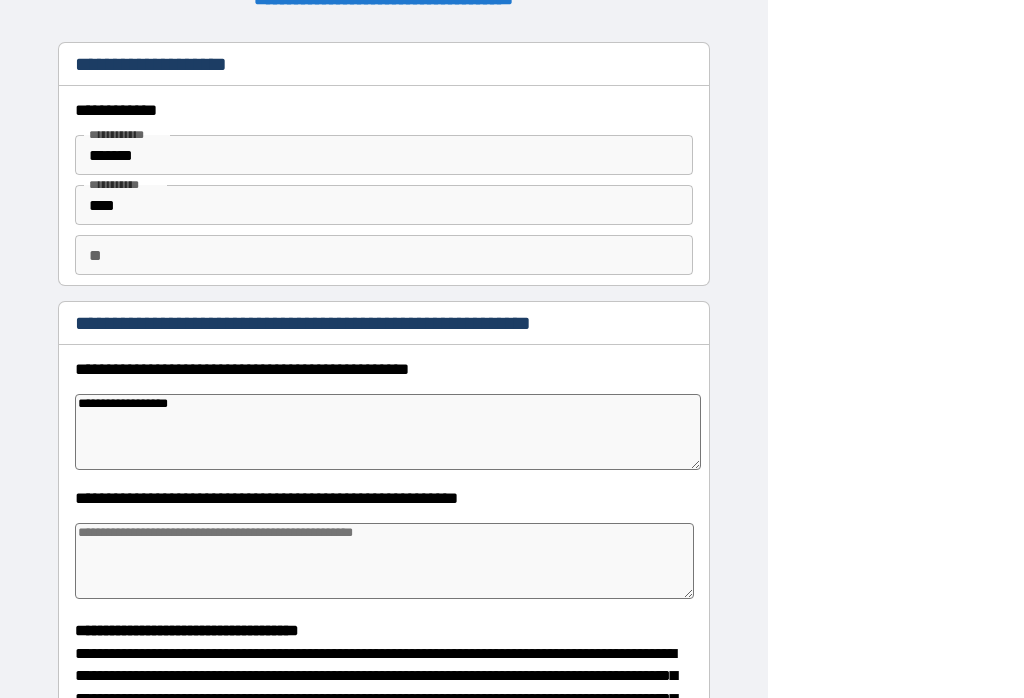 type on "*" 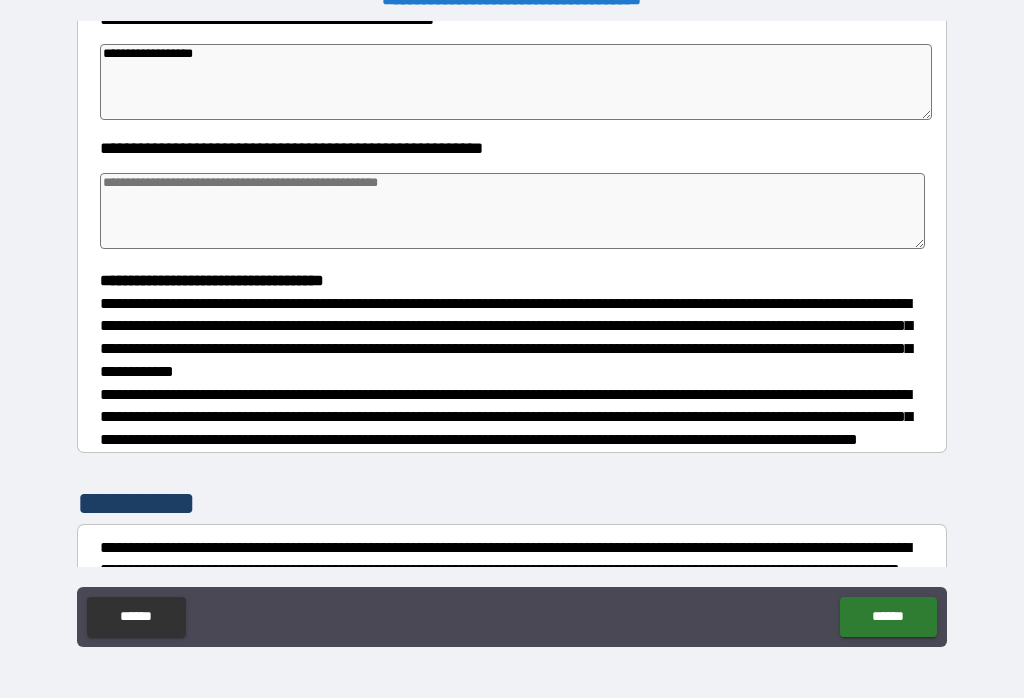 scroll, scrollTop: 335, scrollLeft: 0, axis: vertical 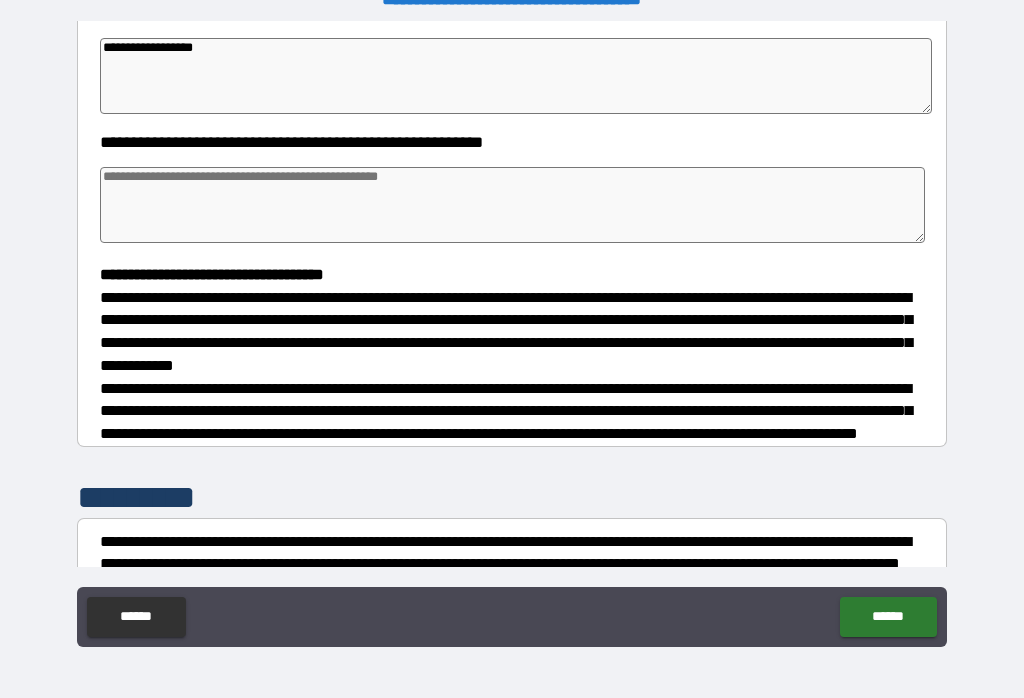 type on "**********" 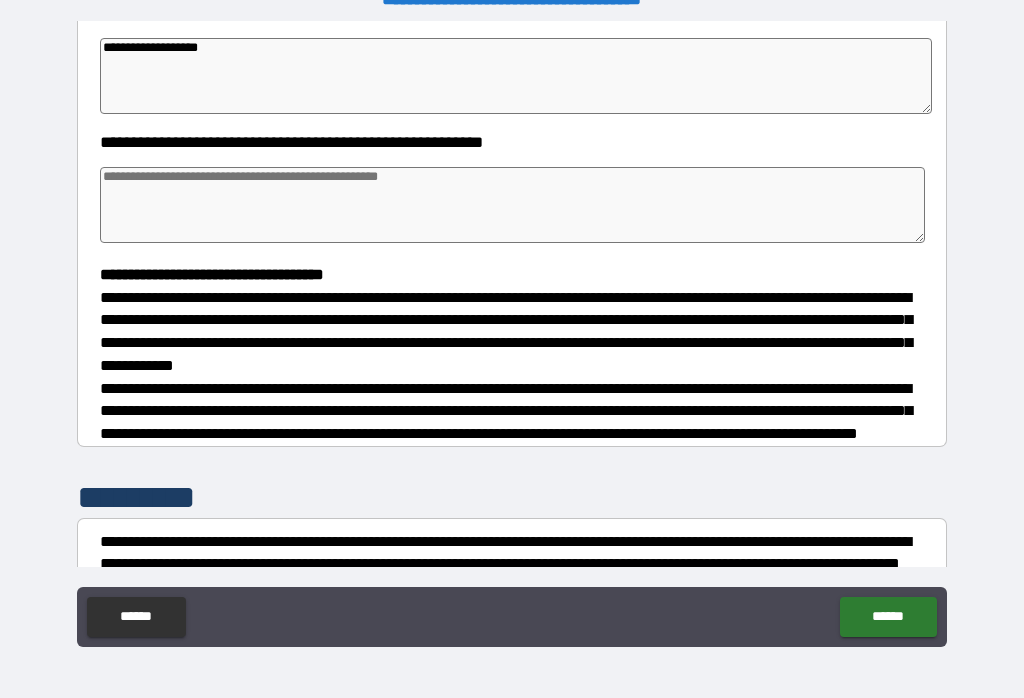 type on "*" 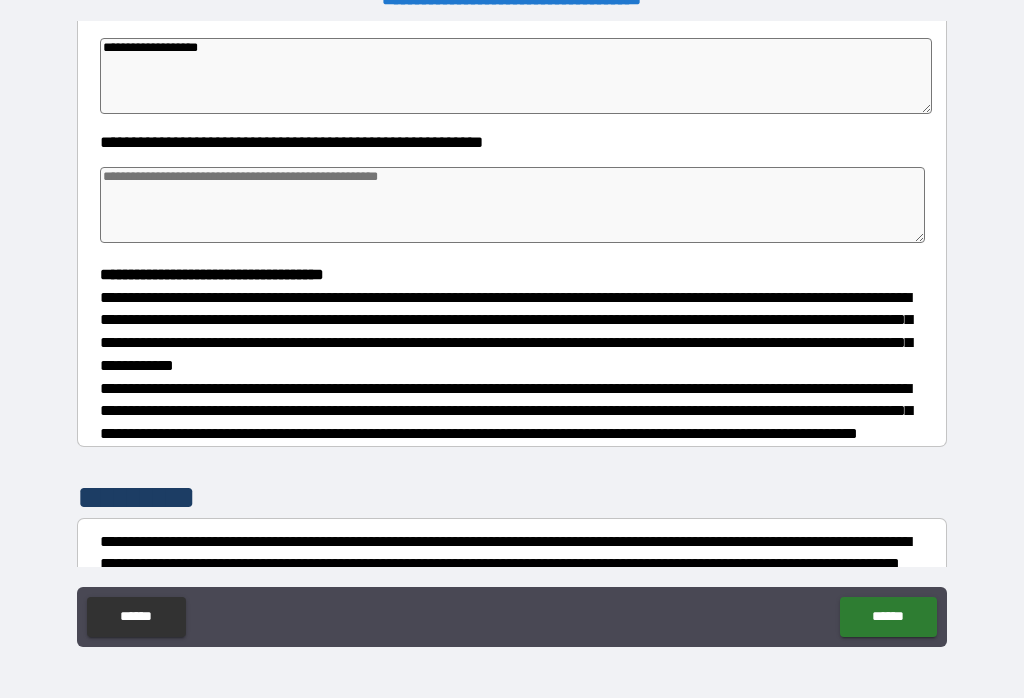 type on "*" 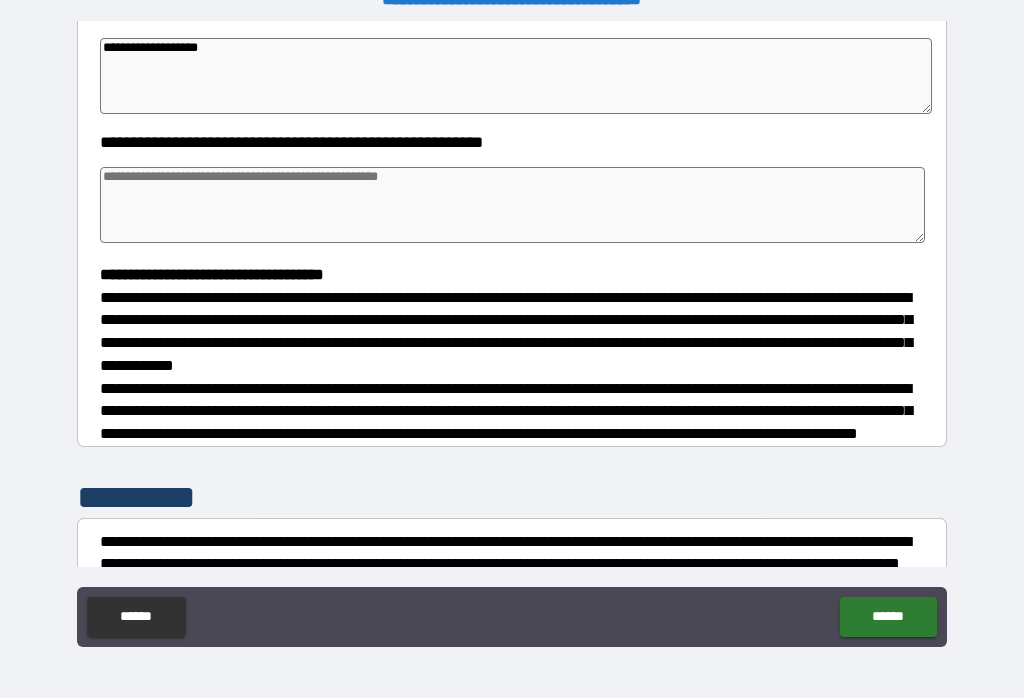 type on "*" 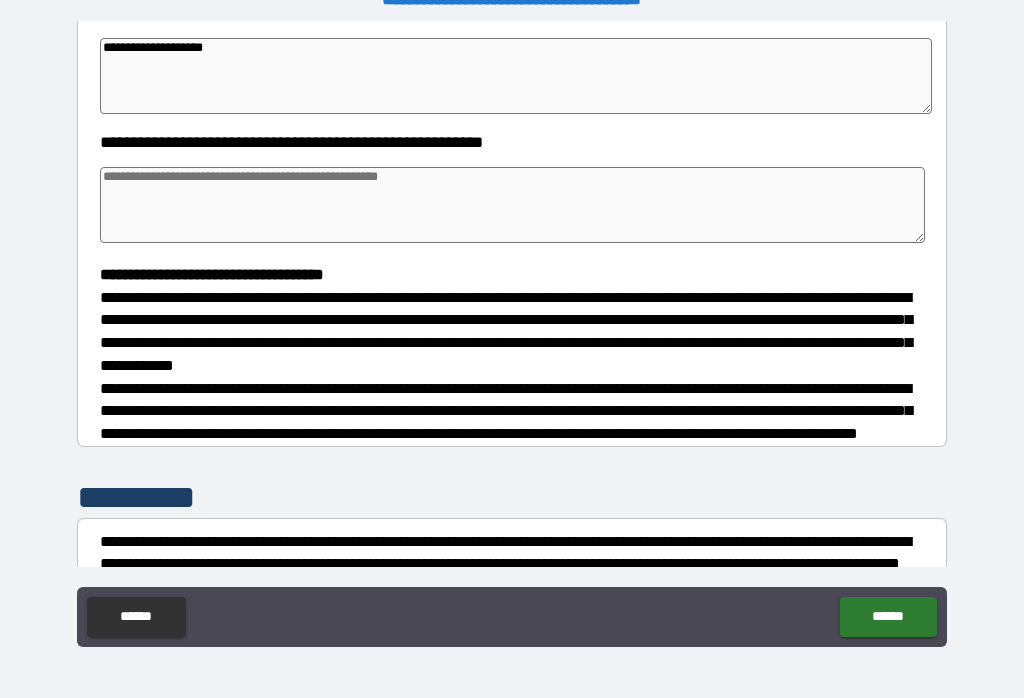 type on "*" 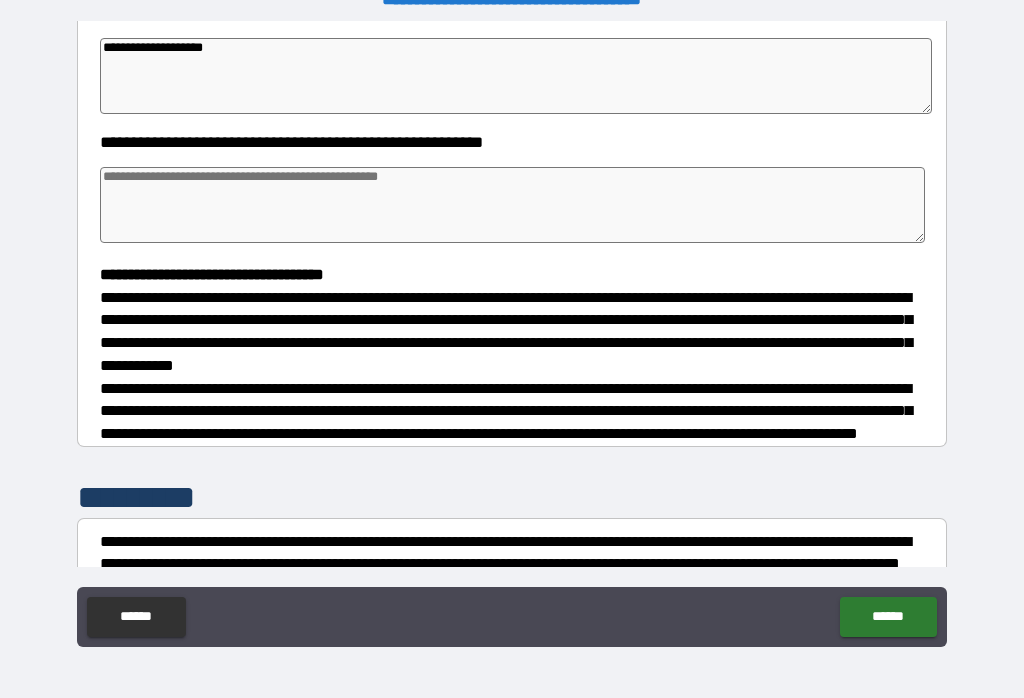 type on "*" 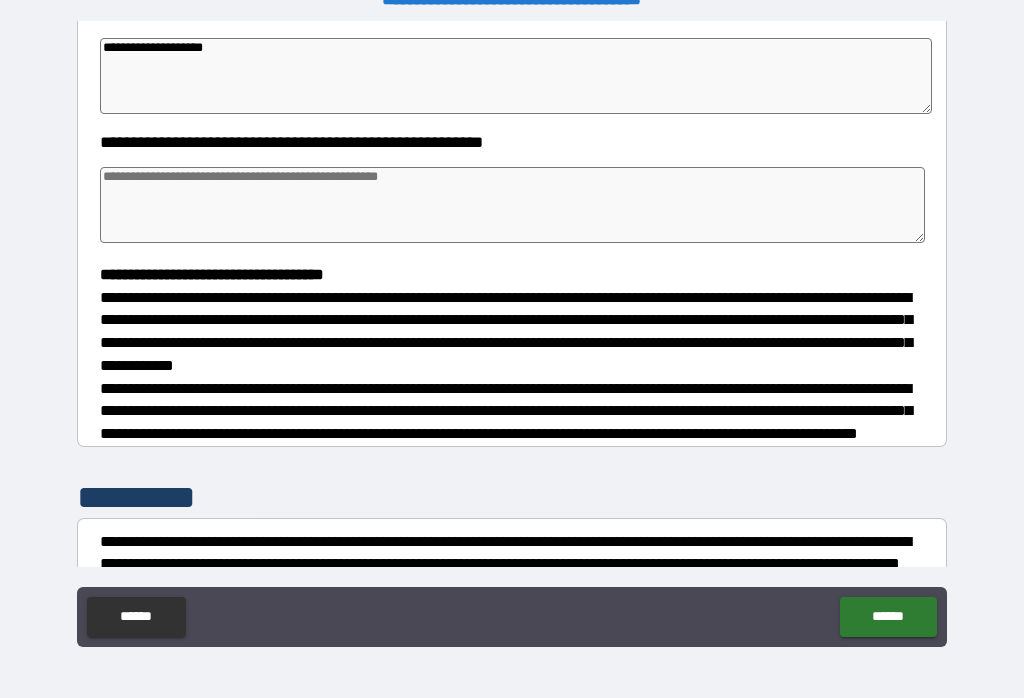type on "*" 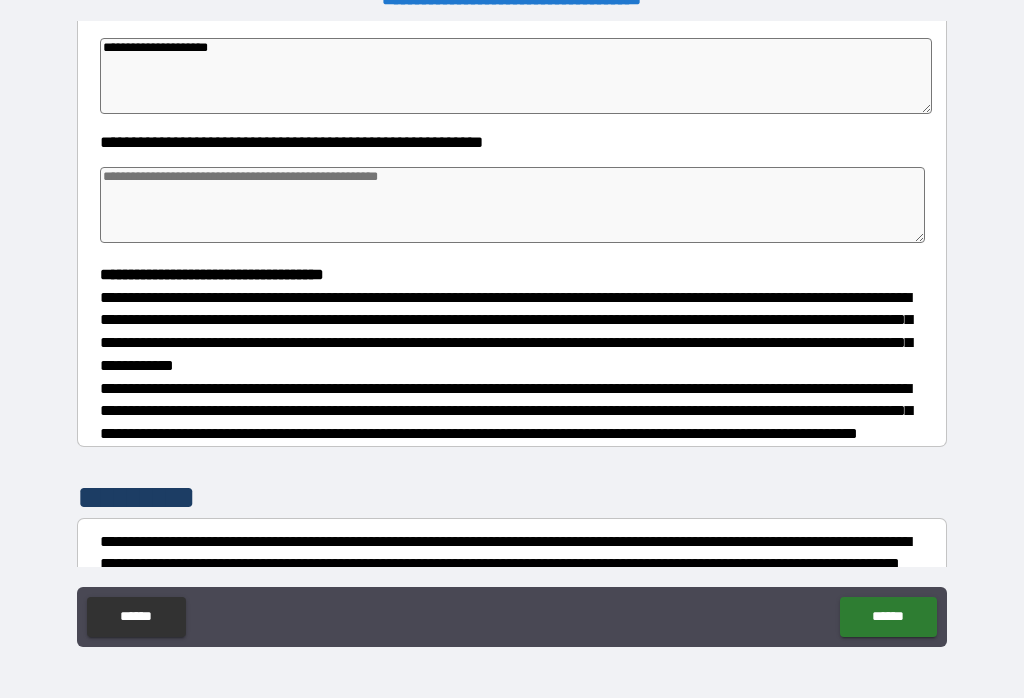 type on "*" 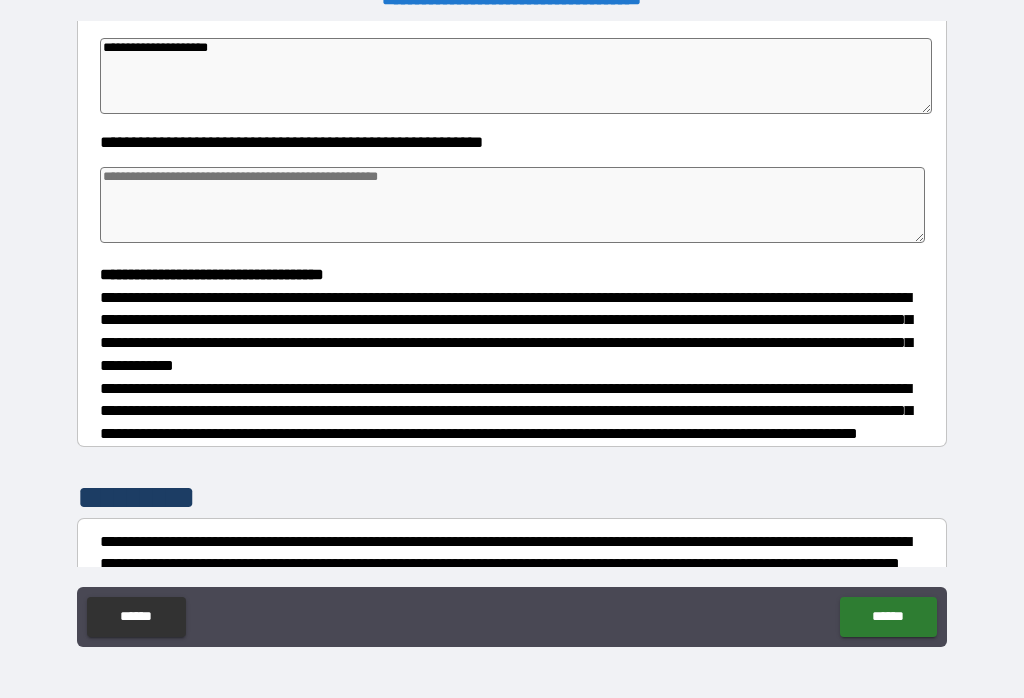 type on "*" 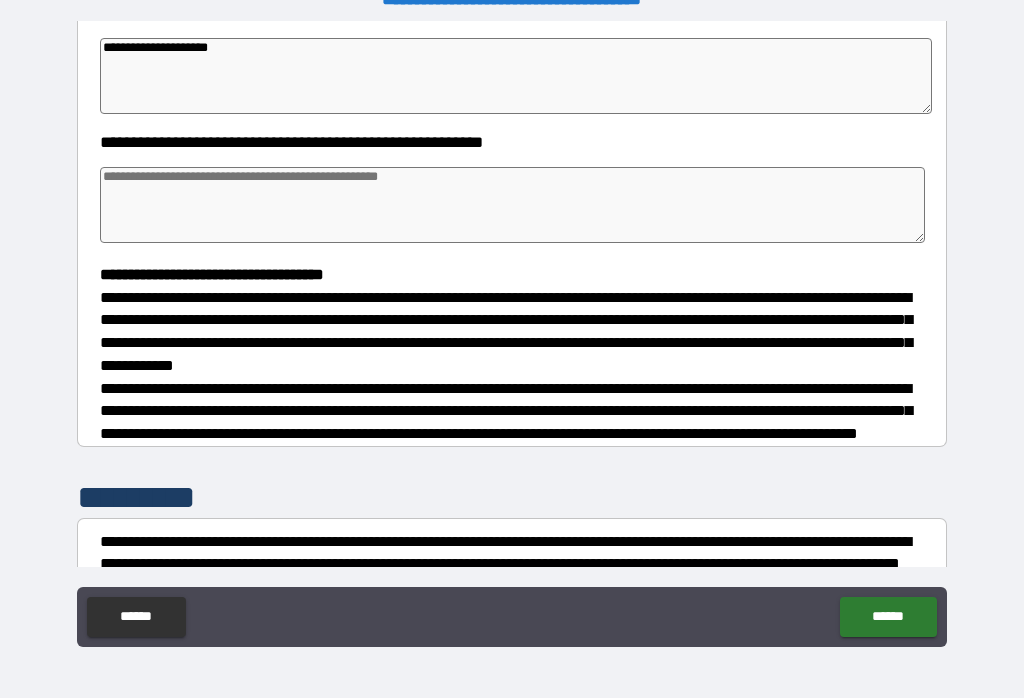 type on "*" 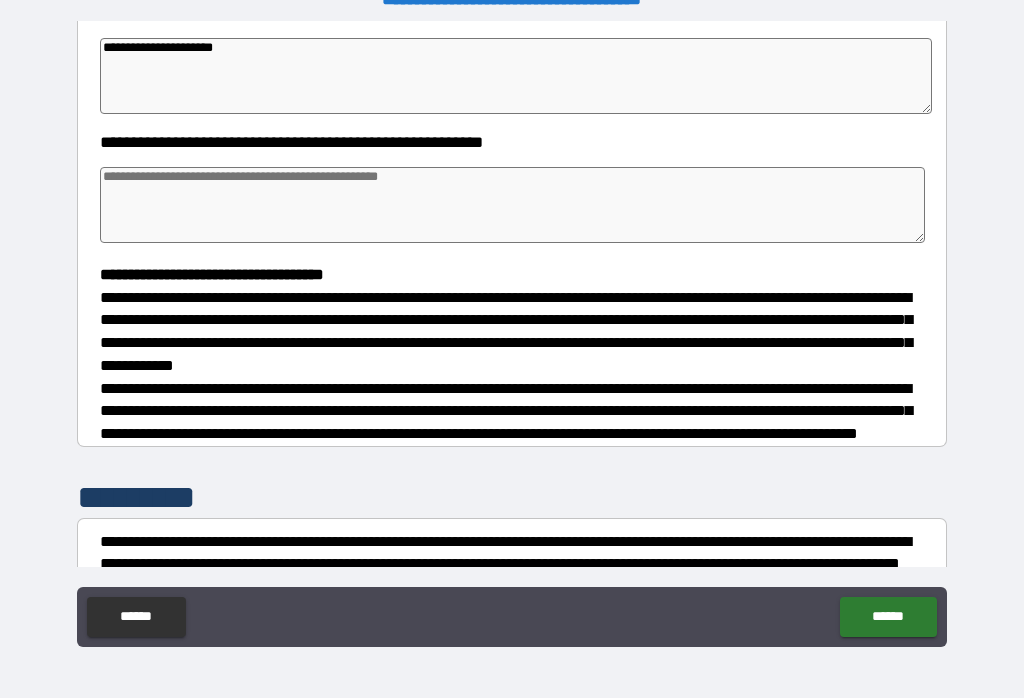 type on "*" 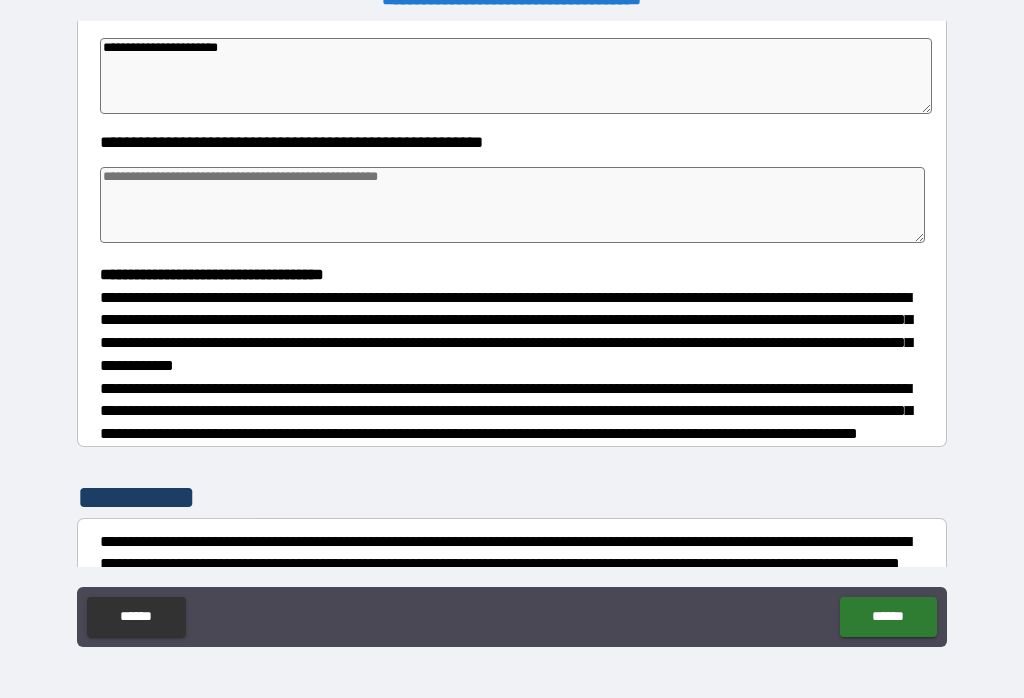 type on "*" 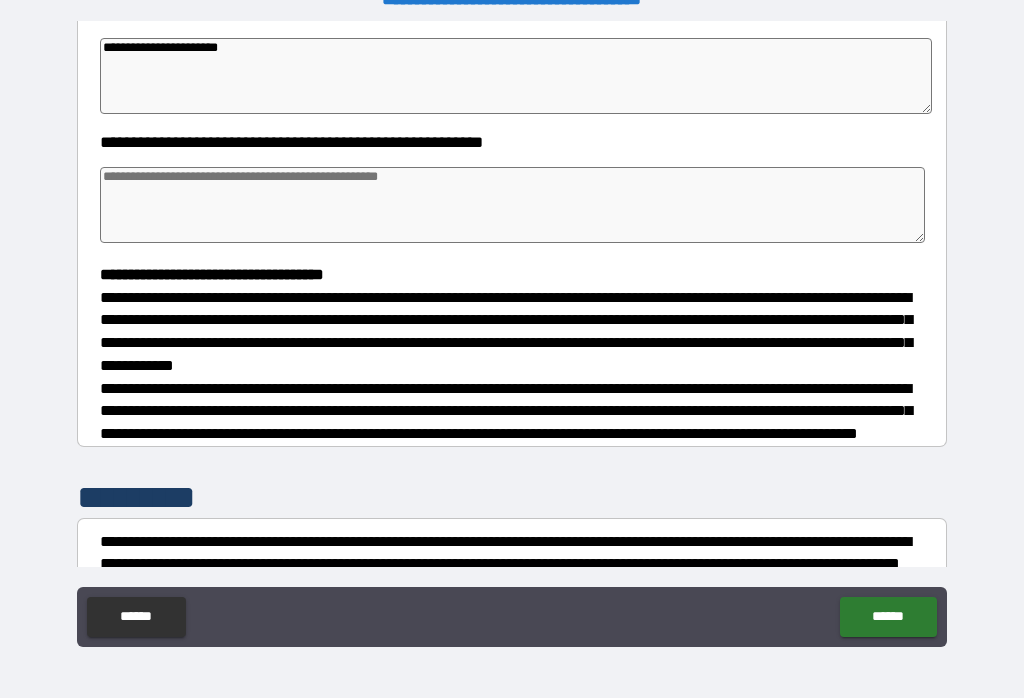 type on "**********" 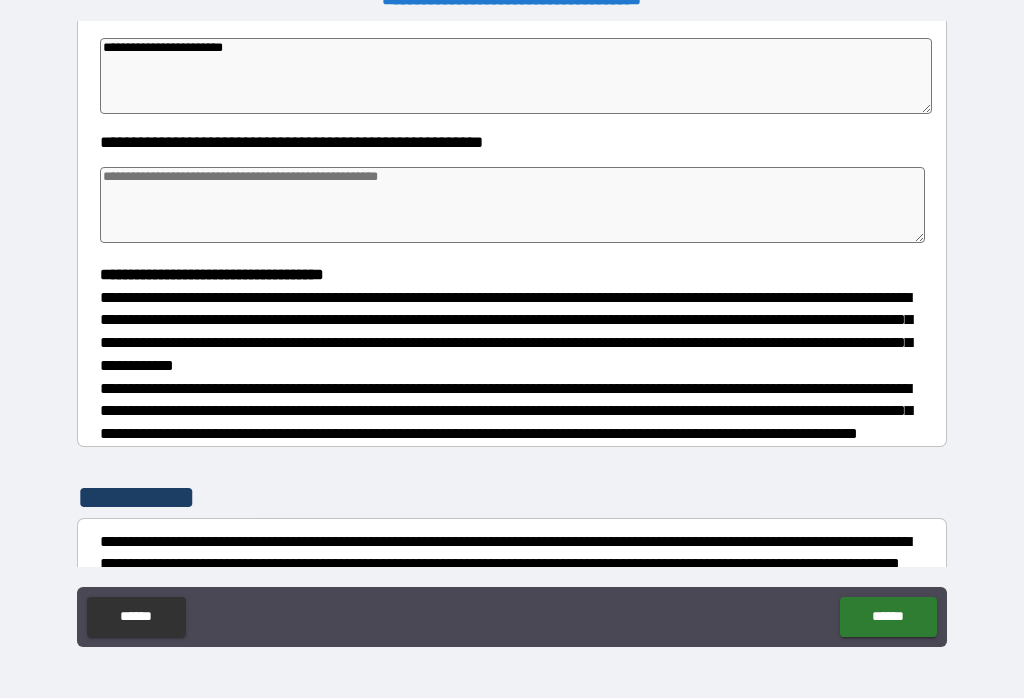 type on "*" 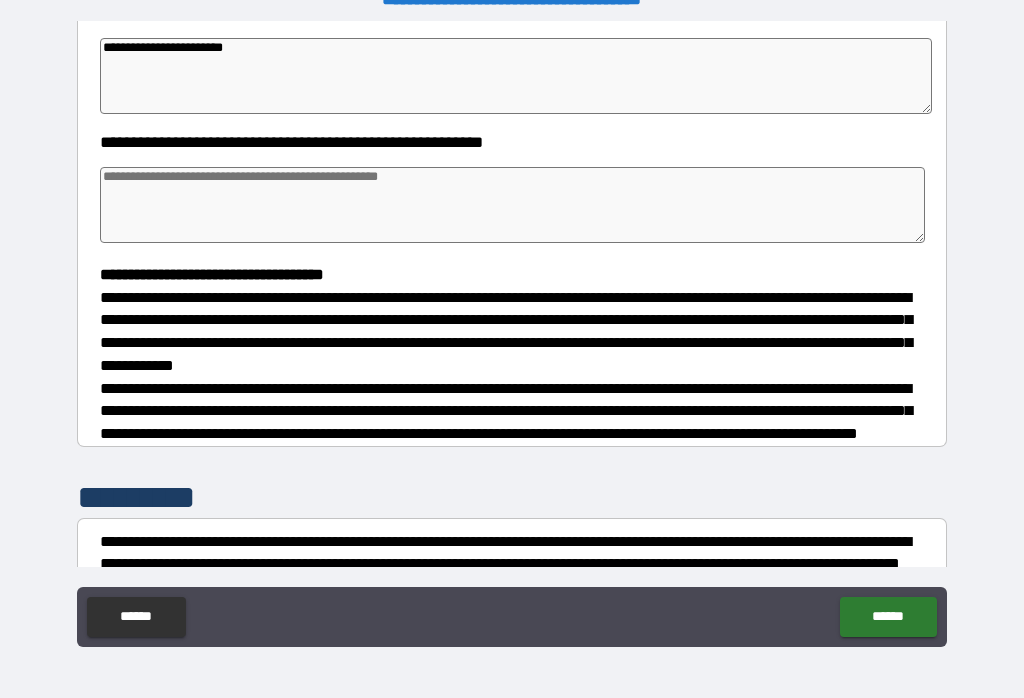 type on "*" 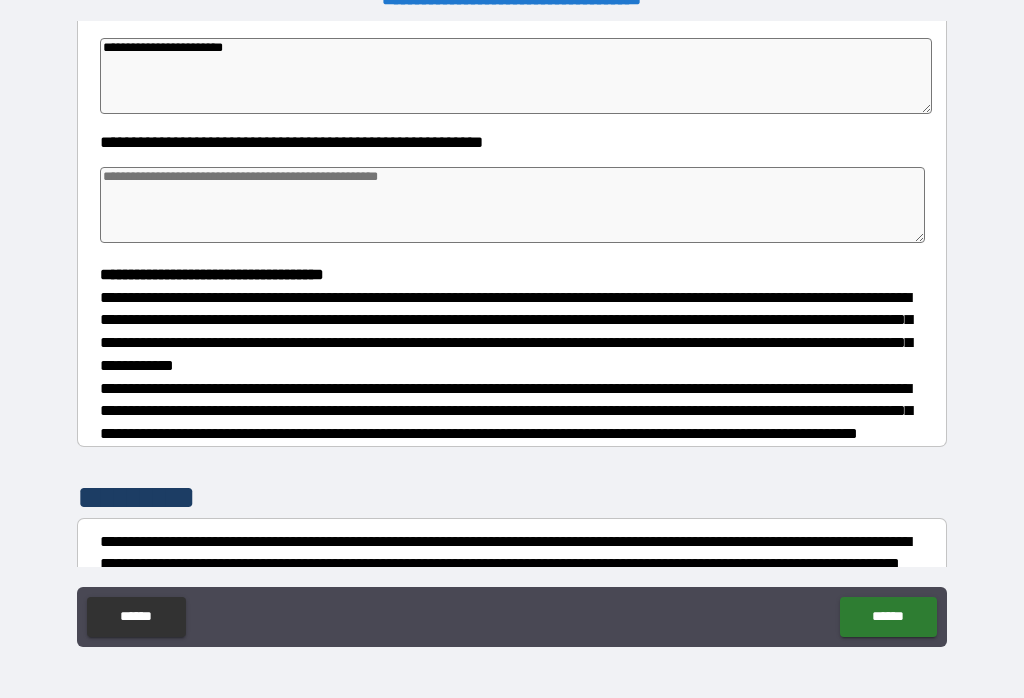 type on "*" 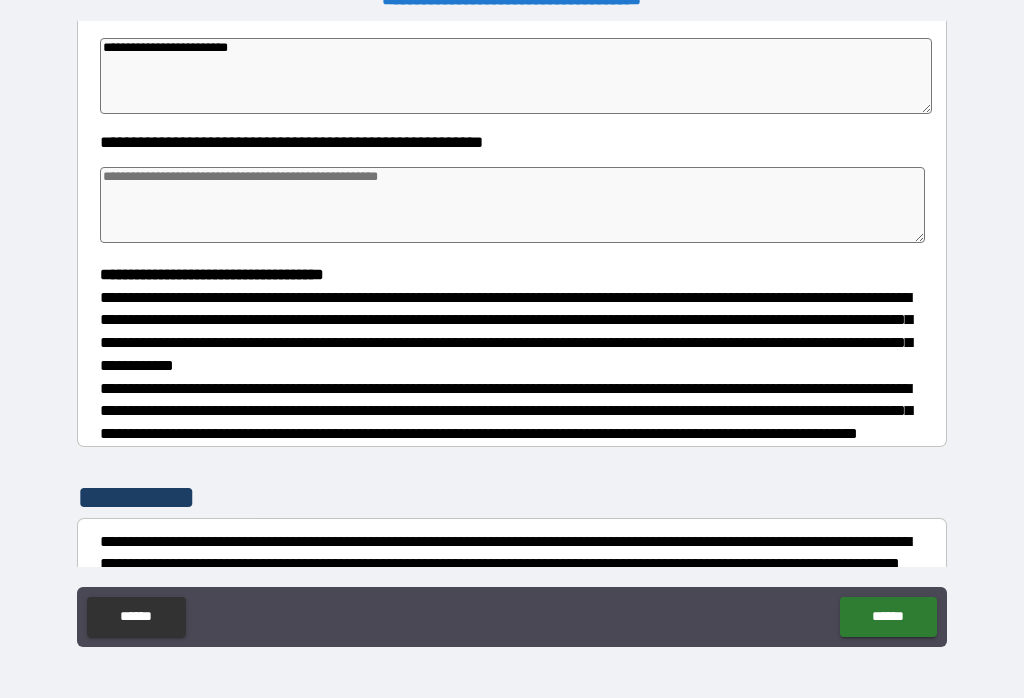 type on "*" 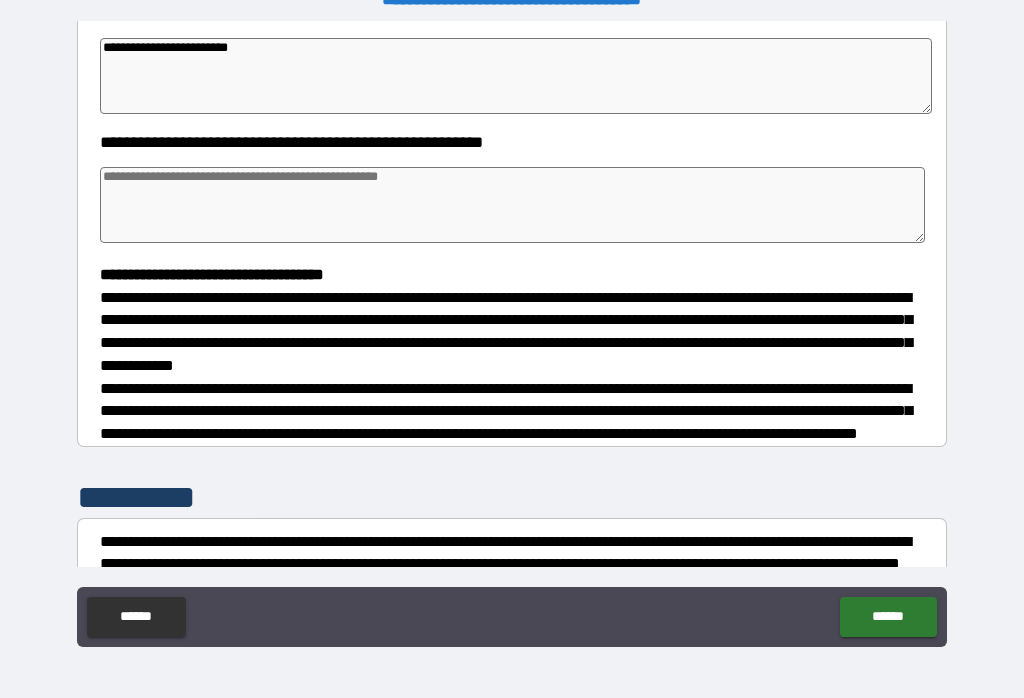 type on "*" 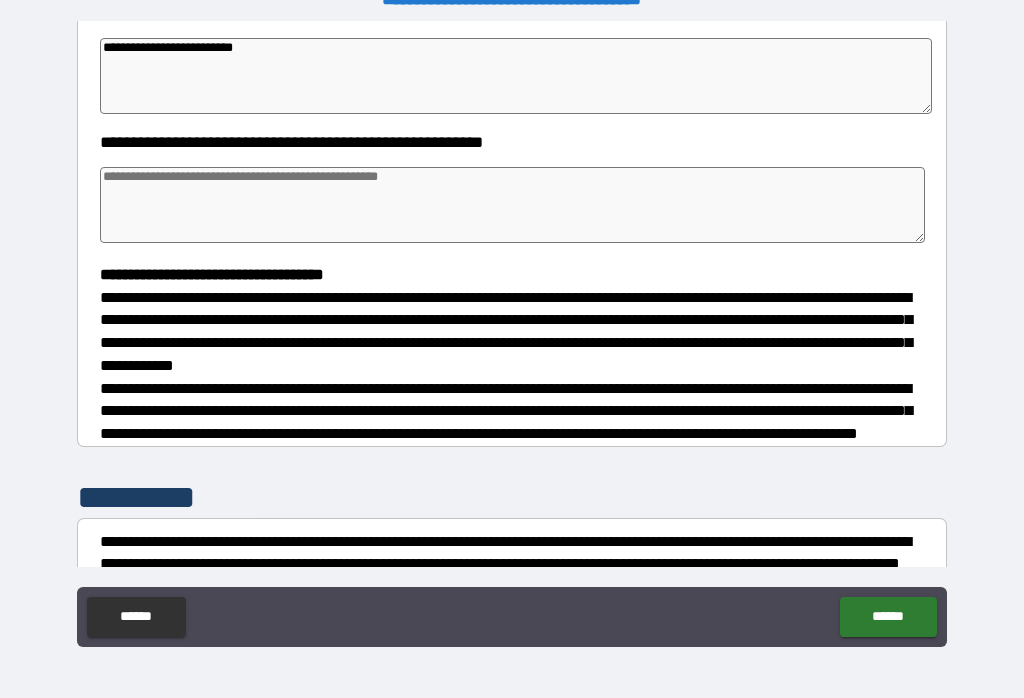 type on "*" 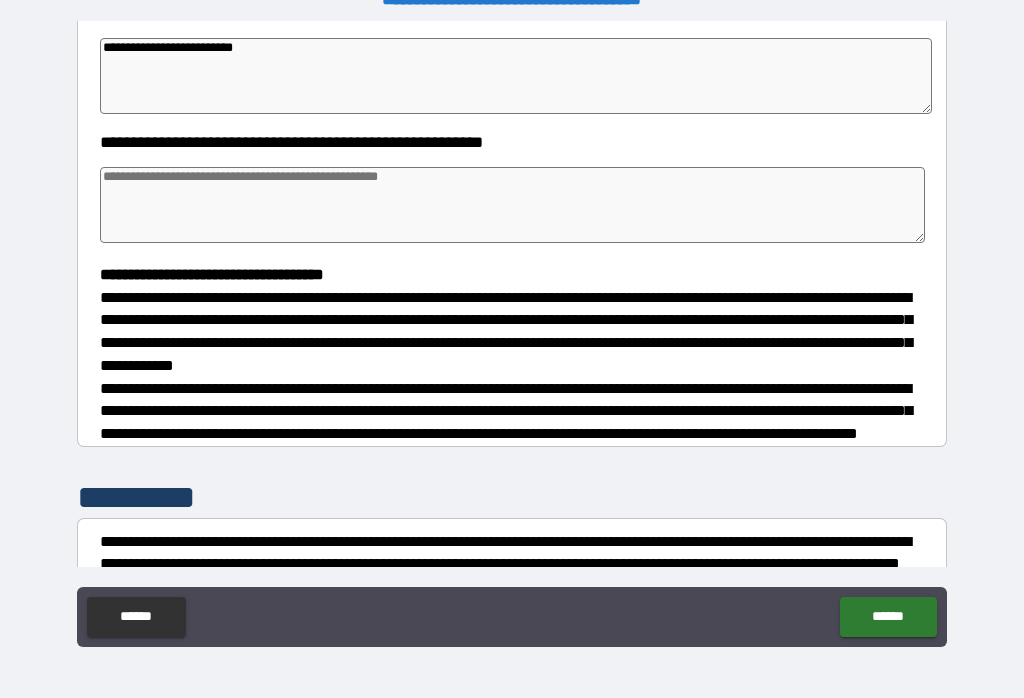 type on "*" 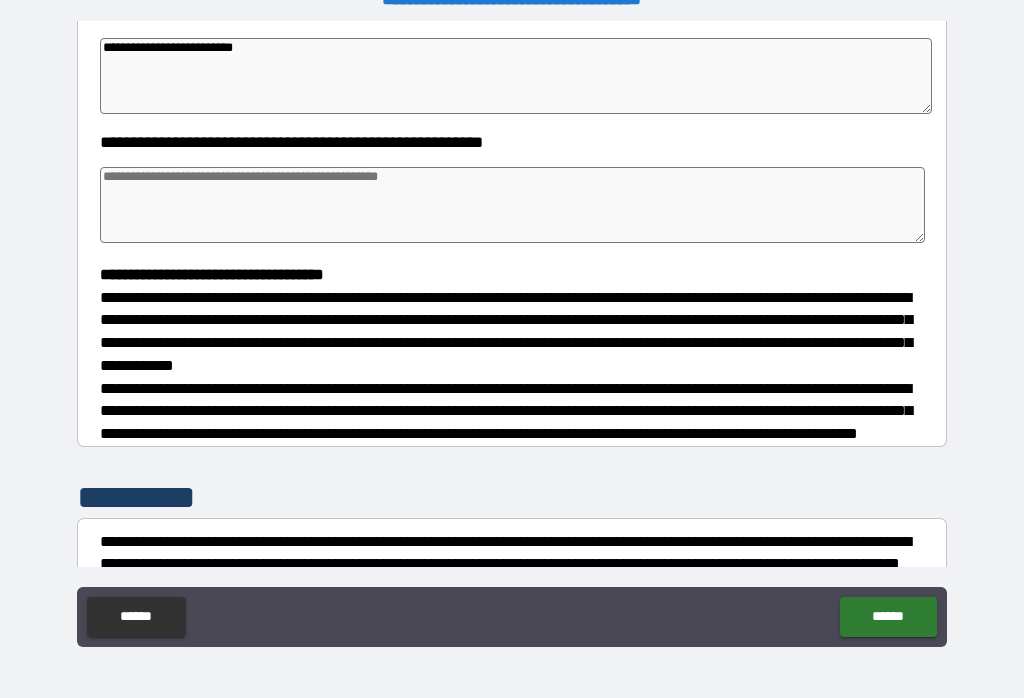 type on "*" 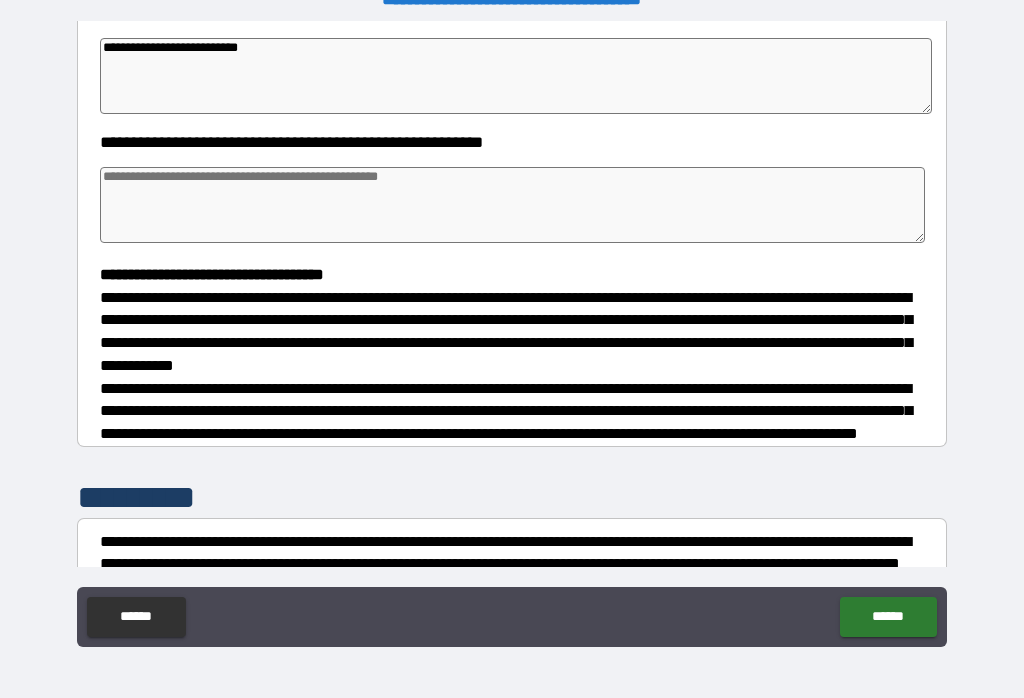 type on "*" 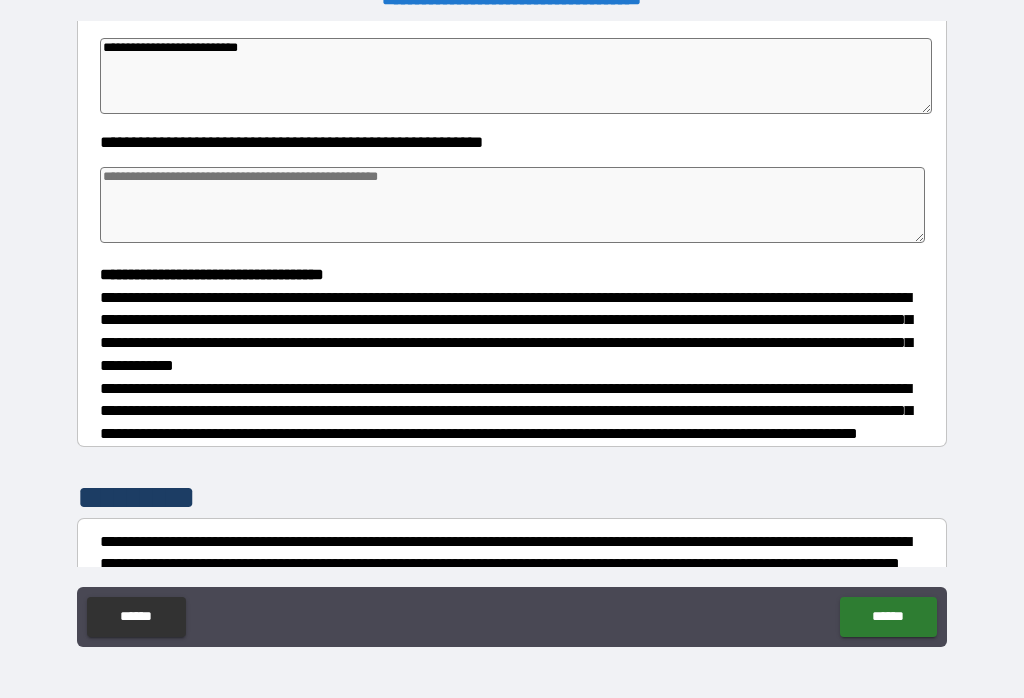 type on "*" 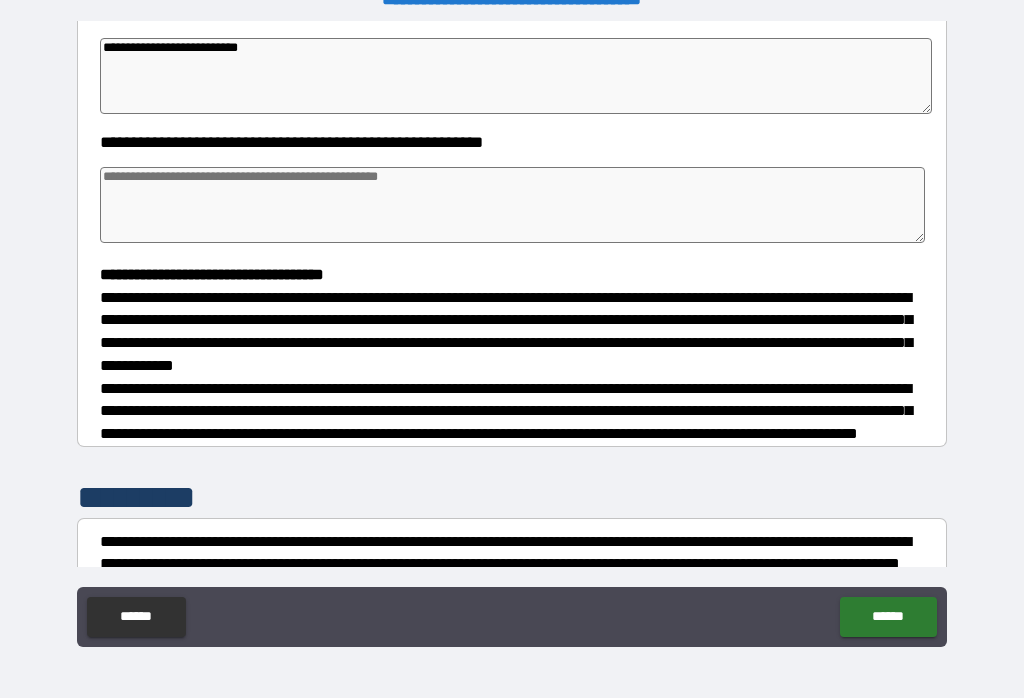 type on "*" 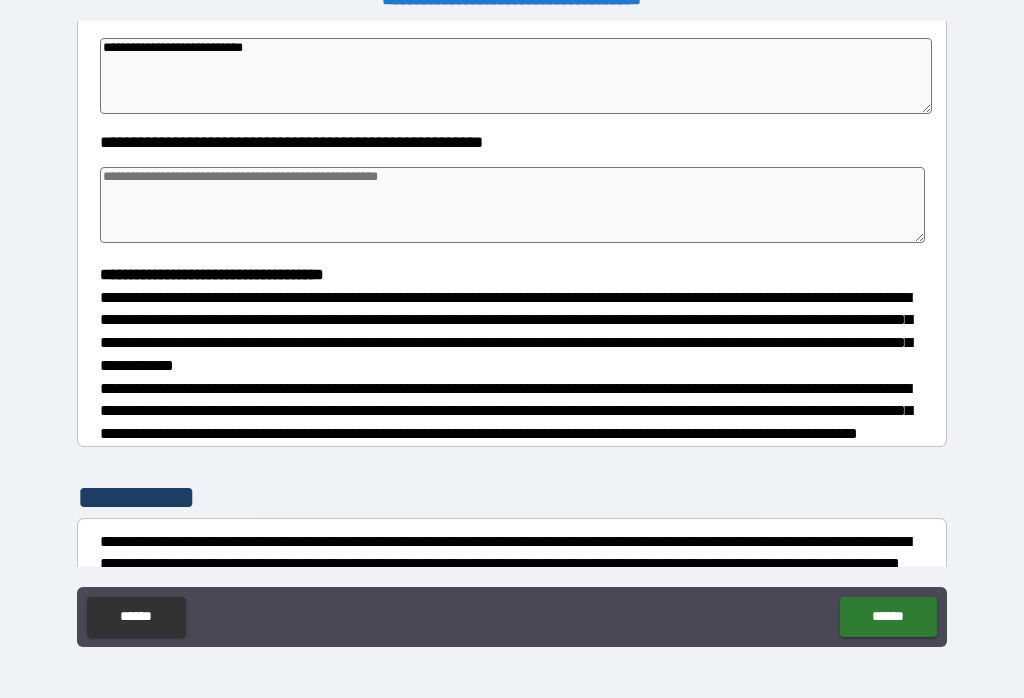 type on "*" 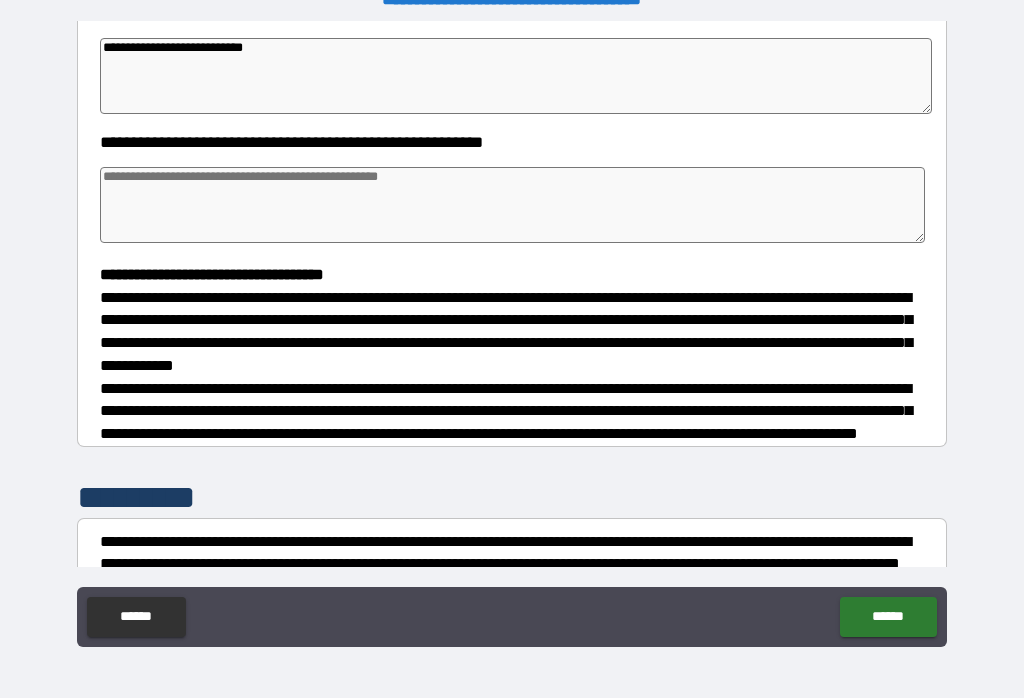 type on "*" 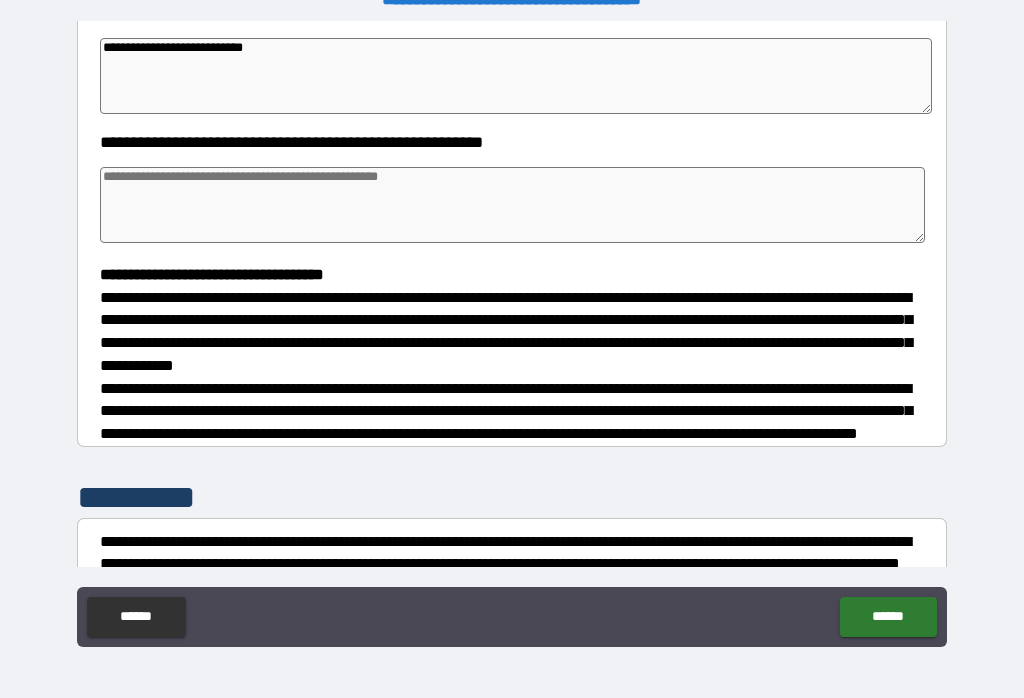 type on "*" 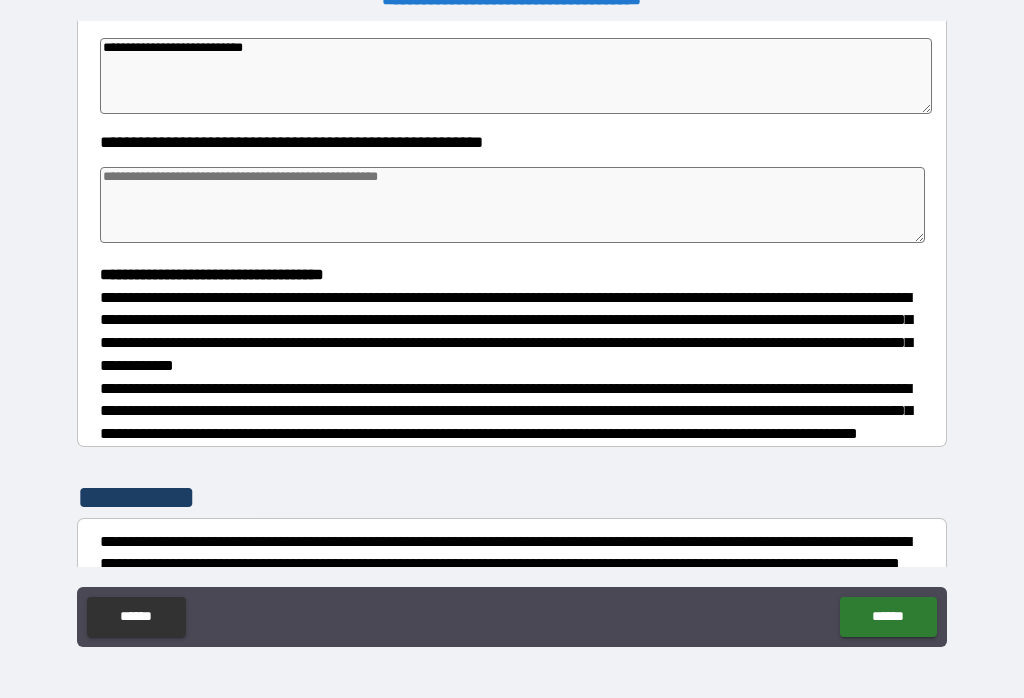 type on "*" 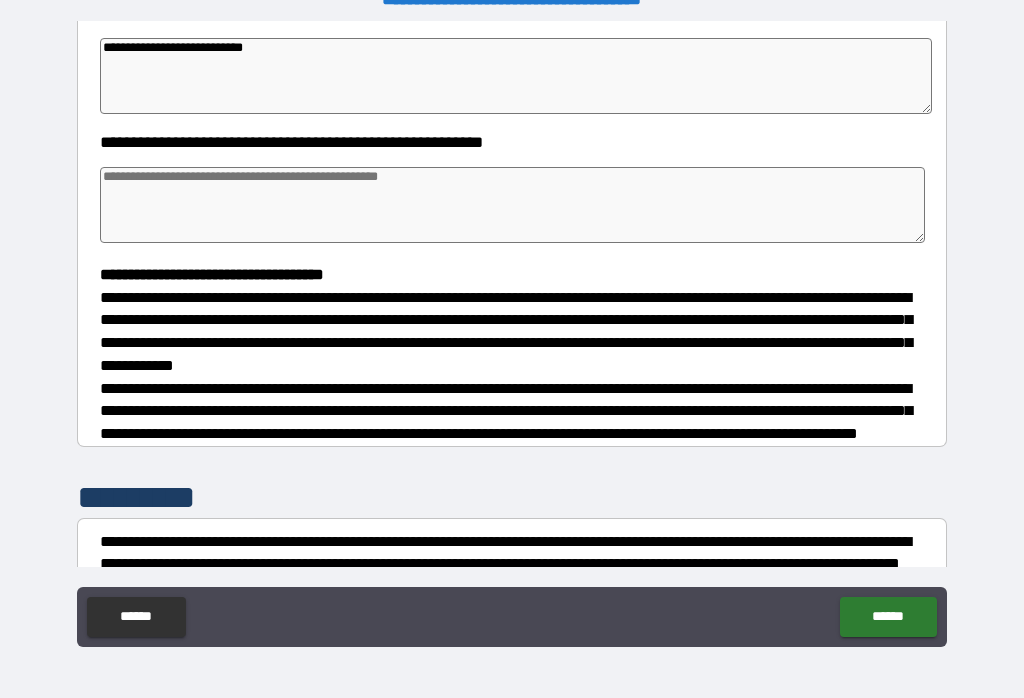type on "*" 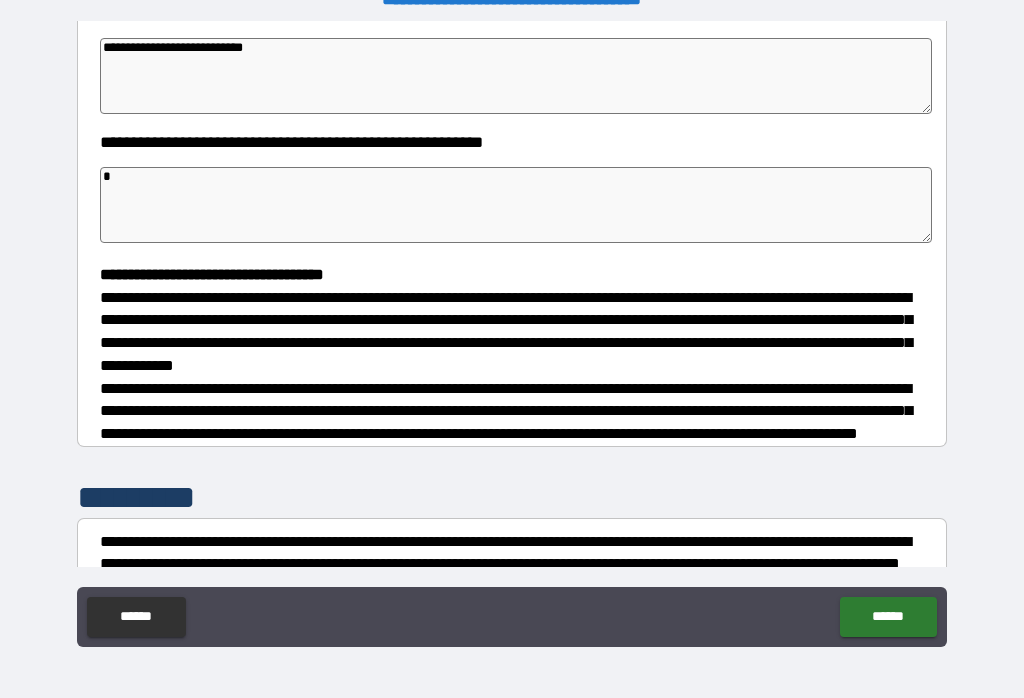 type on "*" 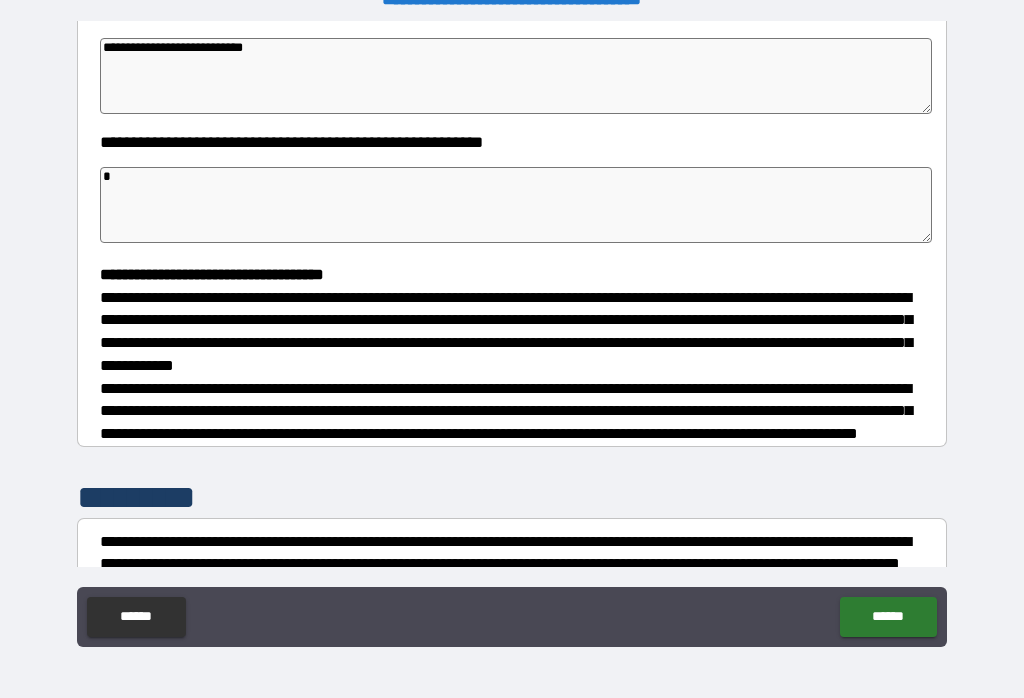 type on "*" 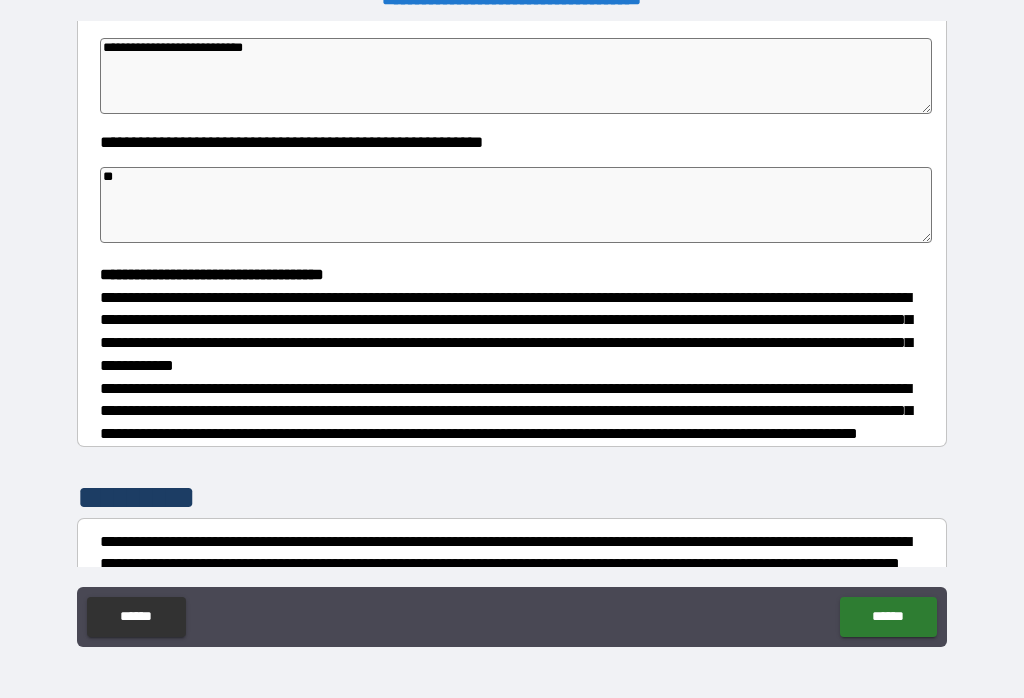 type on "*" 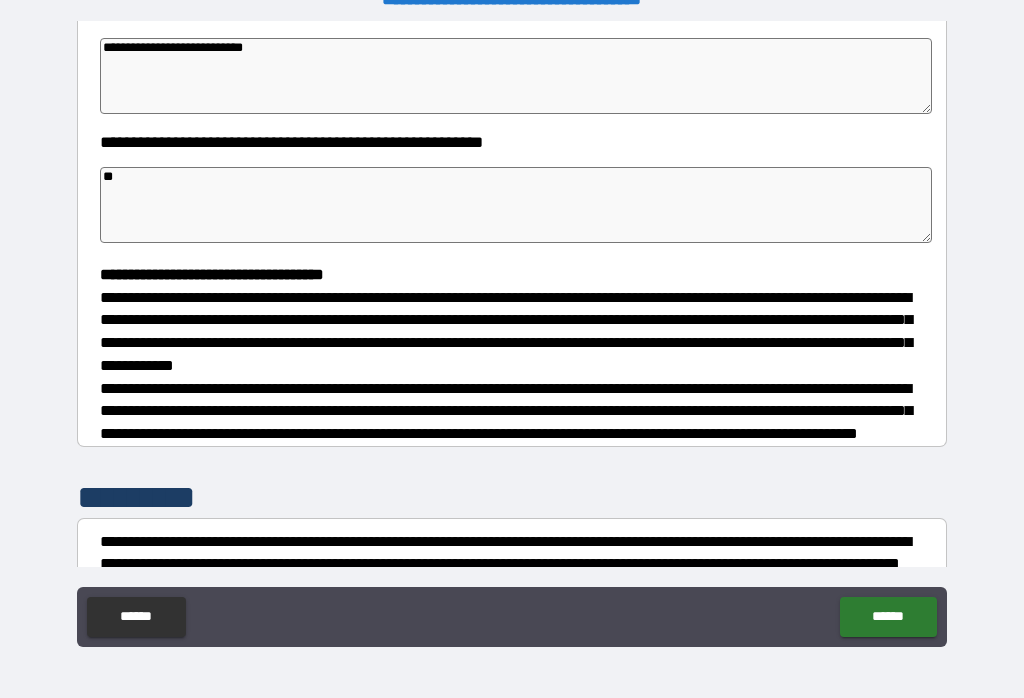 type on "*" 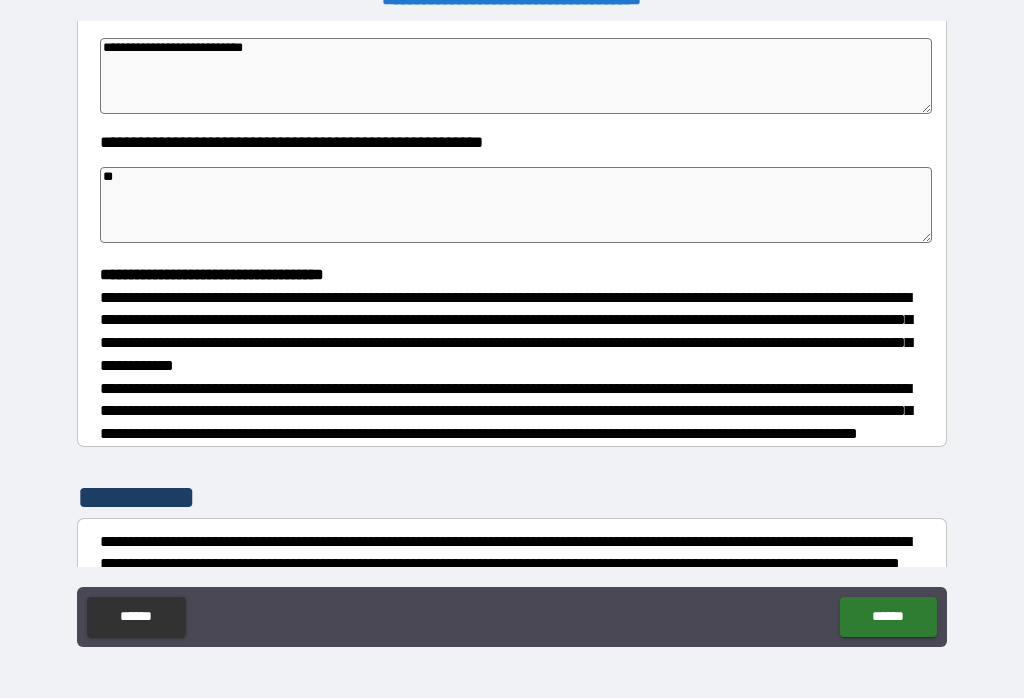 type on "*" 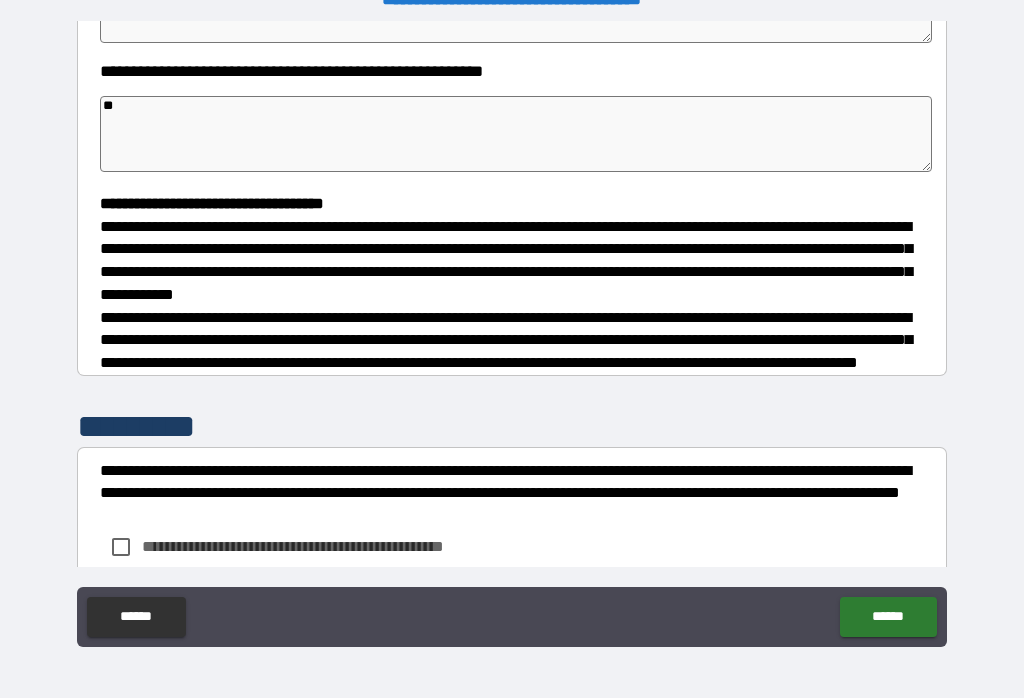 scroll, scrollTop: 400, scrollLeft: 0, axis: vertical 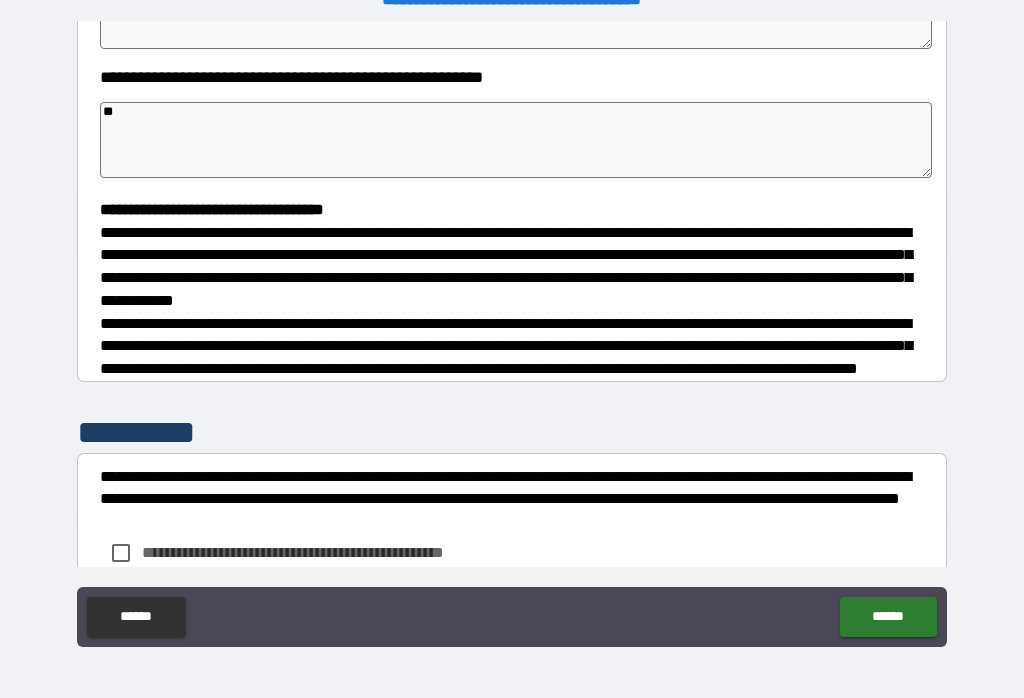 type on "*" 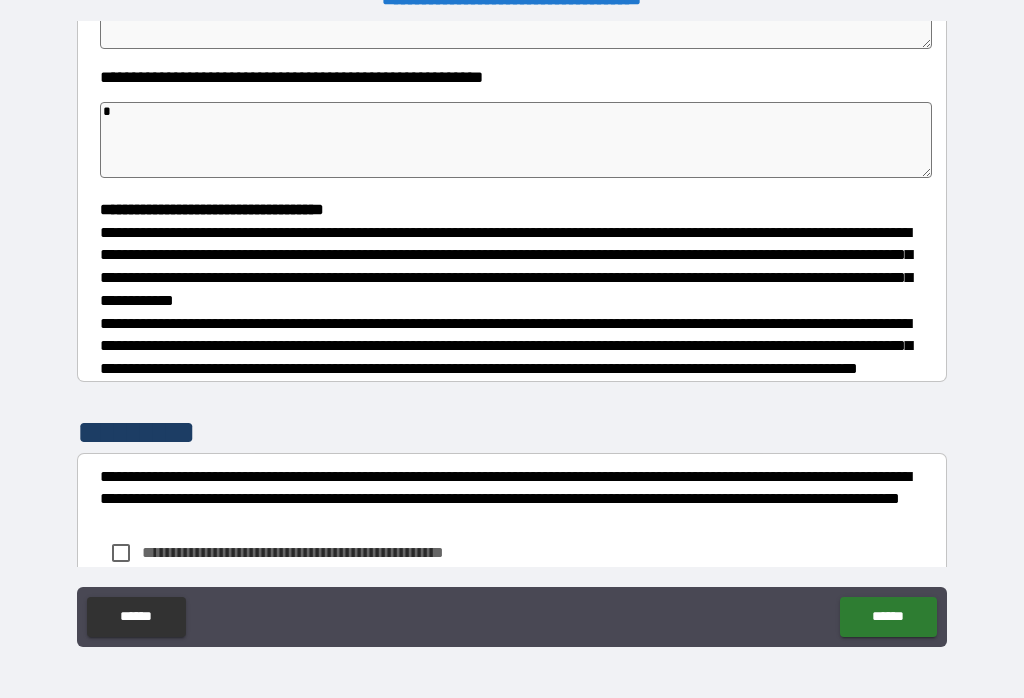 type on "*" 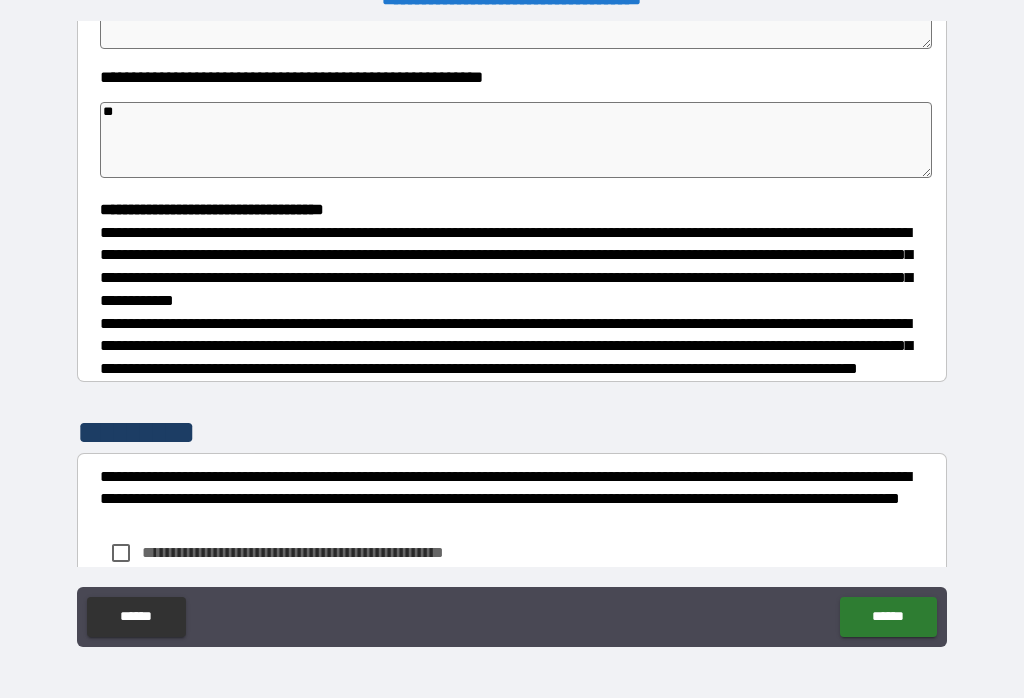 type on "*" 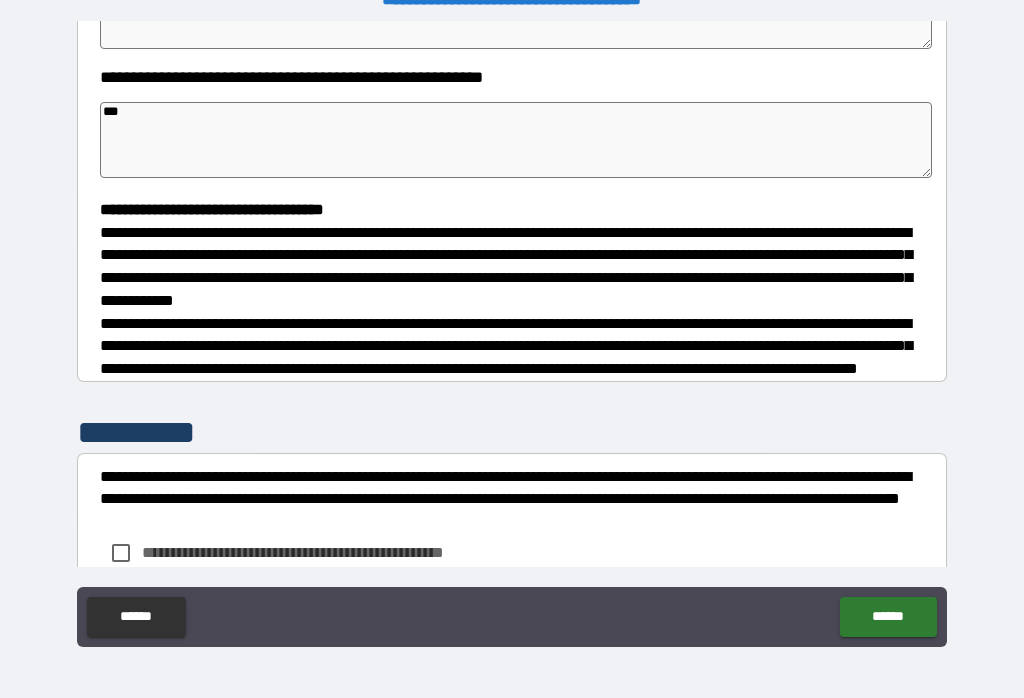 type on "*" 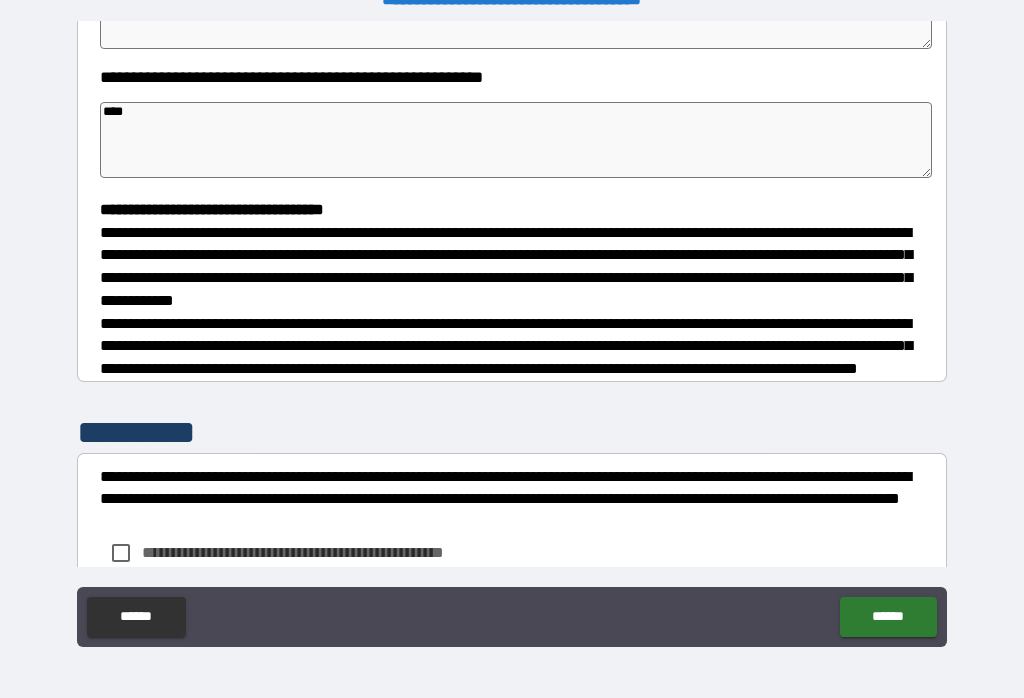 type on "*" 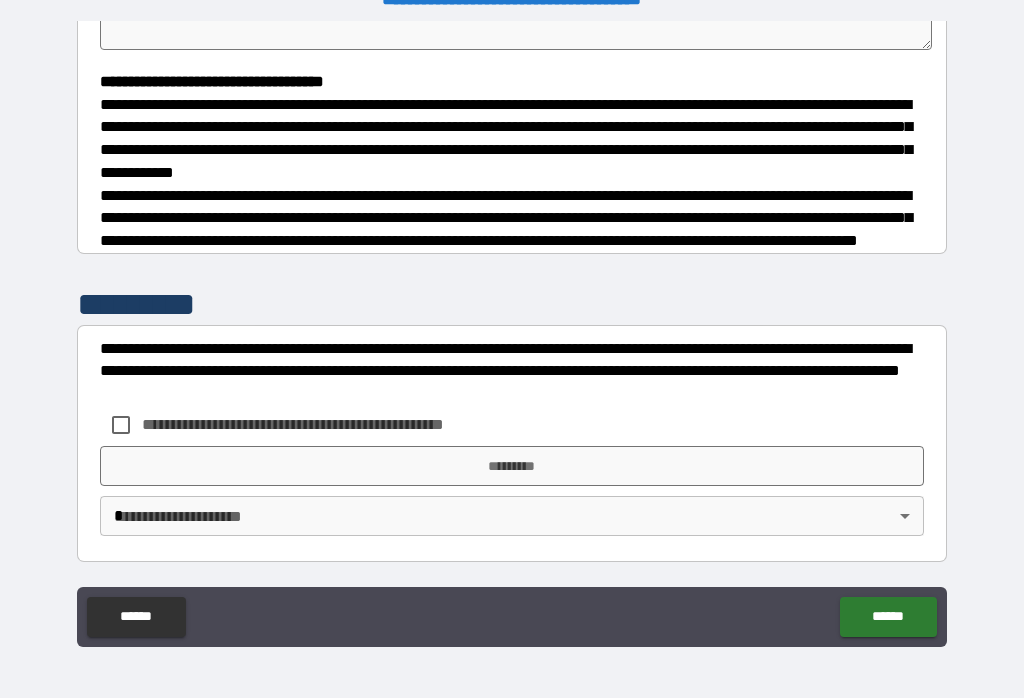 scroll, scrollTop: 544, scrollLeft: 0, axis: vertical 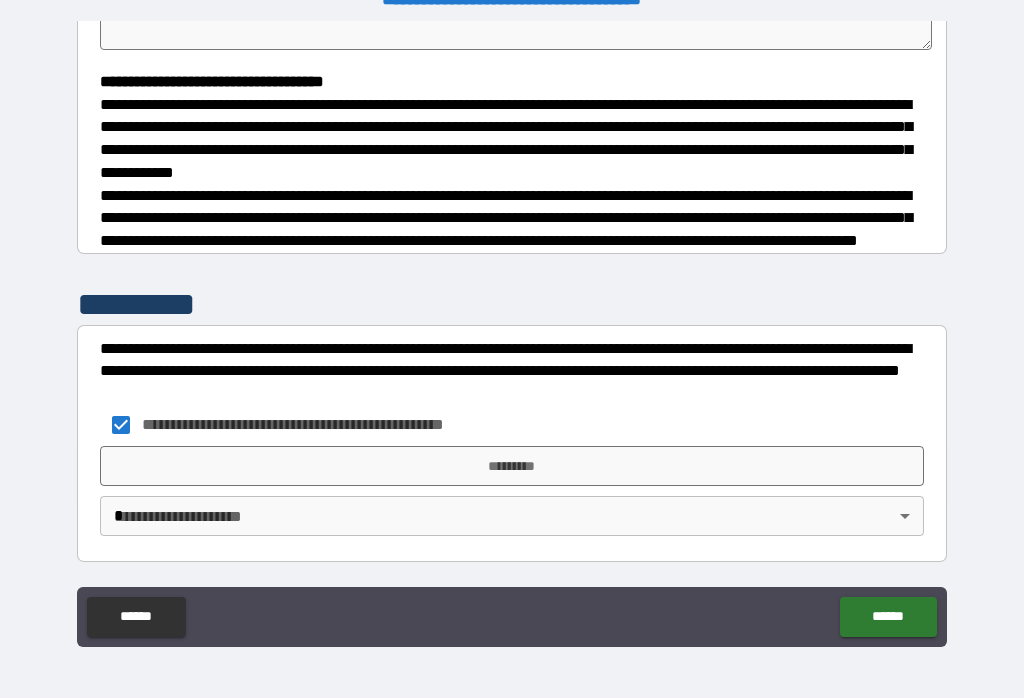 type on "*" 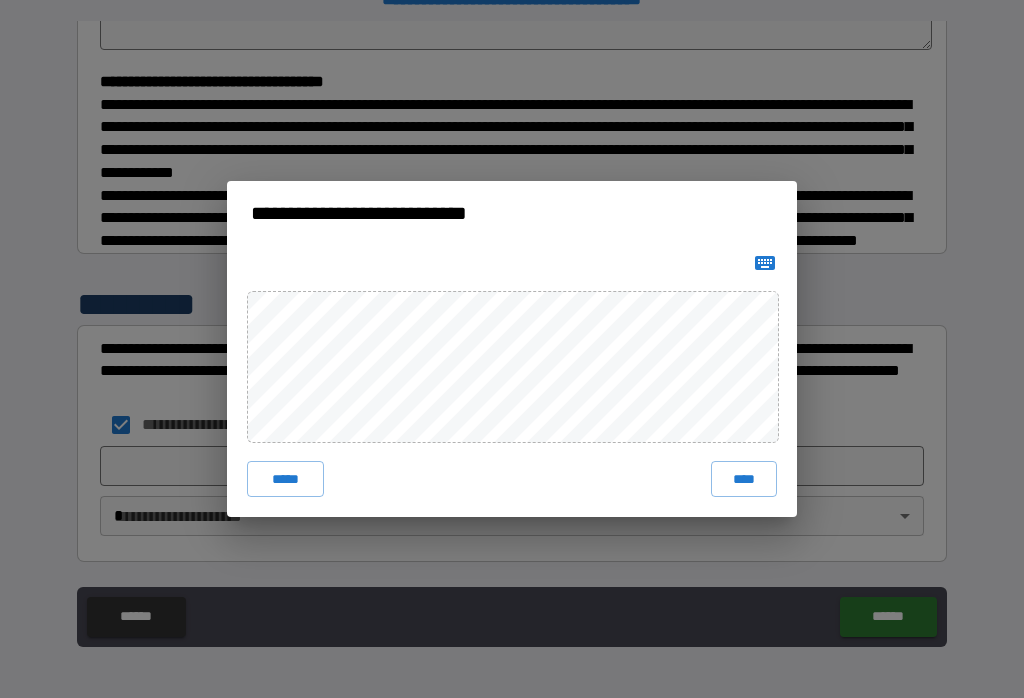click on "****" at bounding box center (744, 479) 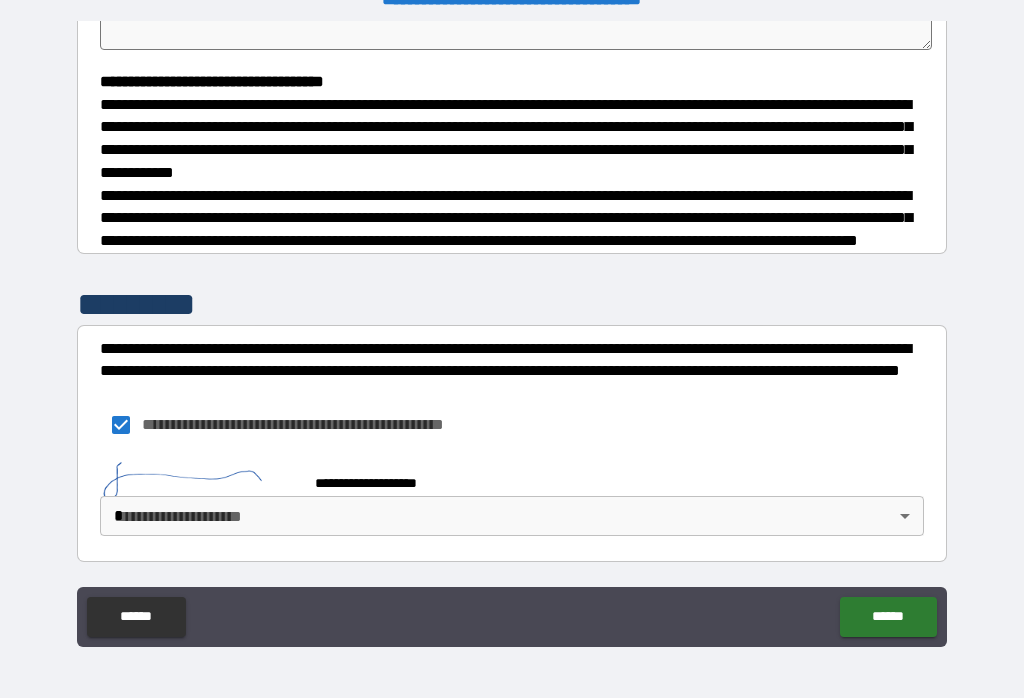 scroll, scrollTop: 534, scrollLeft: 0, axis: vertical 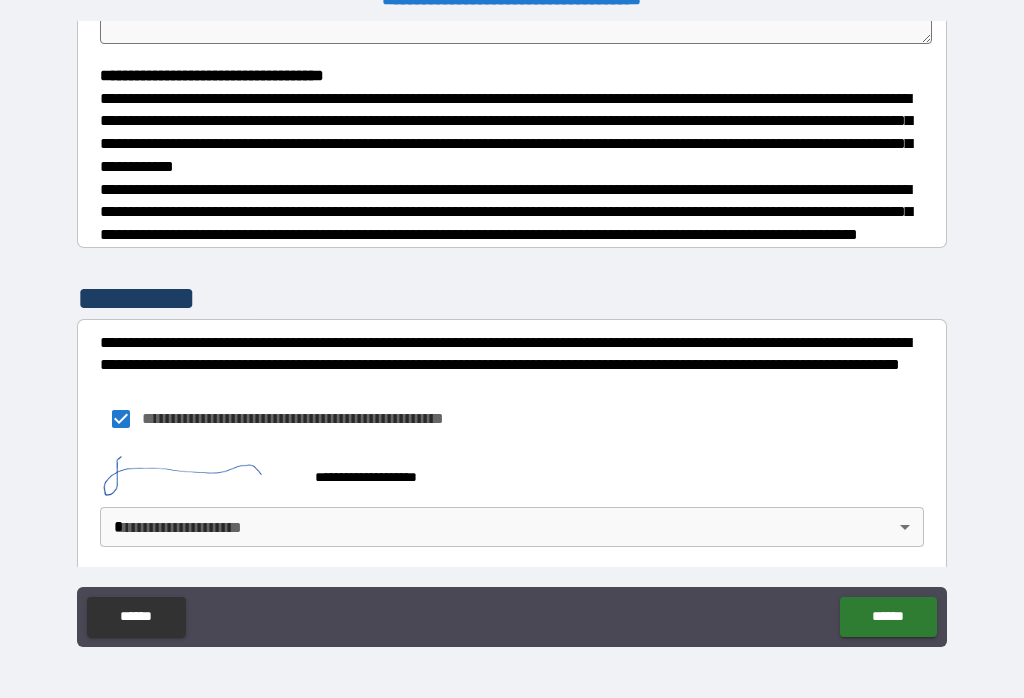 click on "******" at bounding box center [888, 617] 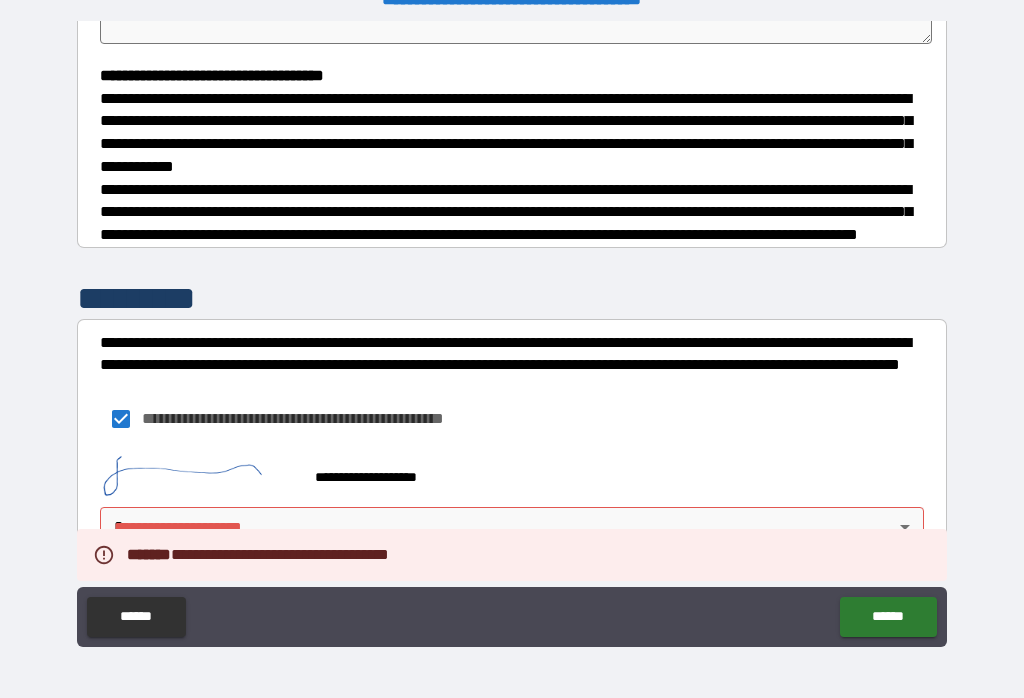 type on "*" 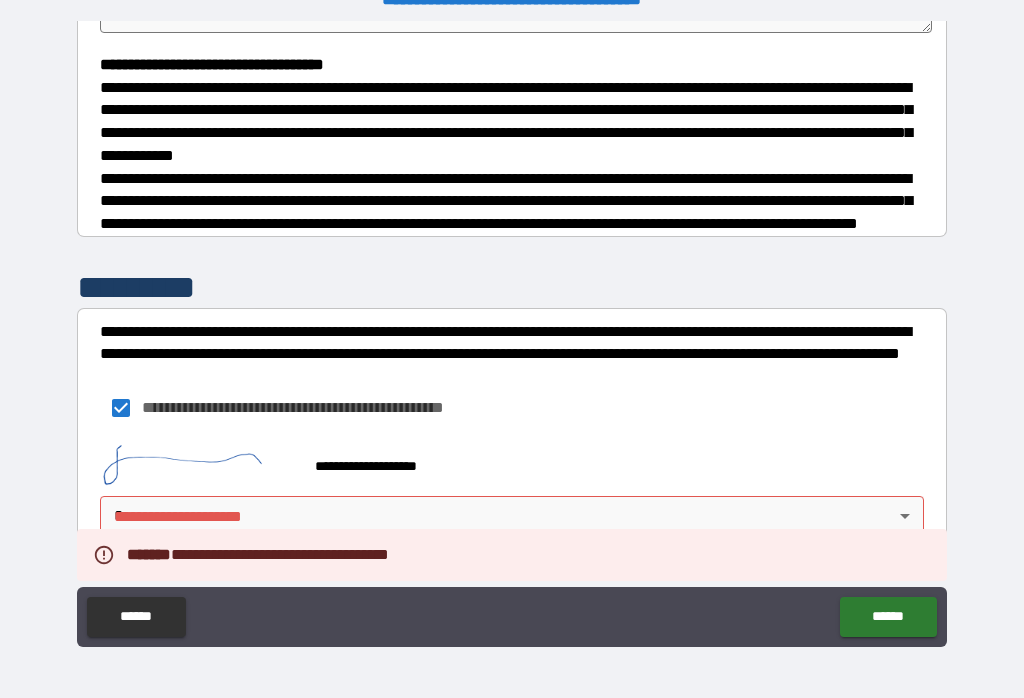 scroll, scrollTop: 561, scrollLeft: 0, axis: vertical 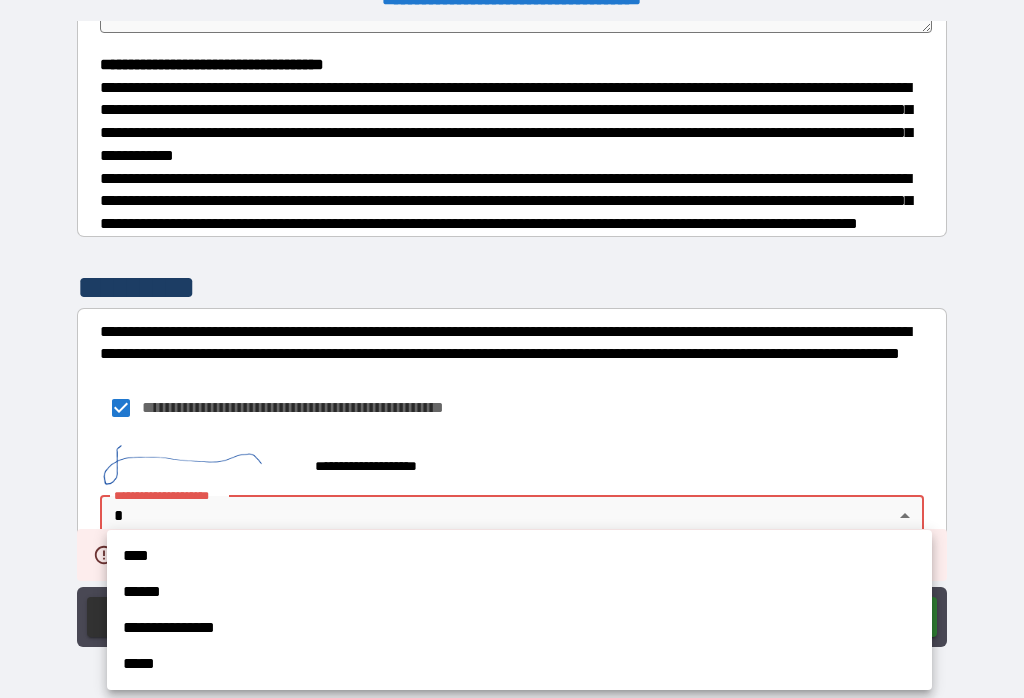 click on "****" at bounding box center [519, 556] 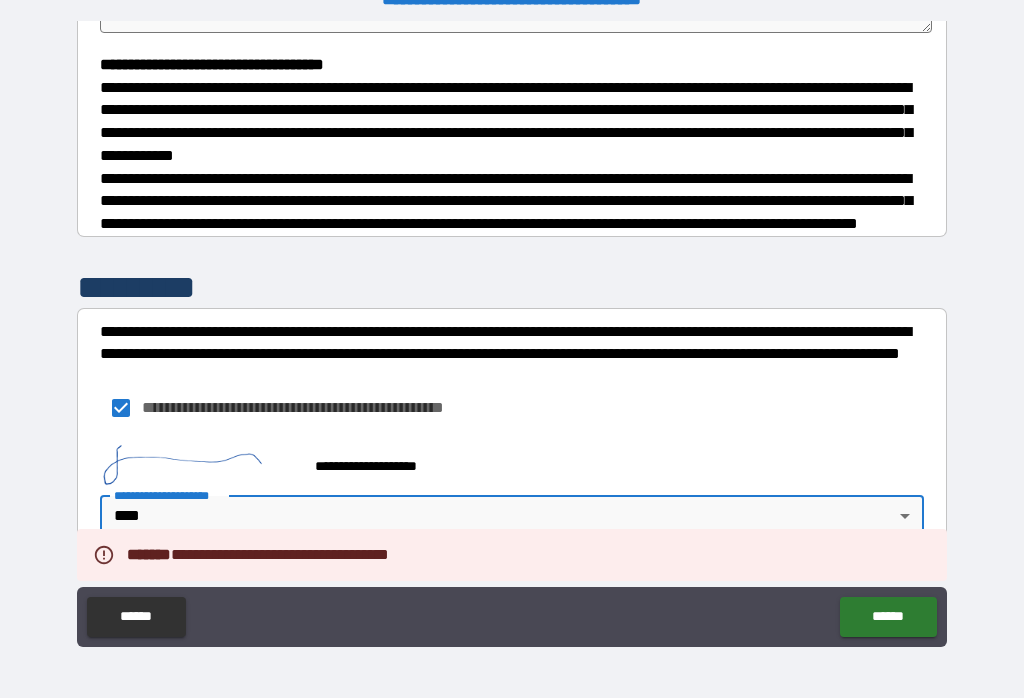 click on "******" at bounding box center [888, 617] 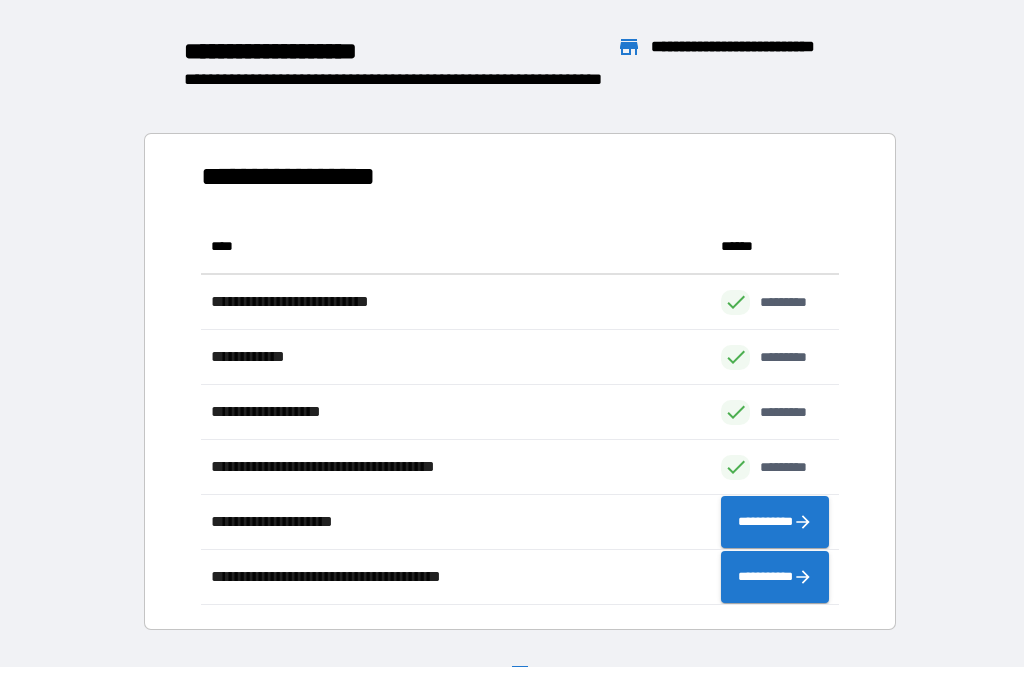 scroll, scrollTop: 1, scrollLeft: 1, axis: both 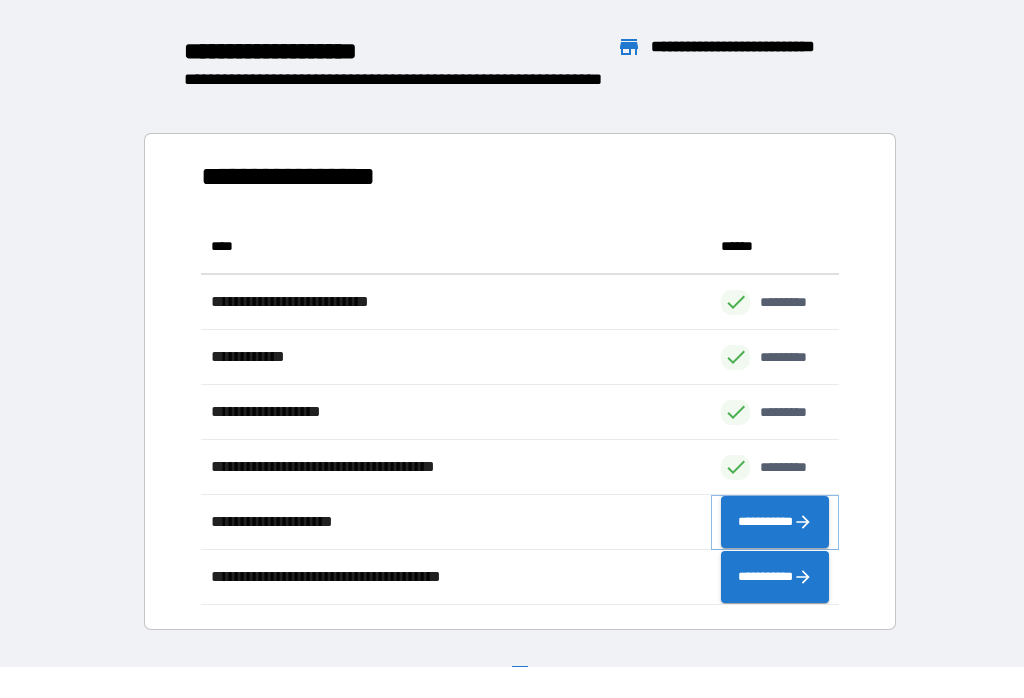 click on "**********" at bounding box center (775, 522) 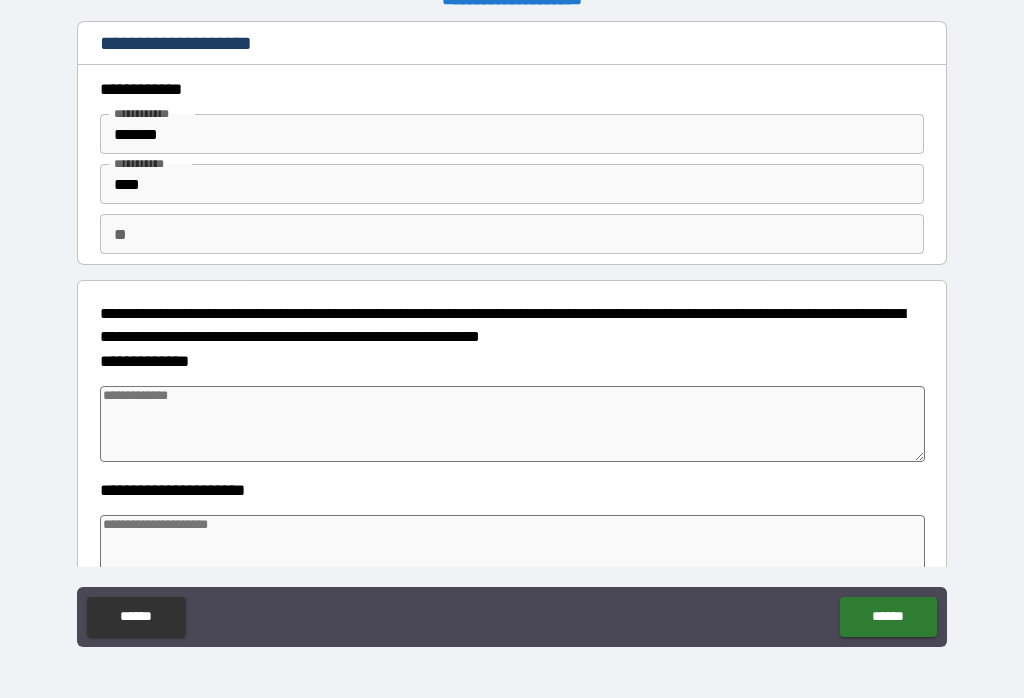 click at bounding box center (513, 424) 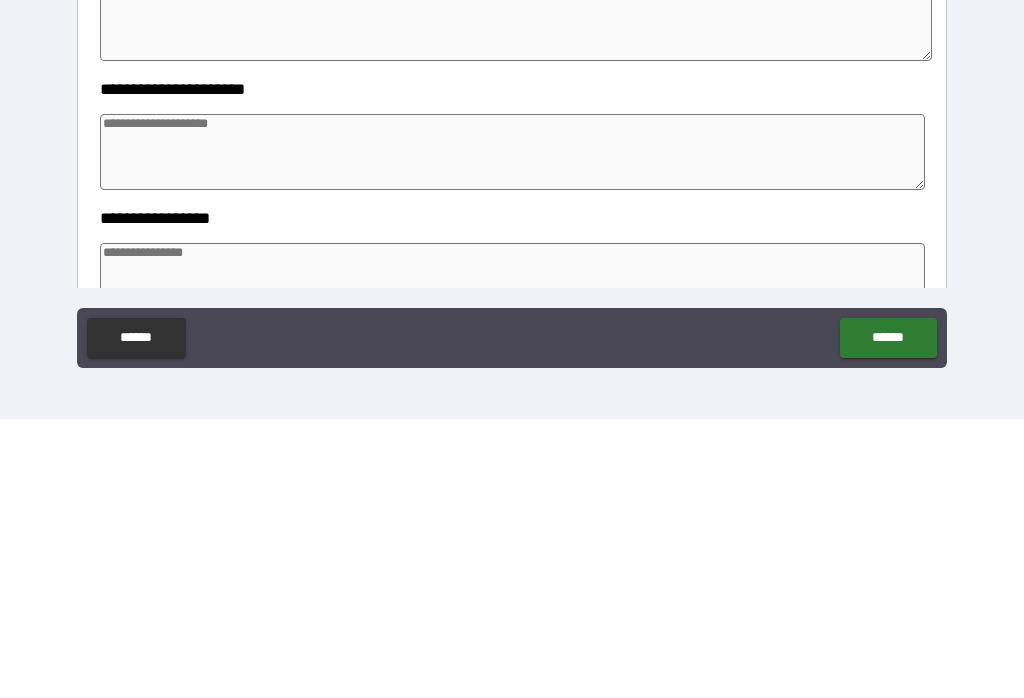 scroll, scrollTop: 188, scrollLeft: 0, axis: vertical 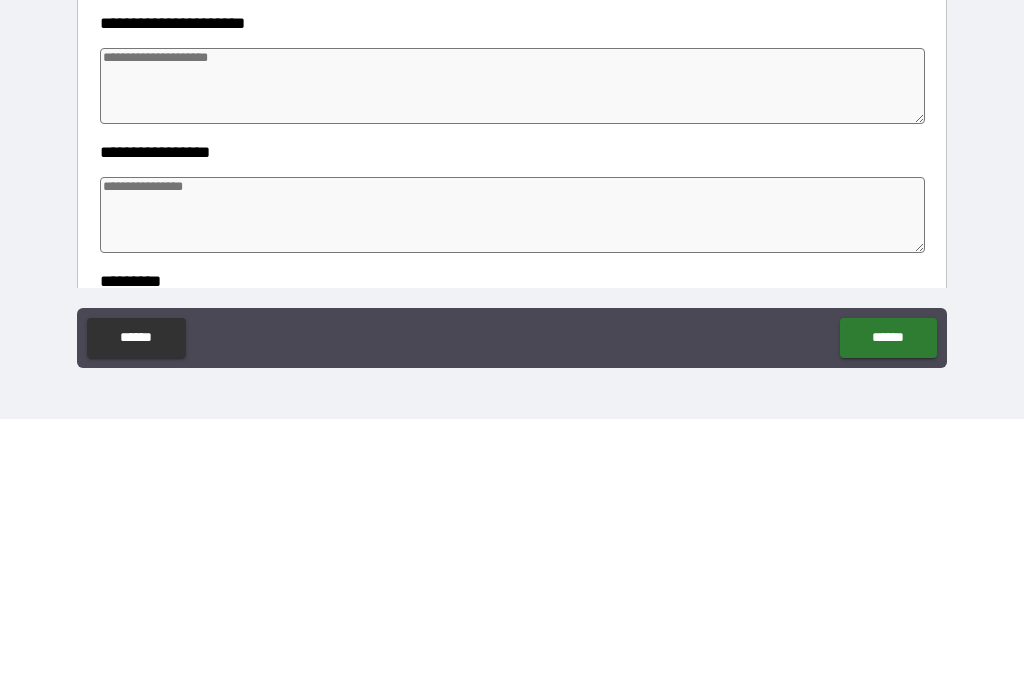 click at bounding box center (513, 494) 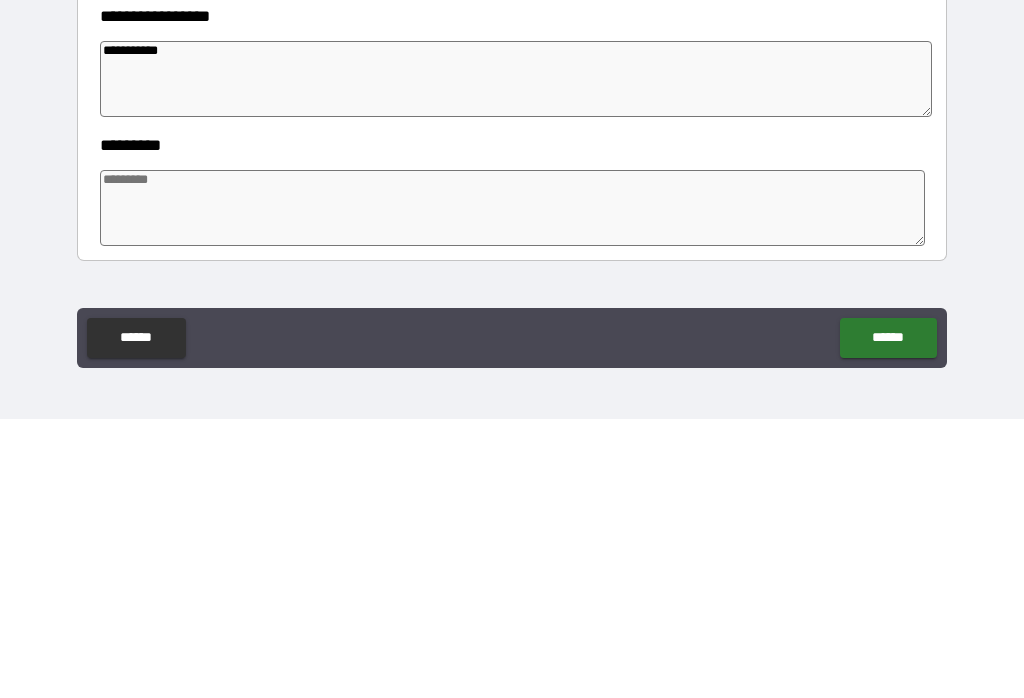 scroll, scrollTop: 328, scrollLeft: 0, axis: vertical 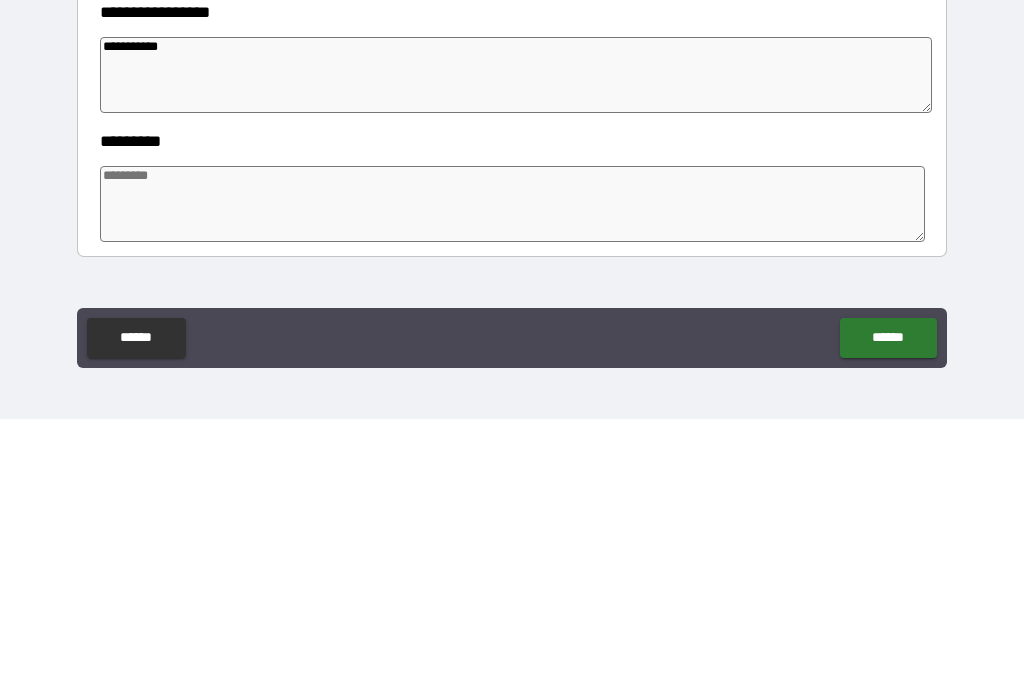 click at bounding box center [513, 483] 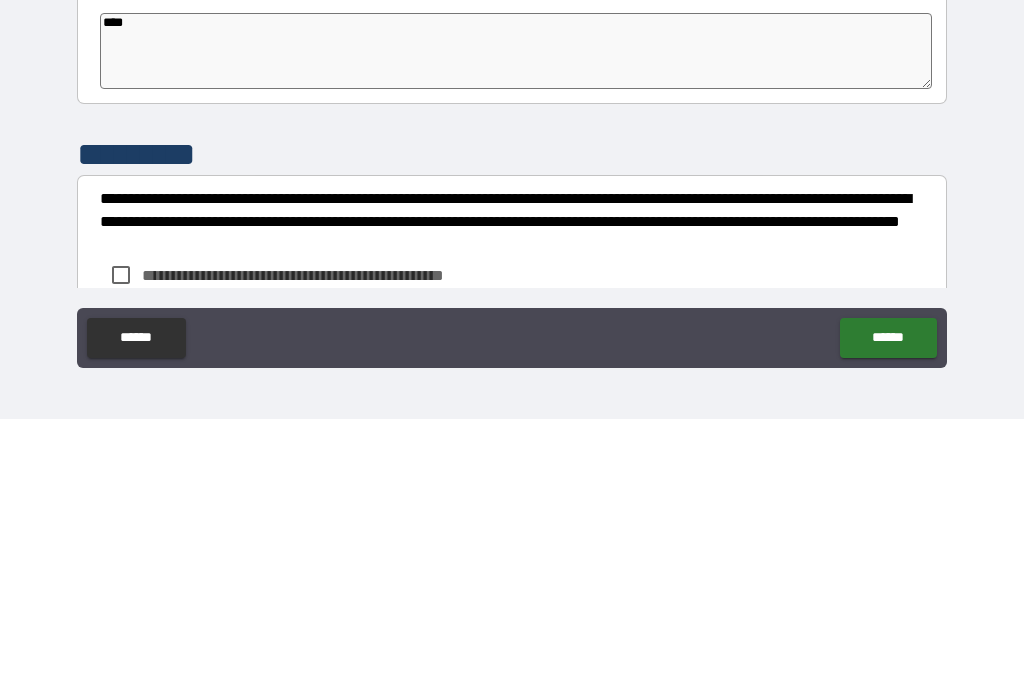 scroll, scrollTop: 485, scrollLeft: 0, axis: vertical 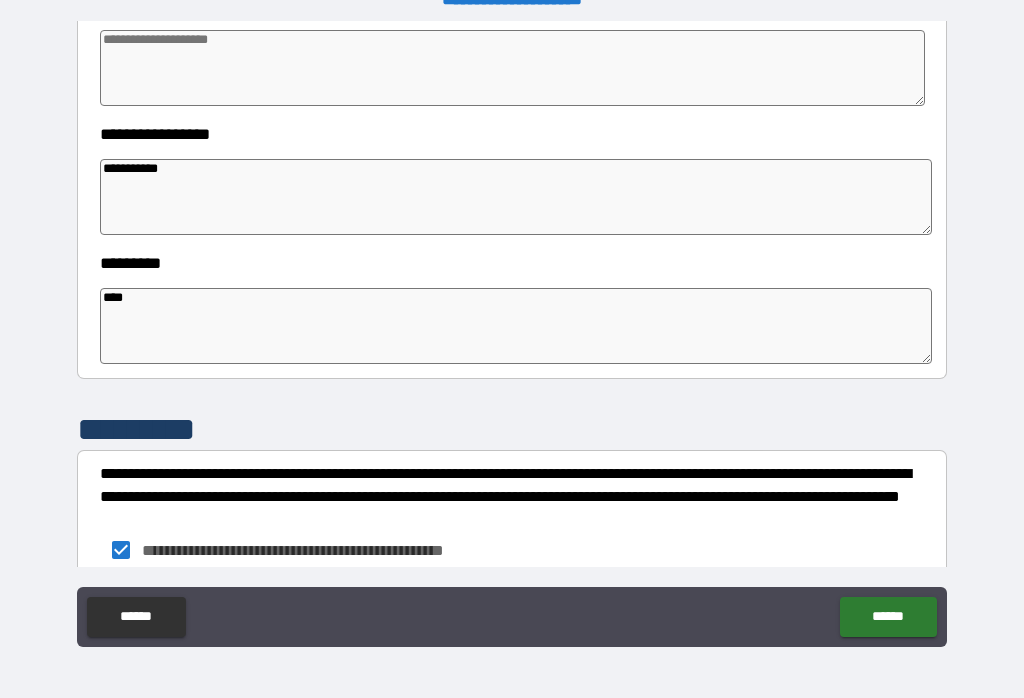 click at bounding box center [513, 68] 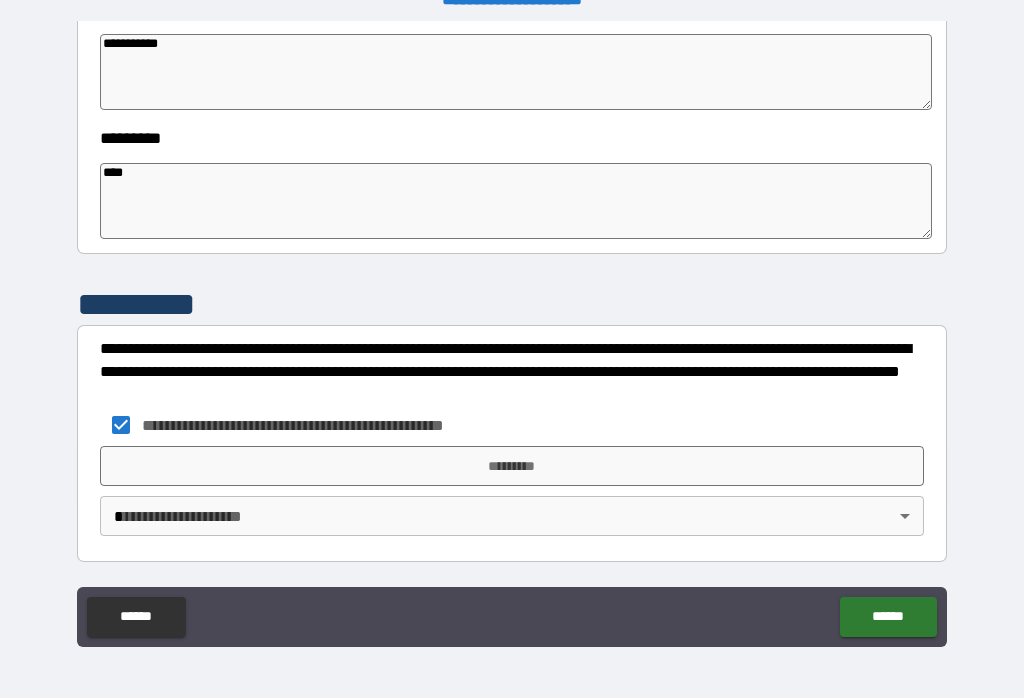 scroll, scrollTop: 610, scrollLeft: 0, axis: vertical 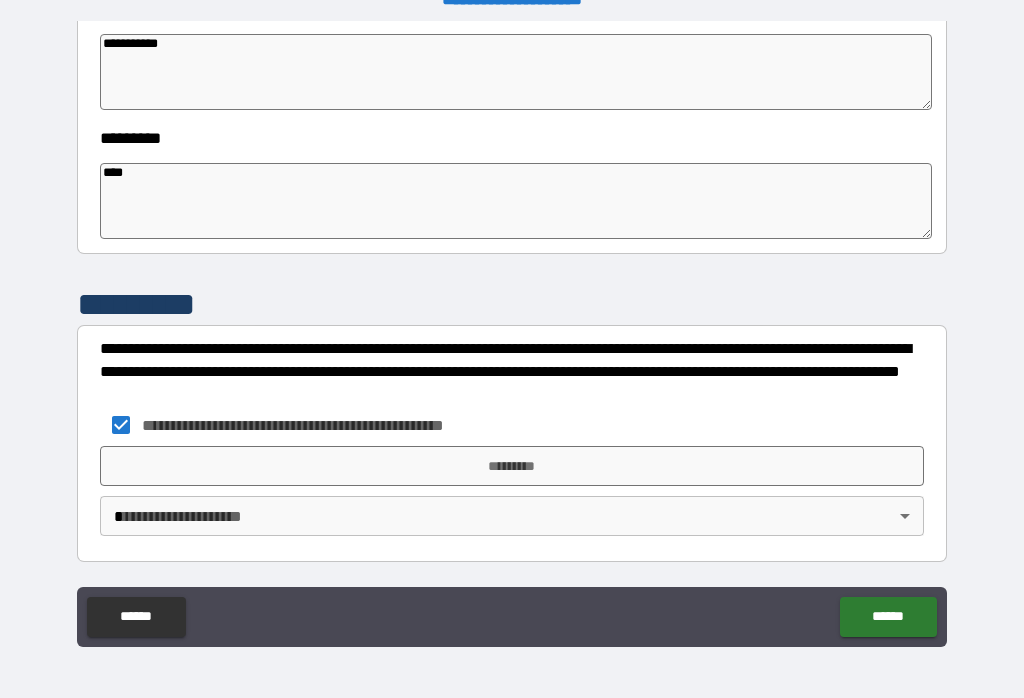 click on "**********" at bounding box center [512, 336] 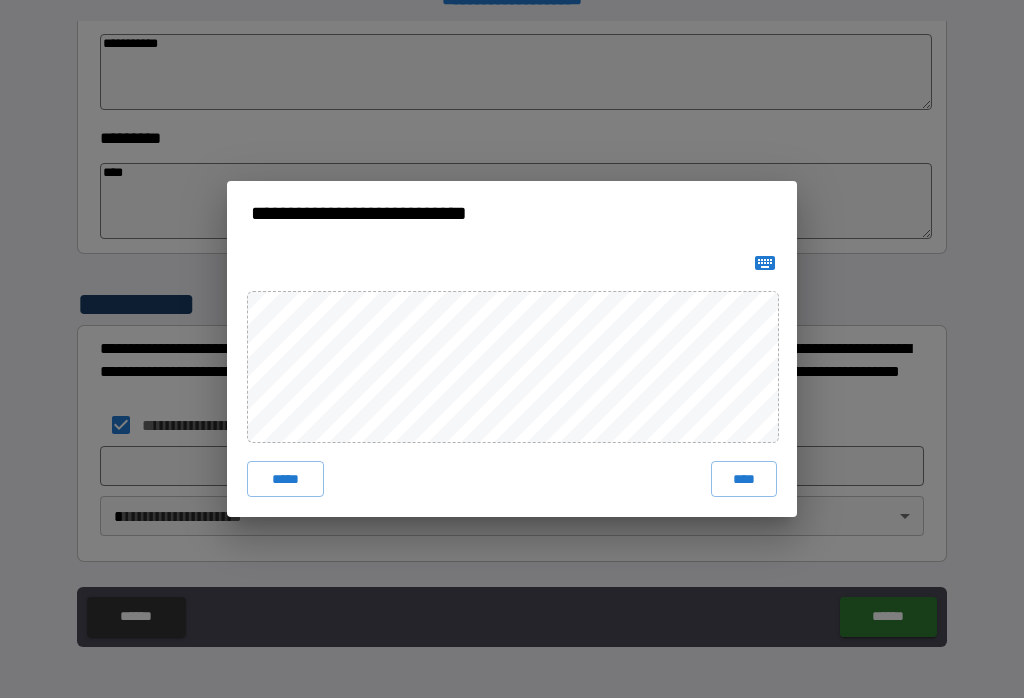 click on "****" at bounding box center (744, 479) 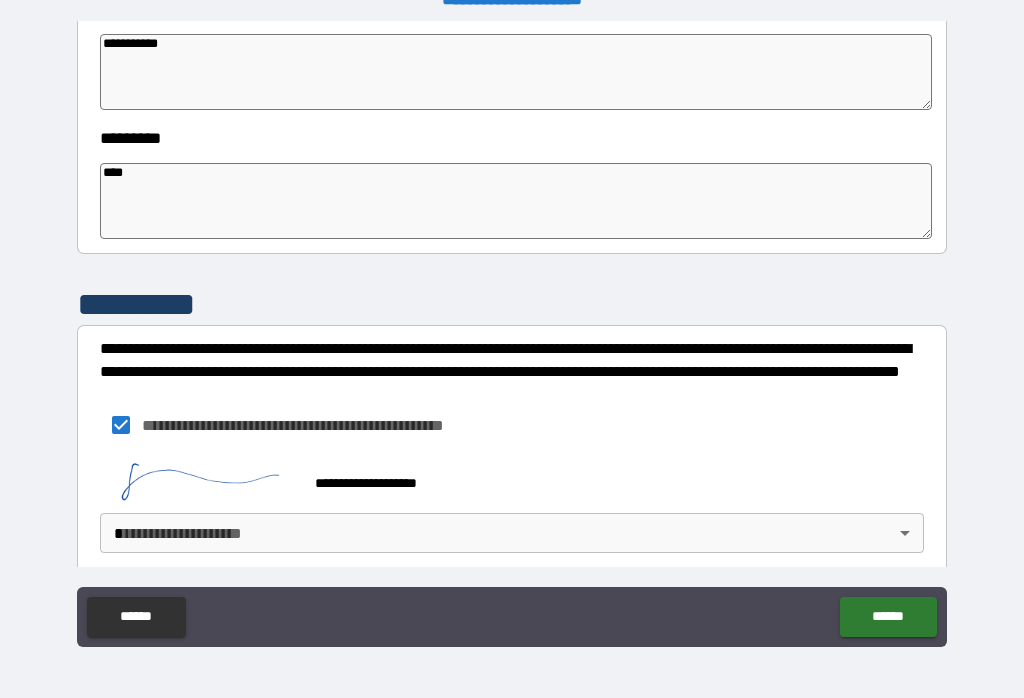 scroll, scrollTop: 600, scrollLeft: 0, axis: vertical 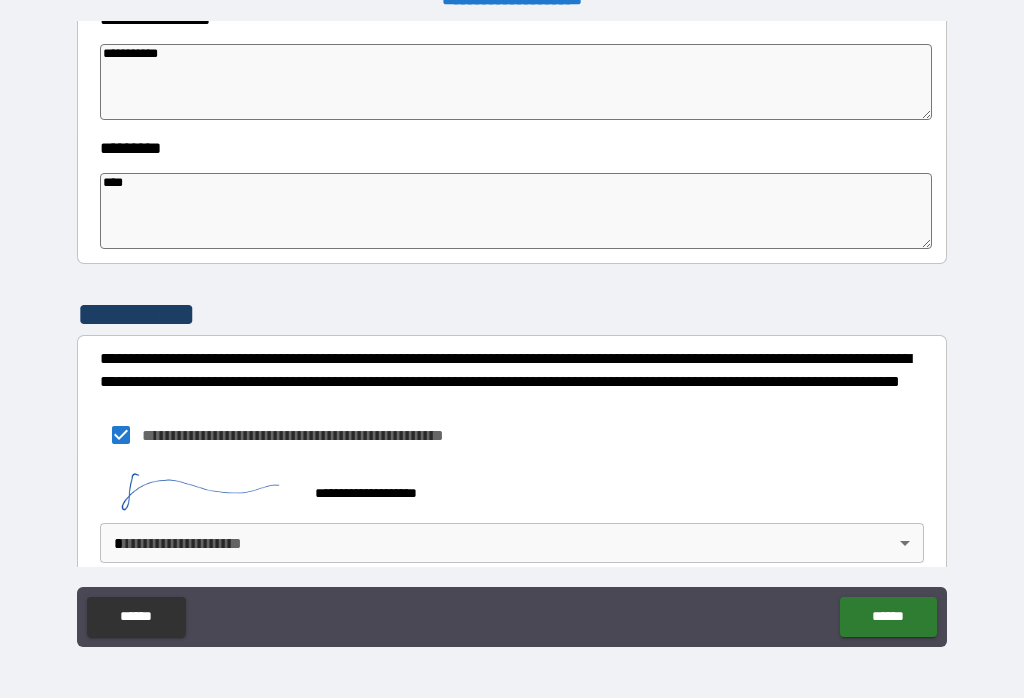 click on "**********" at bounding box center (512, 333) 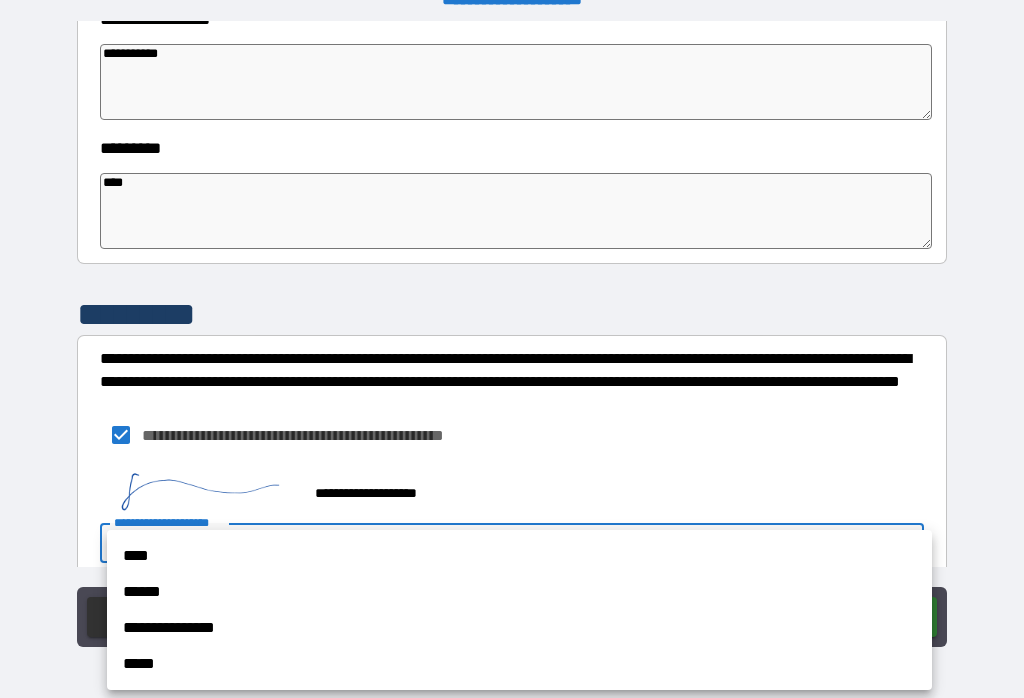 click on "****" at bounding box center [519, 556] 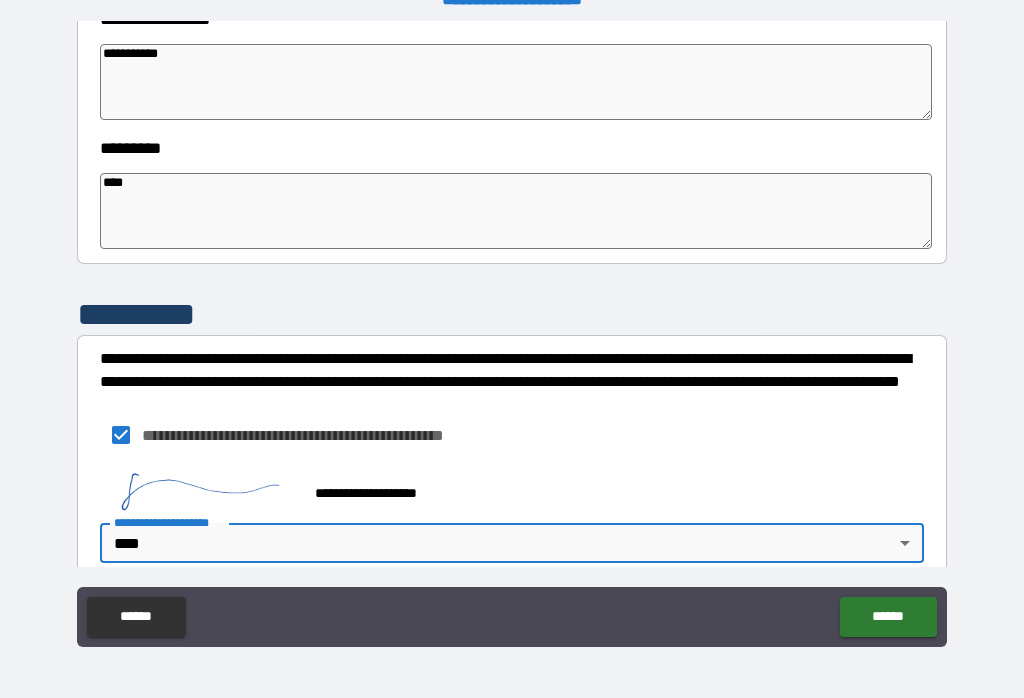 click on "******" at bounding box center [888, 617] 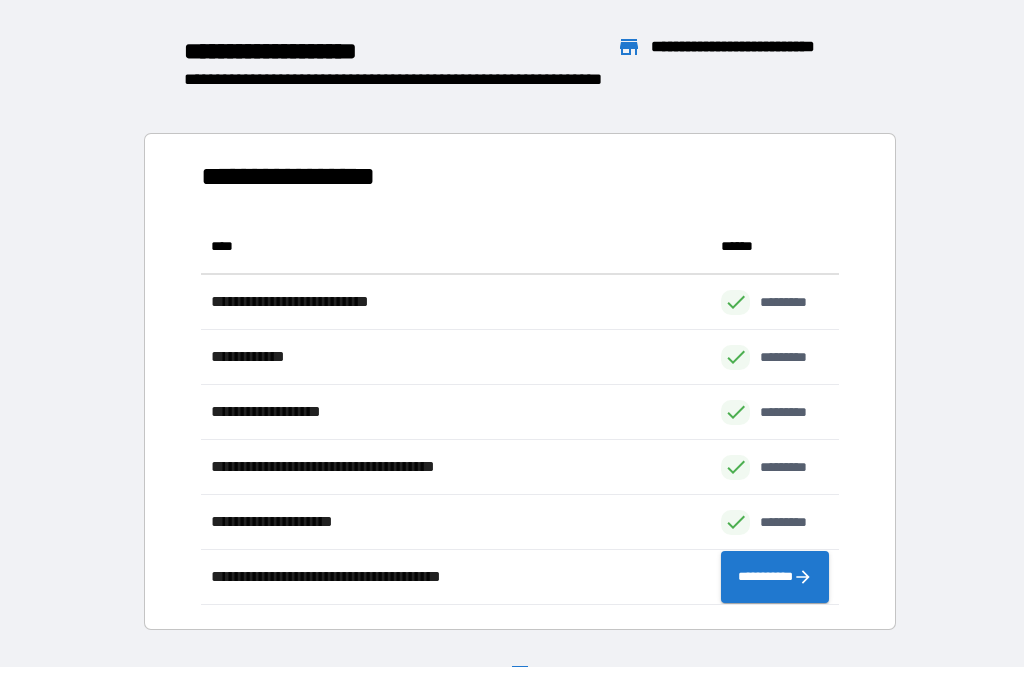scroll, scrollTop: 1, scrollLeft: 1, axis: both 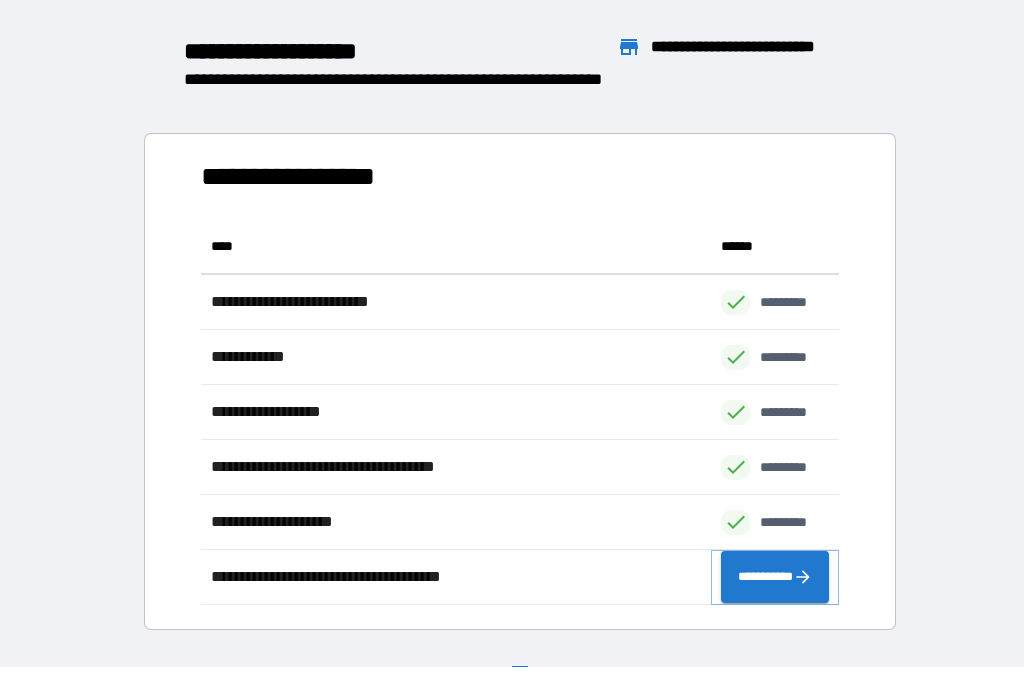 click on "**********" at bounding box center (775, 577) 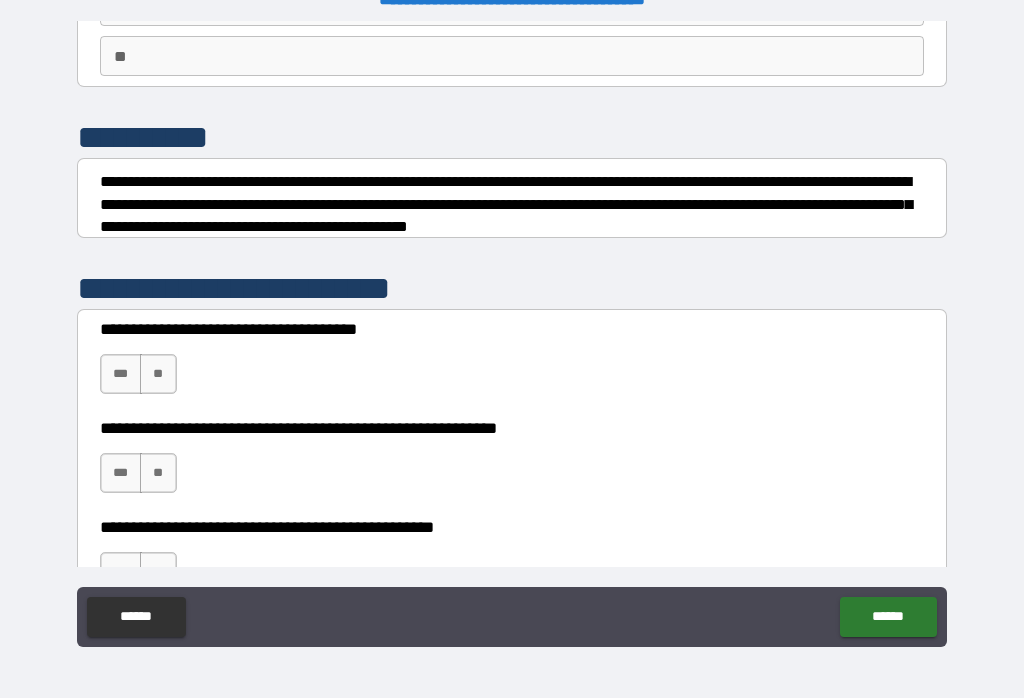scroll, scrollTop: 182, scrollLeft: 0, axis: vertical 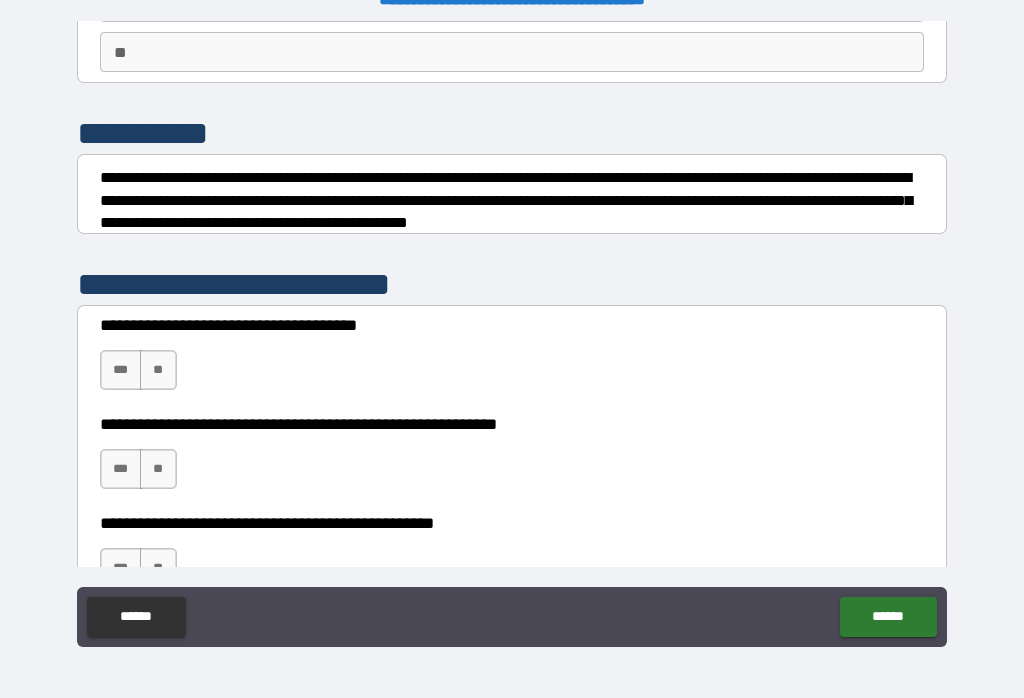 click on "**" at bounding box center (158, 370) 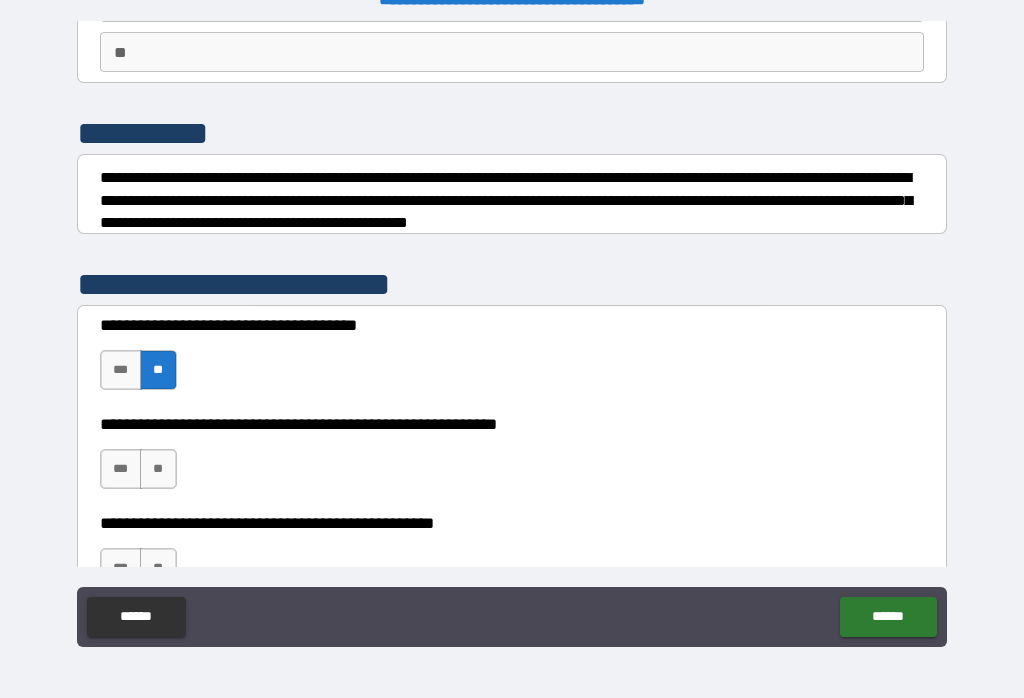 click on "***" at bounding box center [121, 469] 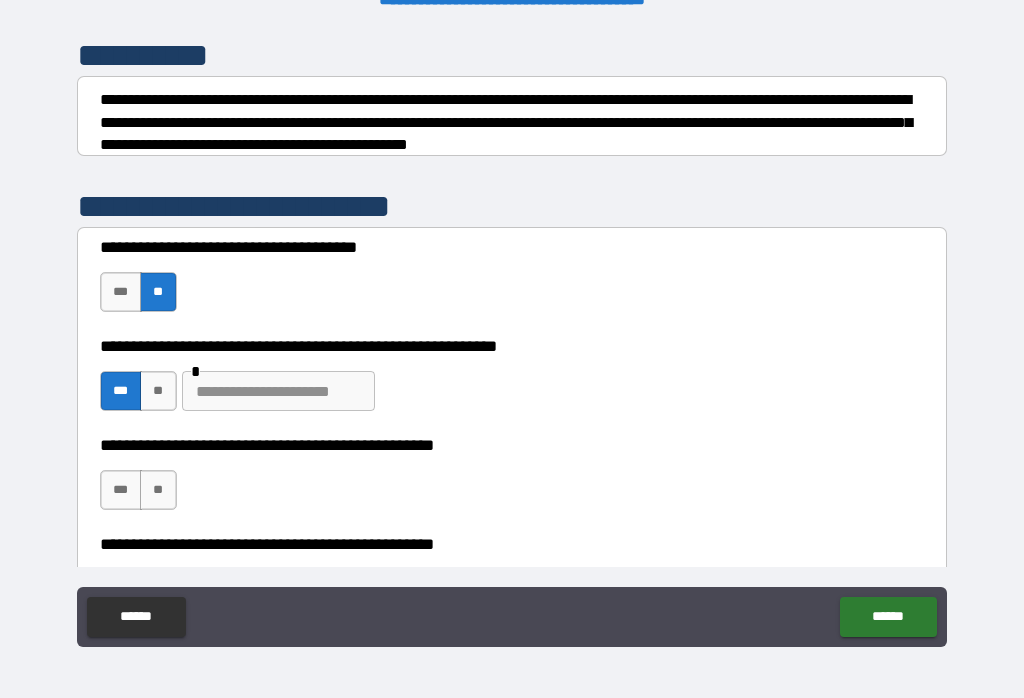 scroll, scrollTop: 265, scrollLeft: 0, axis: vertical 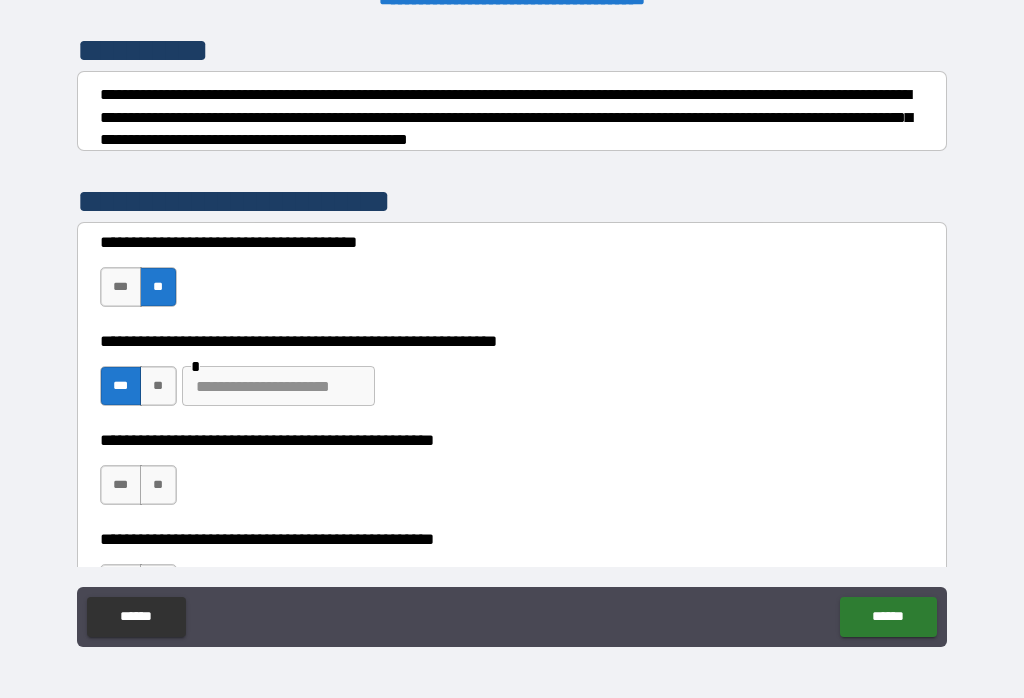 click at bounding box center [278, 386] 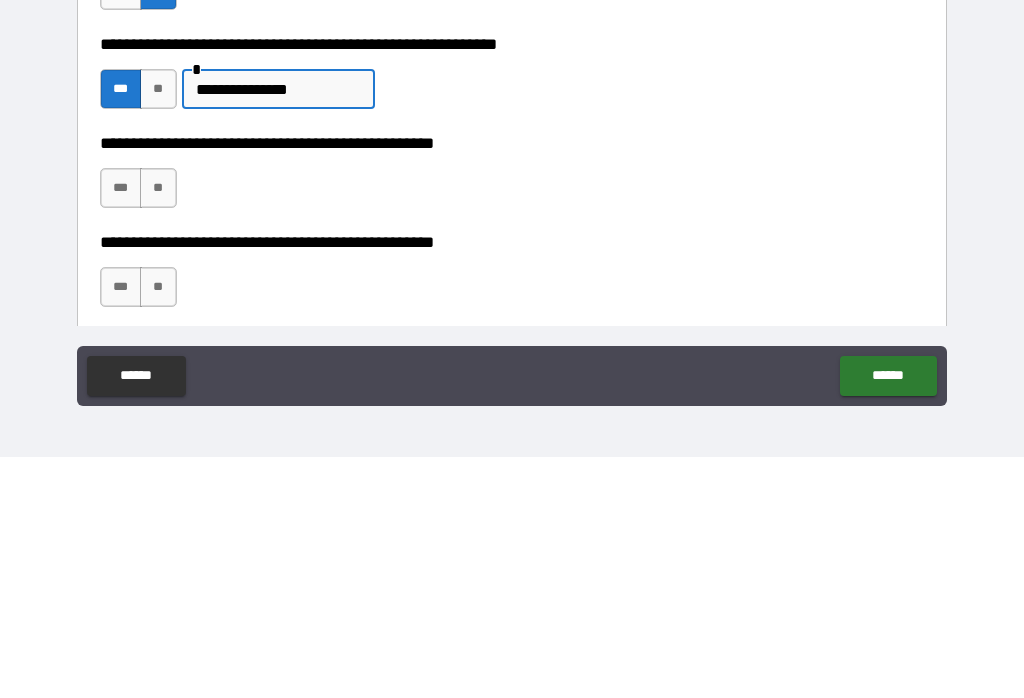 scroll, scrollTop: 323, scrollLeft: 0, axis: vertical 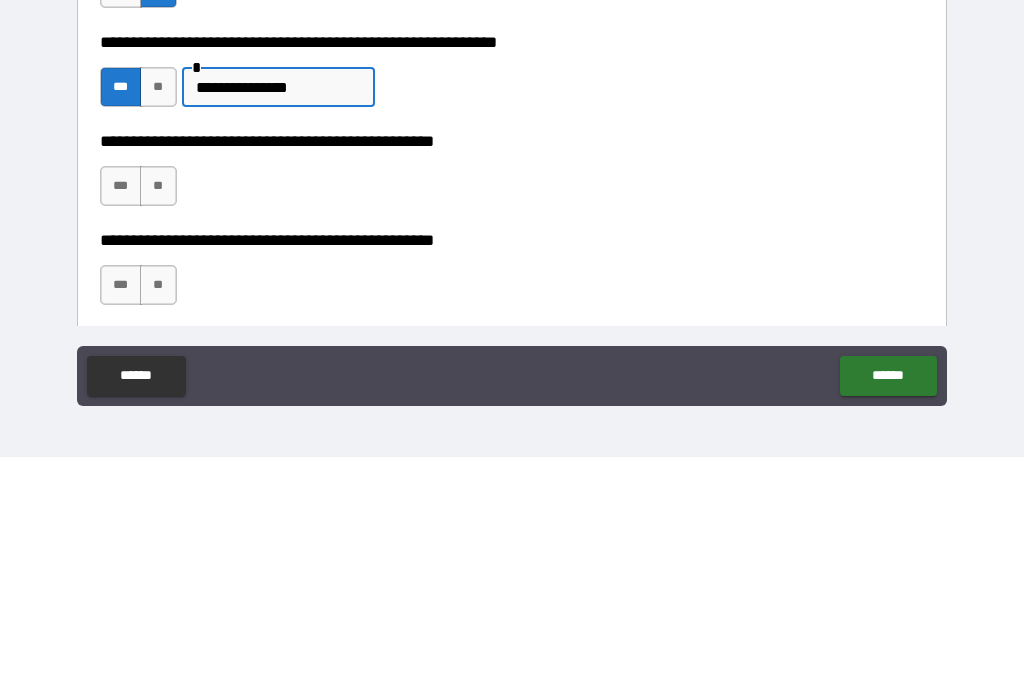 click on "**" at bounding box center [158, 427] 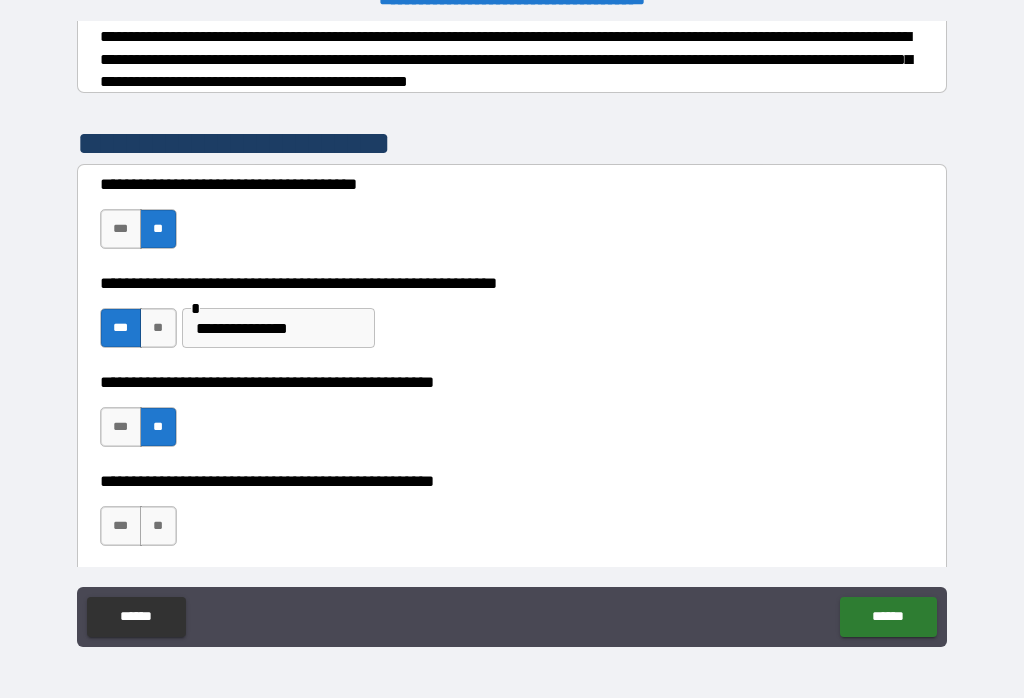 click on "**" at bounding box center (158, 526) 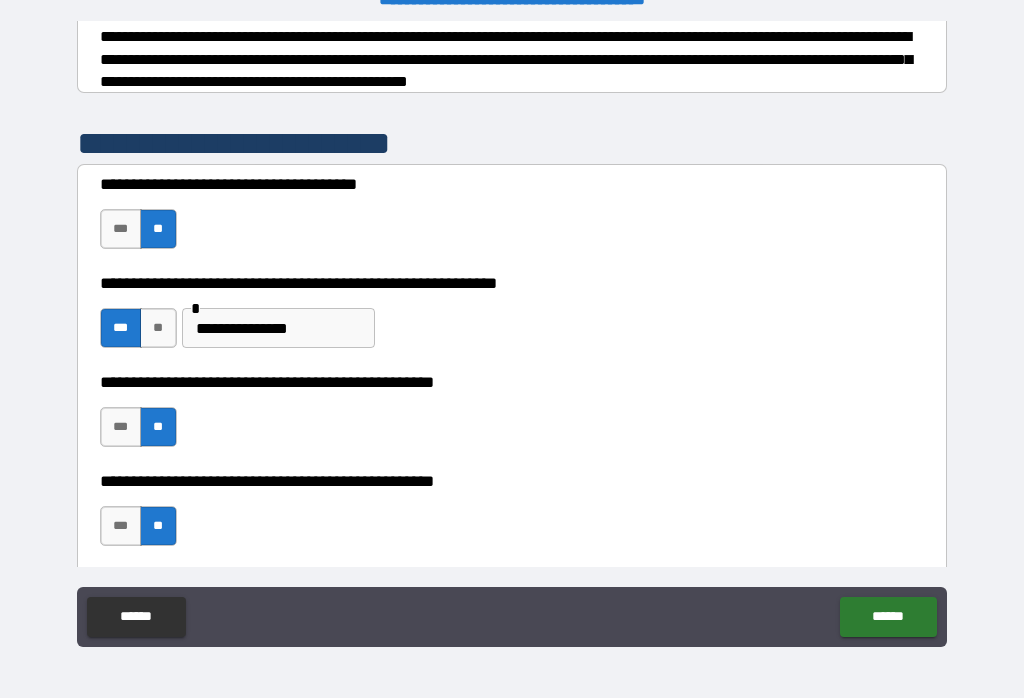 click on "******" at bounding box center (888, 617) 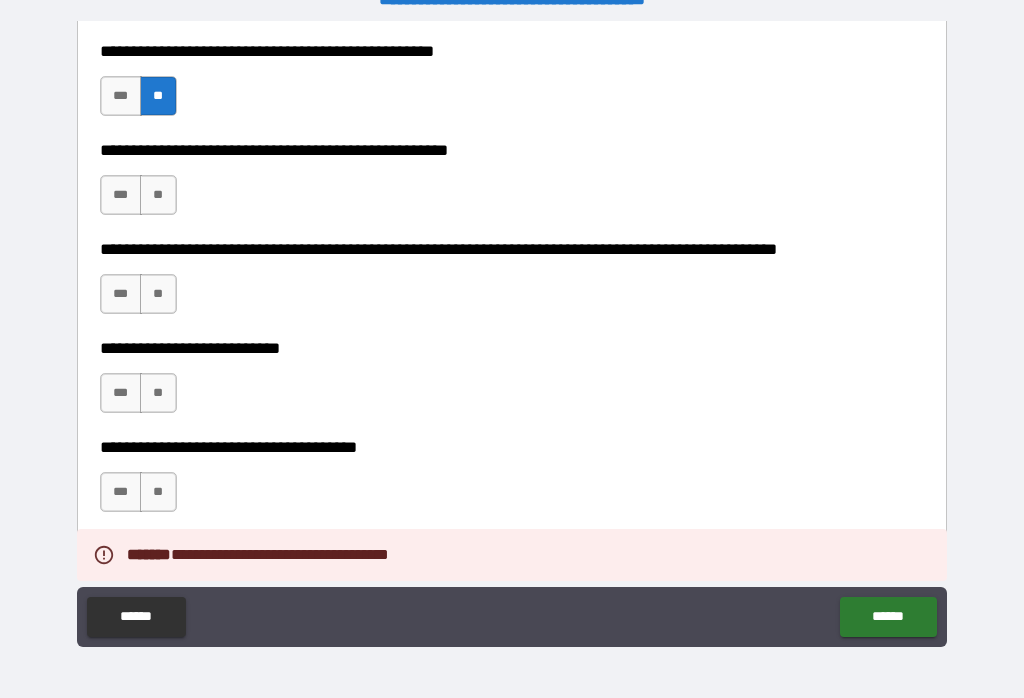 scroll, scrollTop: 764, scrollLeft: 0, axis: vertical 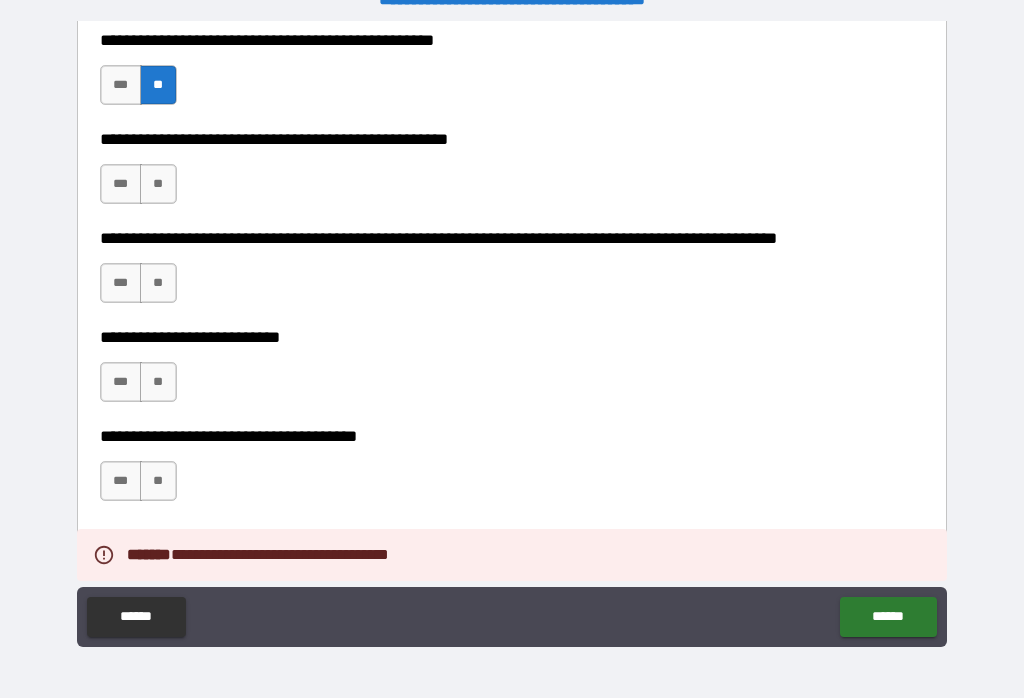 click on "**" at bounding box center (158, 184) 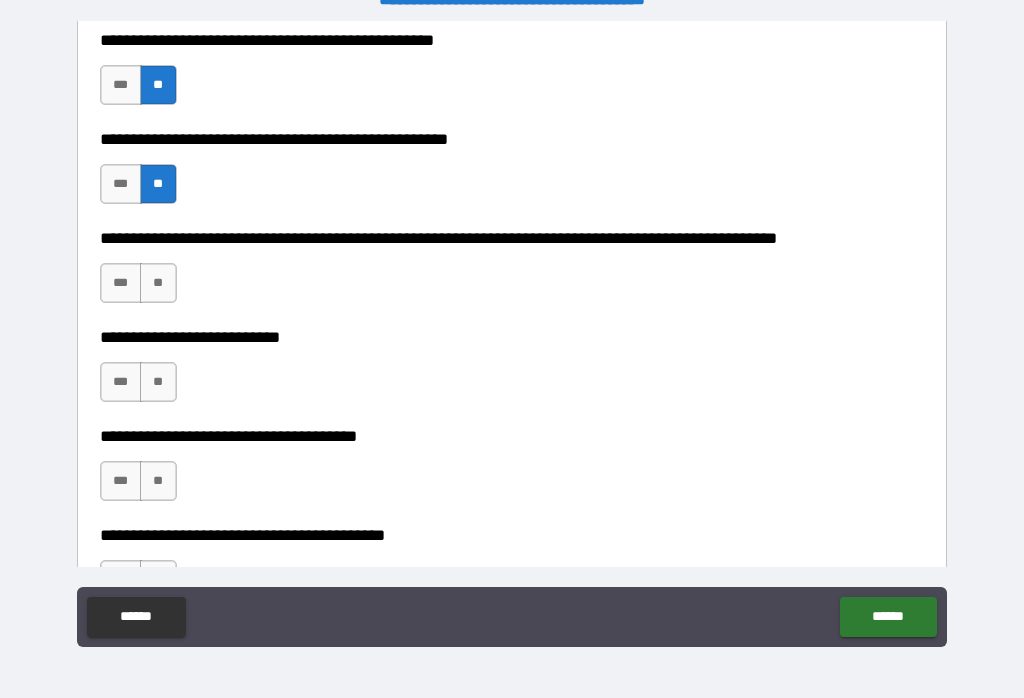 click on "**" at bounding box center [158, 283] 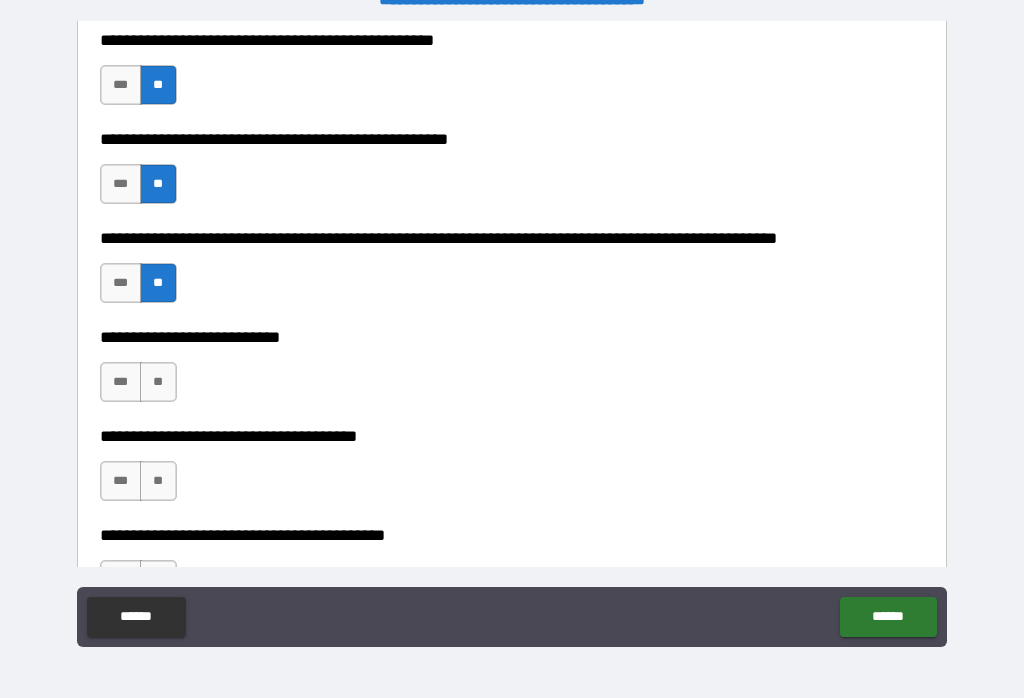 click on "**" at bounding box center (158, 382) 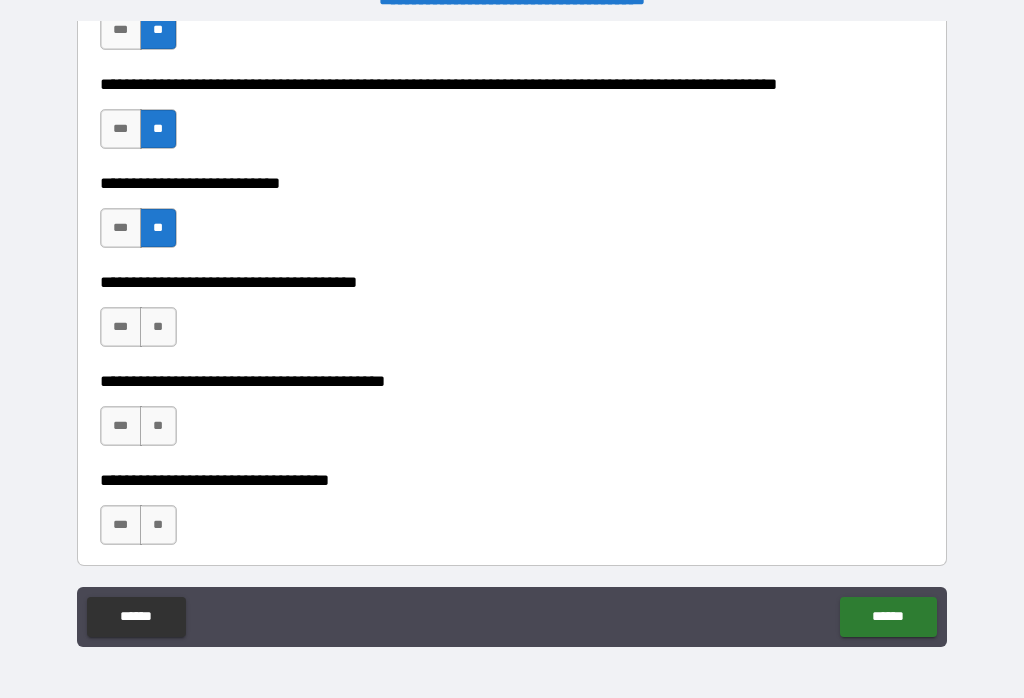 scroll, scrollTop: 925, scrollLeft: 0, axis: vertical 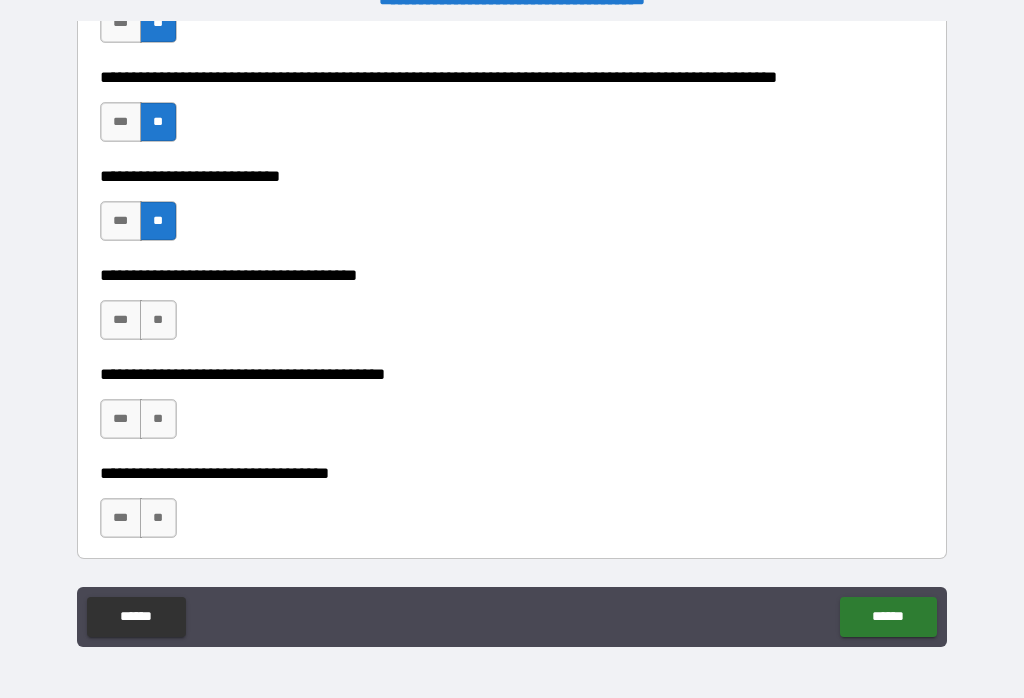 click on "**" at bounding box center [158, 320] 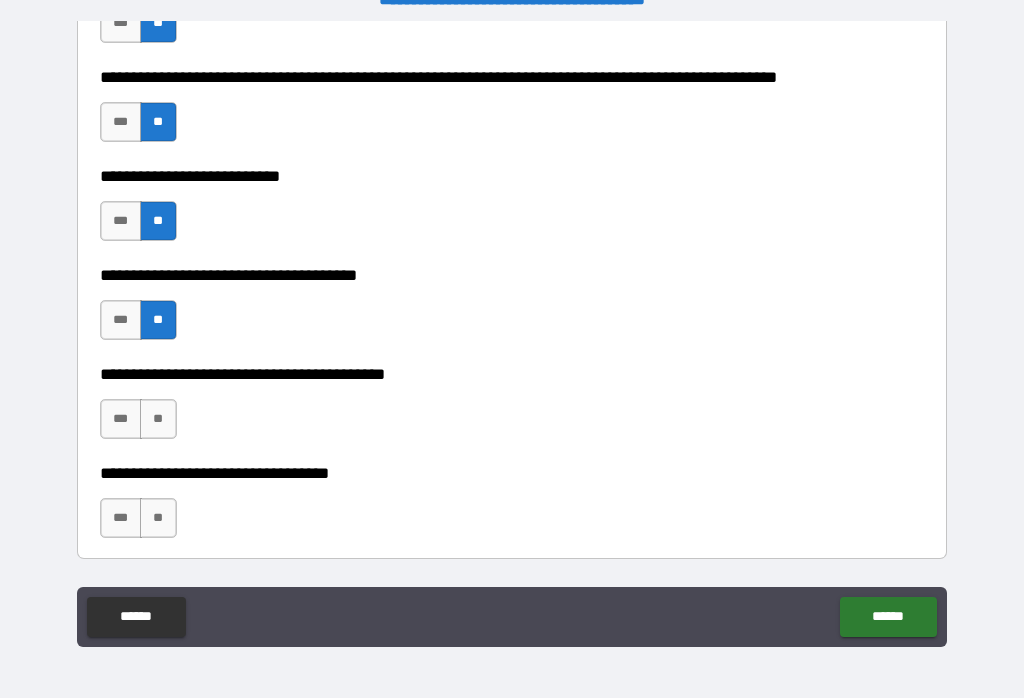 click on "**" at bounding box center (158, 419) 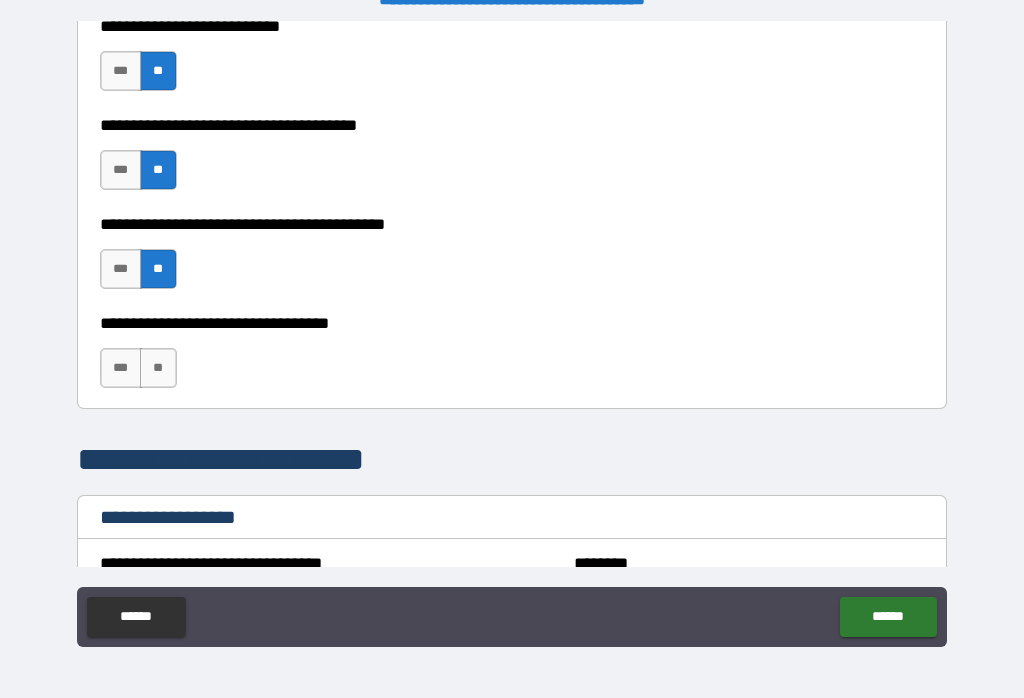 scroll, scrollTop: 1082, scrollLeft: 0, axis: vertical 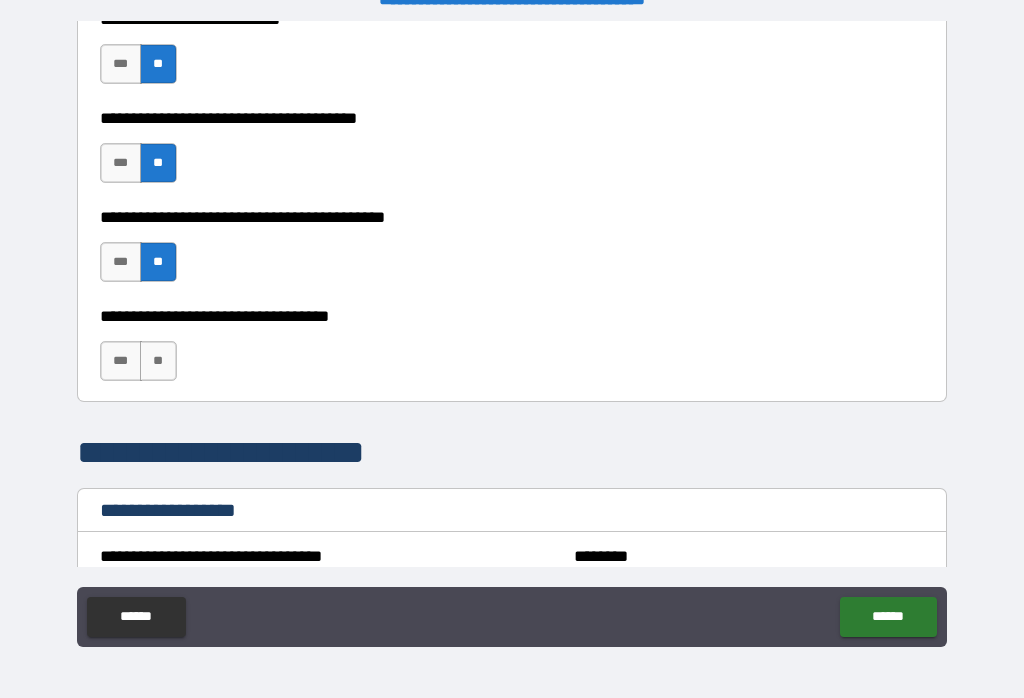 click on "**" at bounding box center [158, 361] 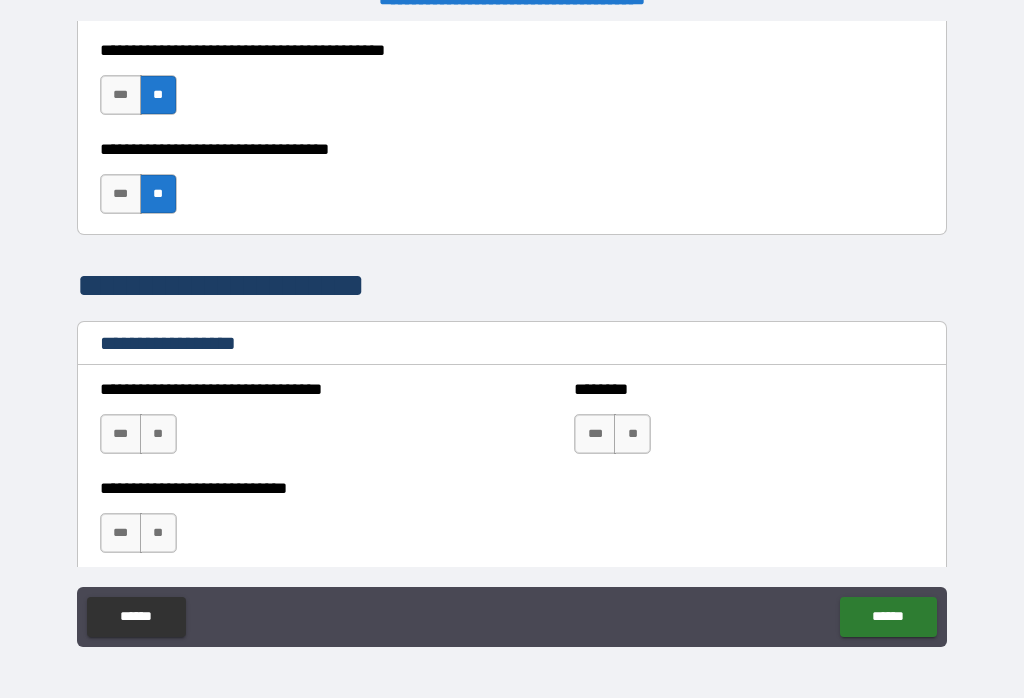 scroll, scrollTop: 1251, scrollLeft: 0, axis: vertical 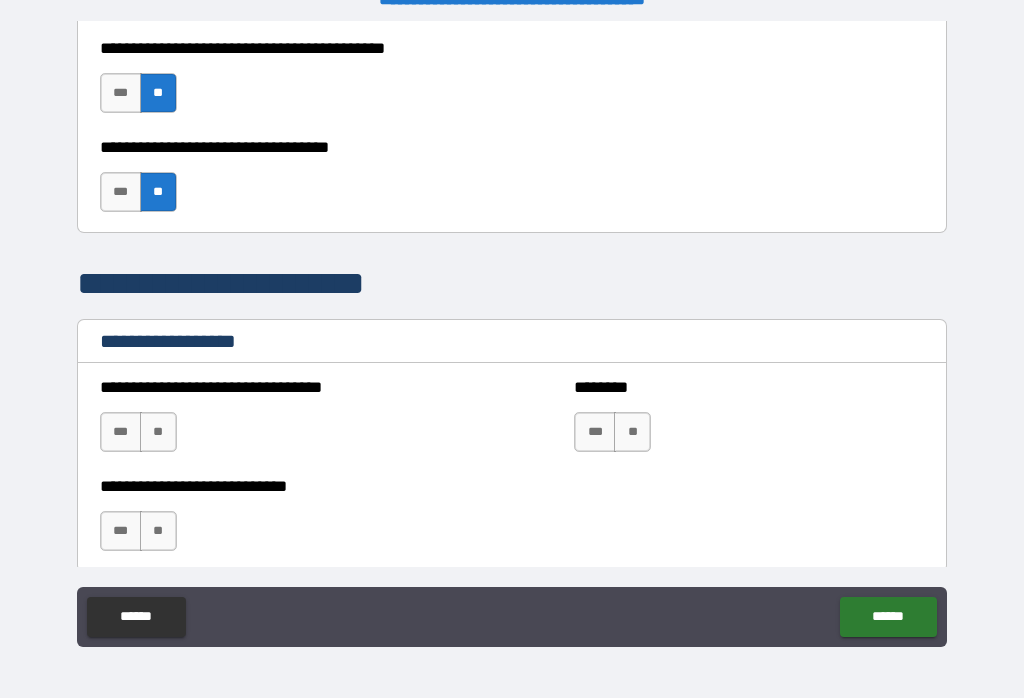 click on "**" at bounding box center [158, 432] 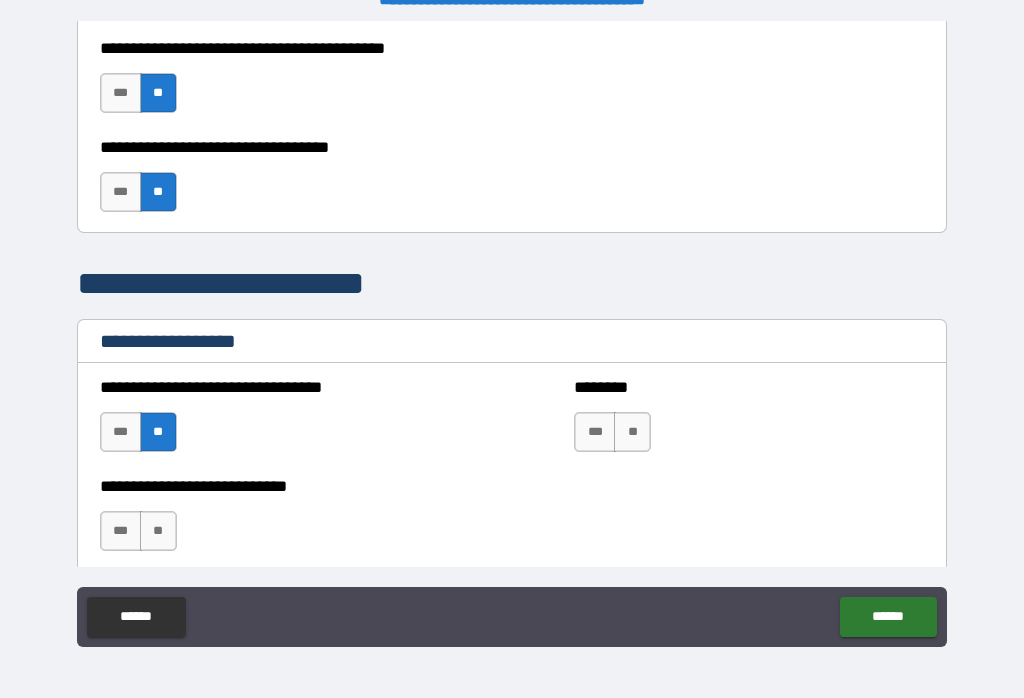 click on "**" at bounding box center [632, 432] 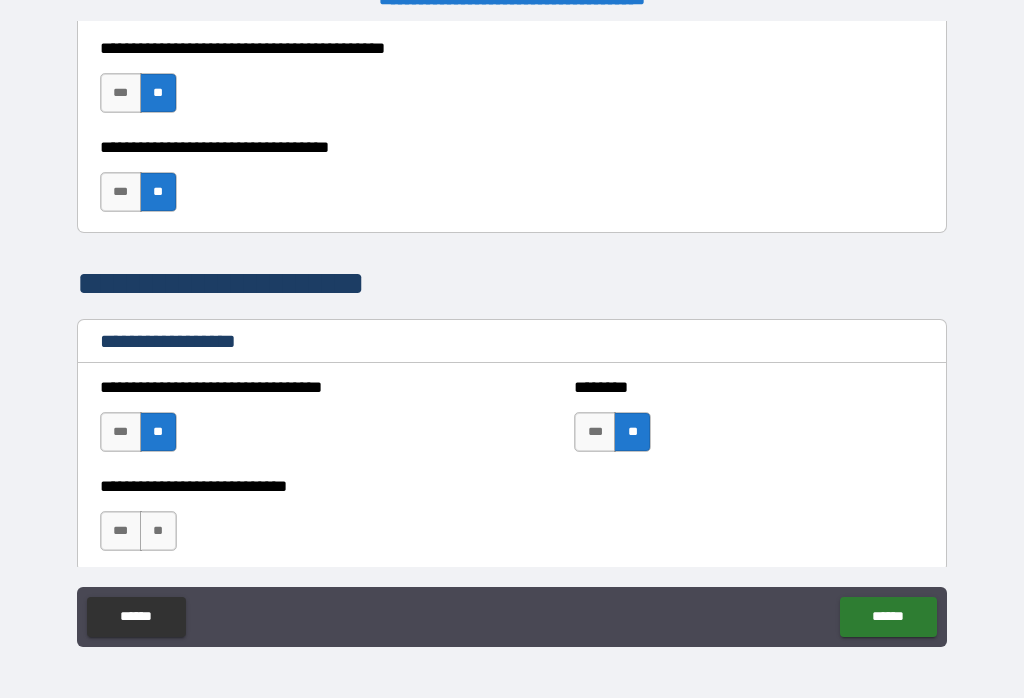 click on "**" at bounding box center (158, 531) 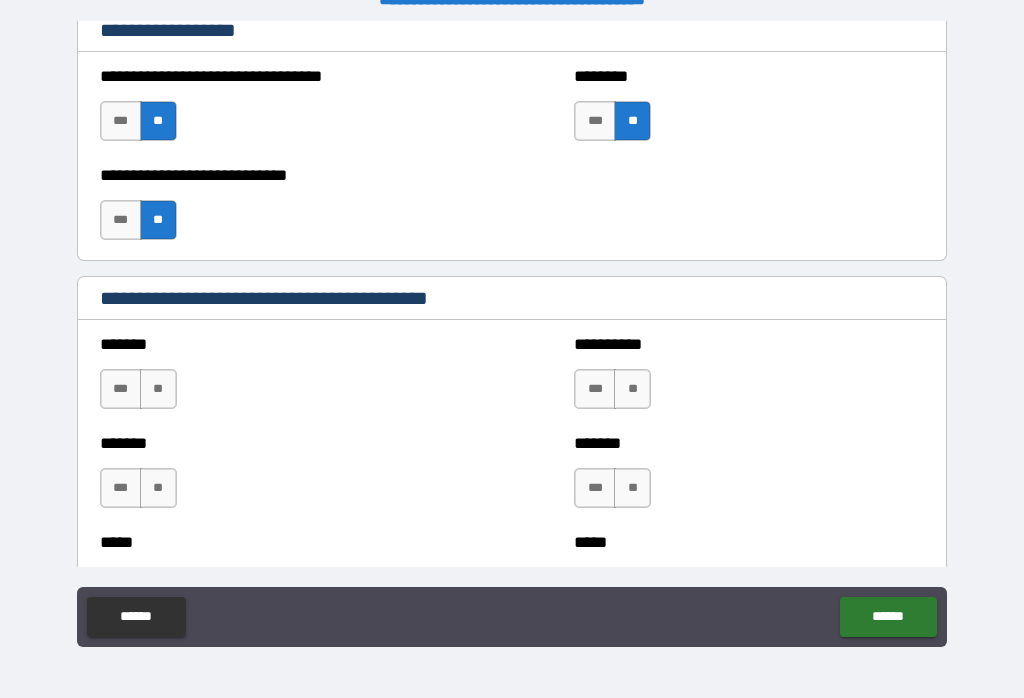 scroll, scrollTop: 1563, scrollLeft: 0, axis: vertical 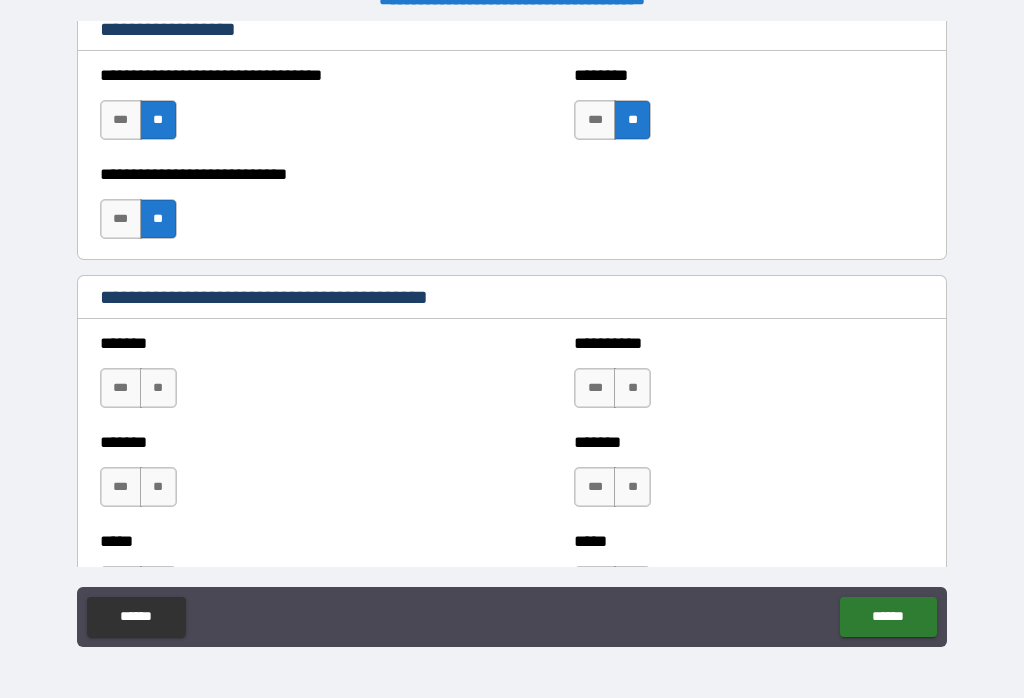 click on "**" at bounding box center [158, 388] 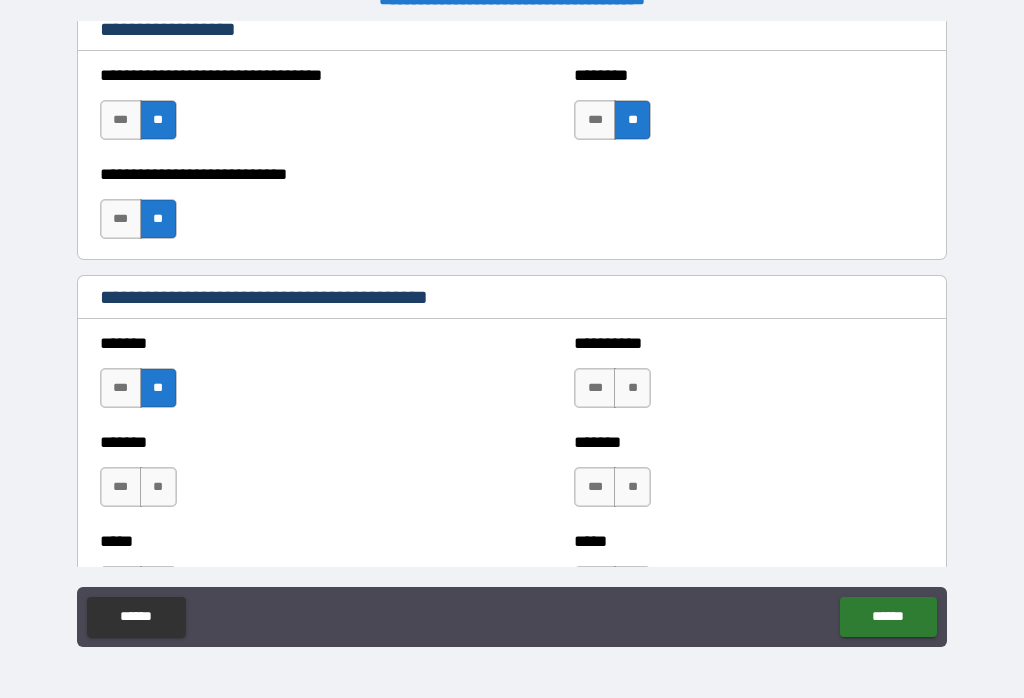 click on "**" at bounding box center (158, 487) 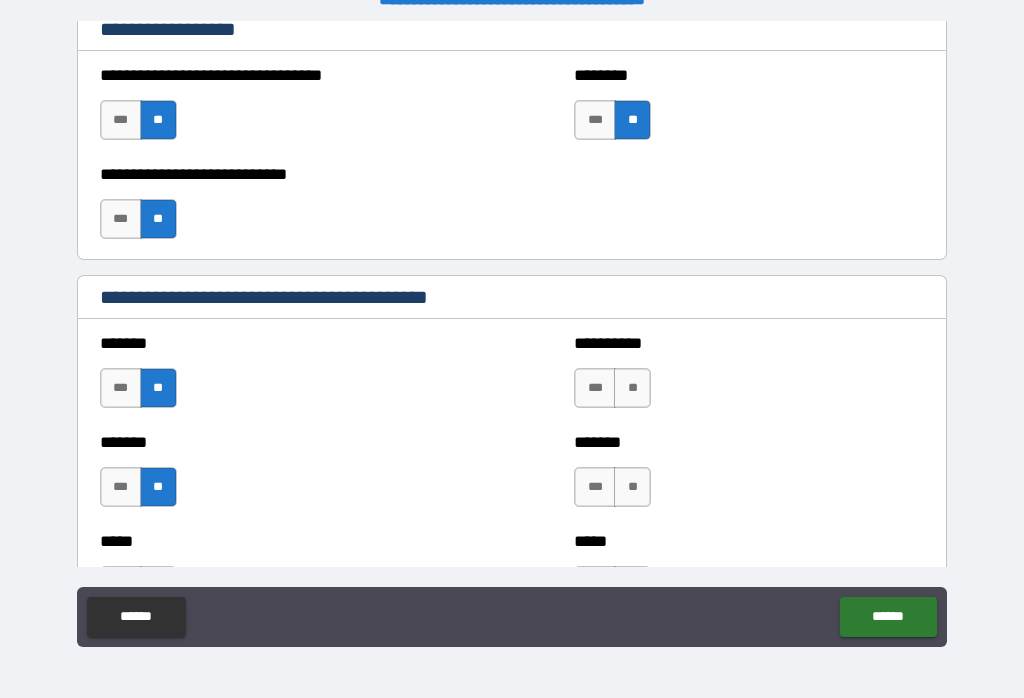 click on "**" at bounding box center [632, 388] 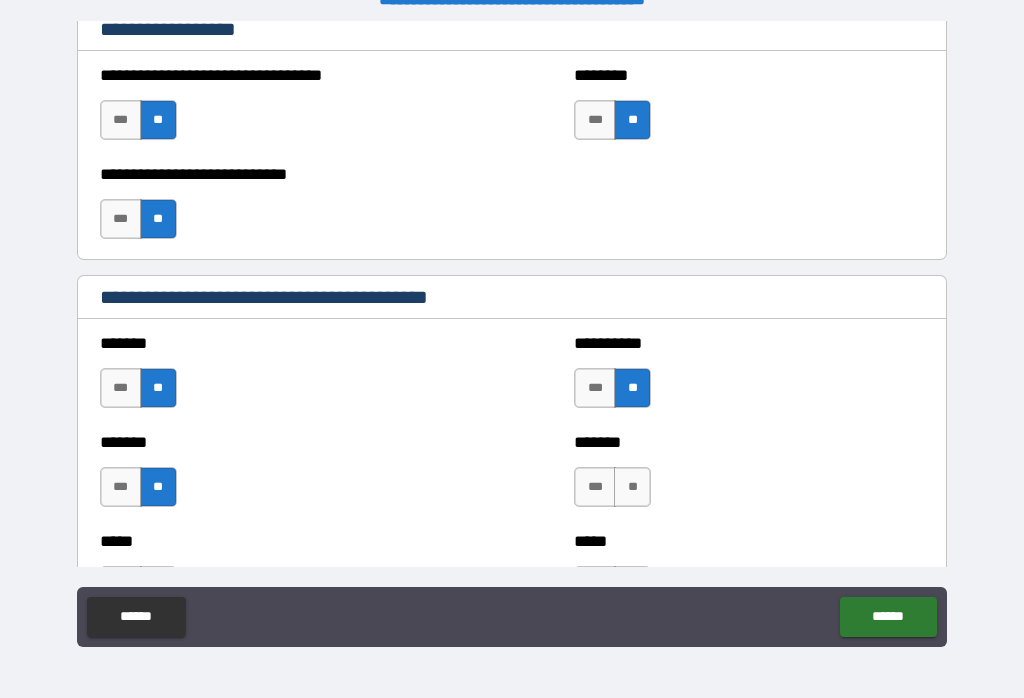 click on "**" at bounding box center [632, 487] 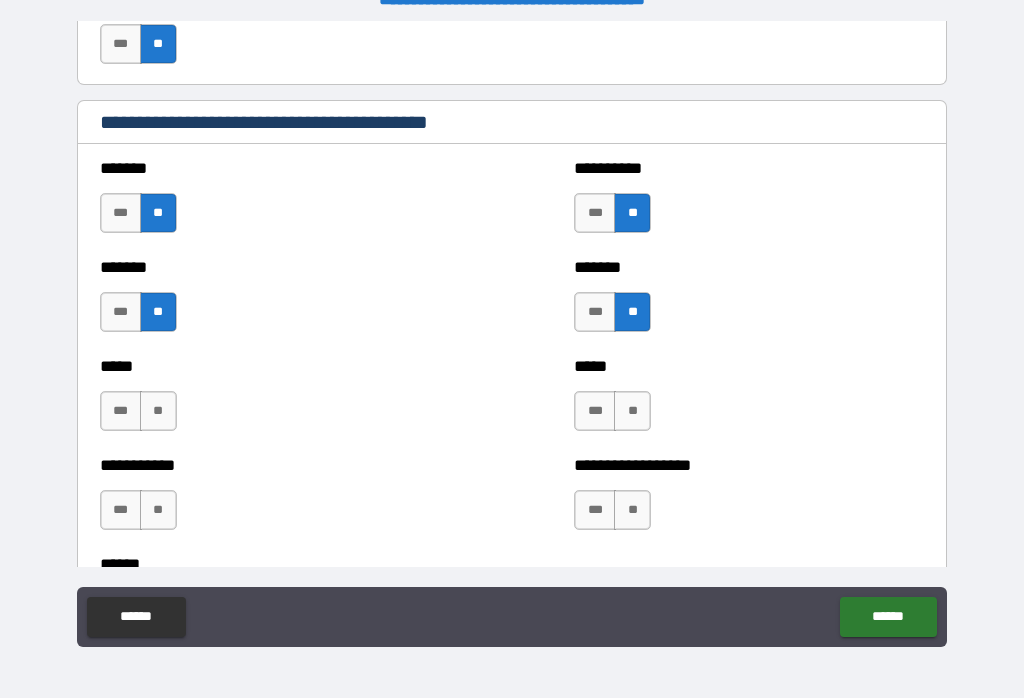 scroll, scrollTop: 1774, scrollLeft: 0, axis: vertical 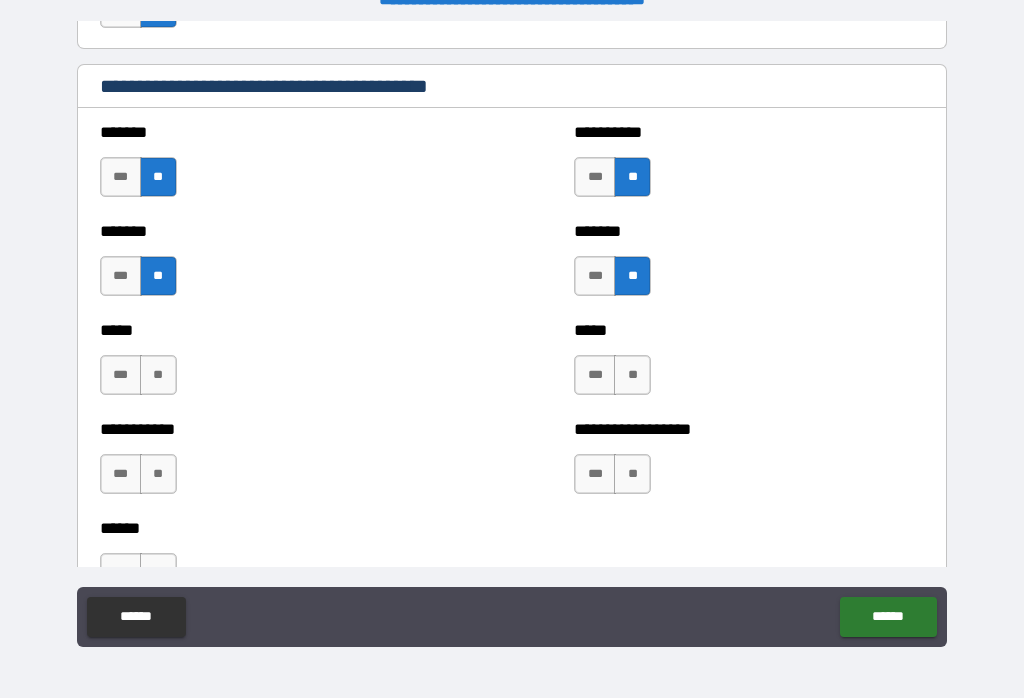 click on "**" at bounding box center (632, 375) 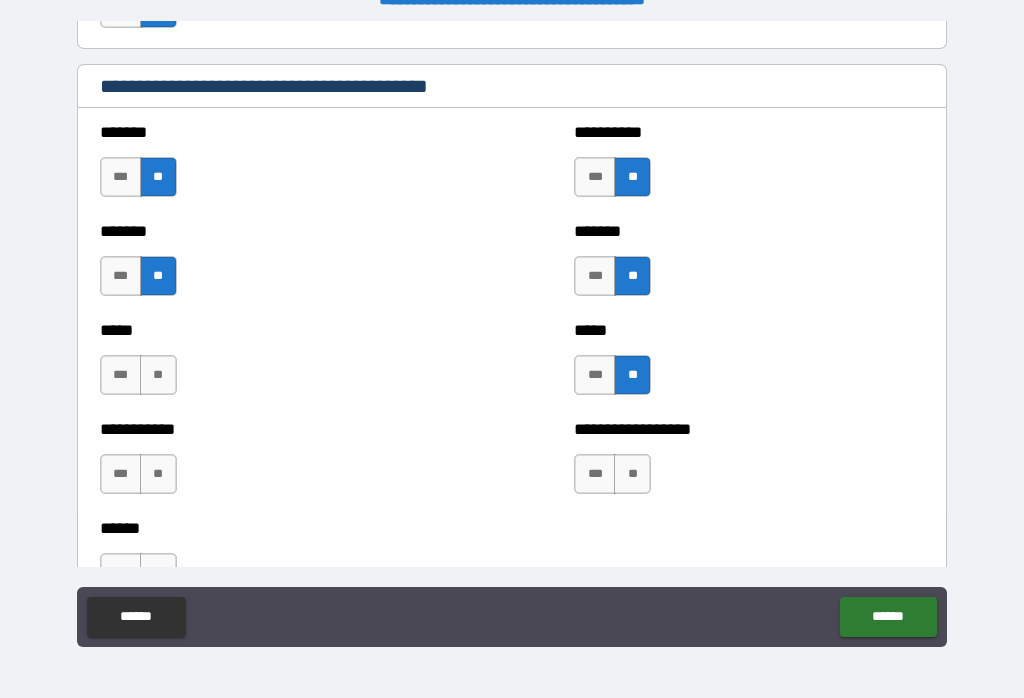 click on "**" at bounding box center [632, 474] 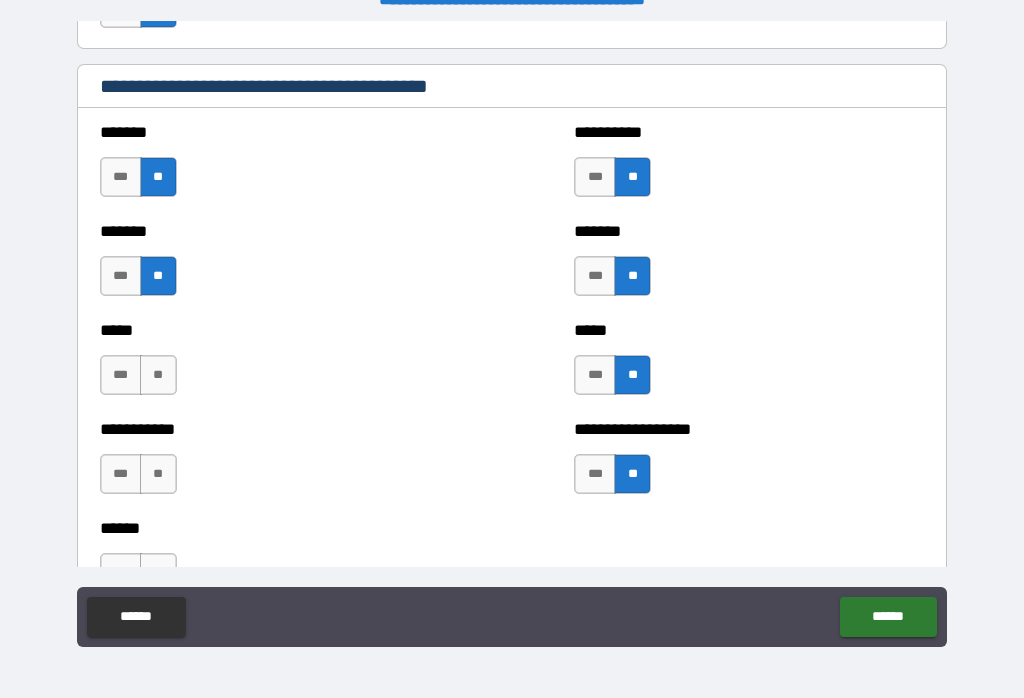 click on "**" at bounding box center (158, 375) 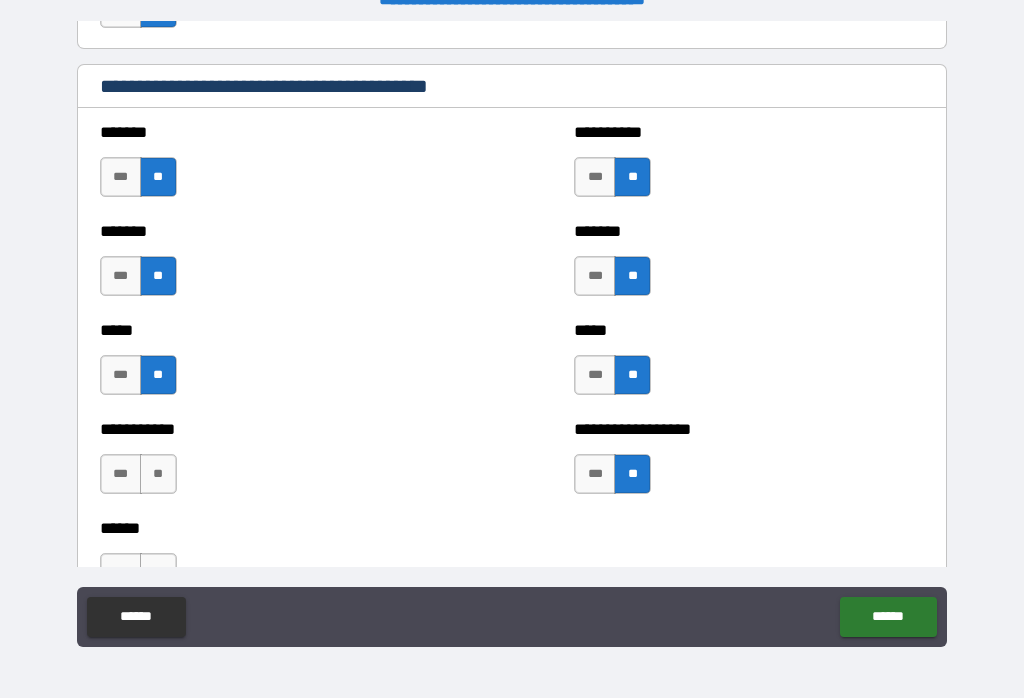 click on "**" at bounding box center [158, 474] 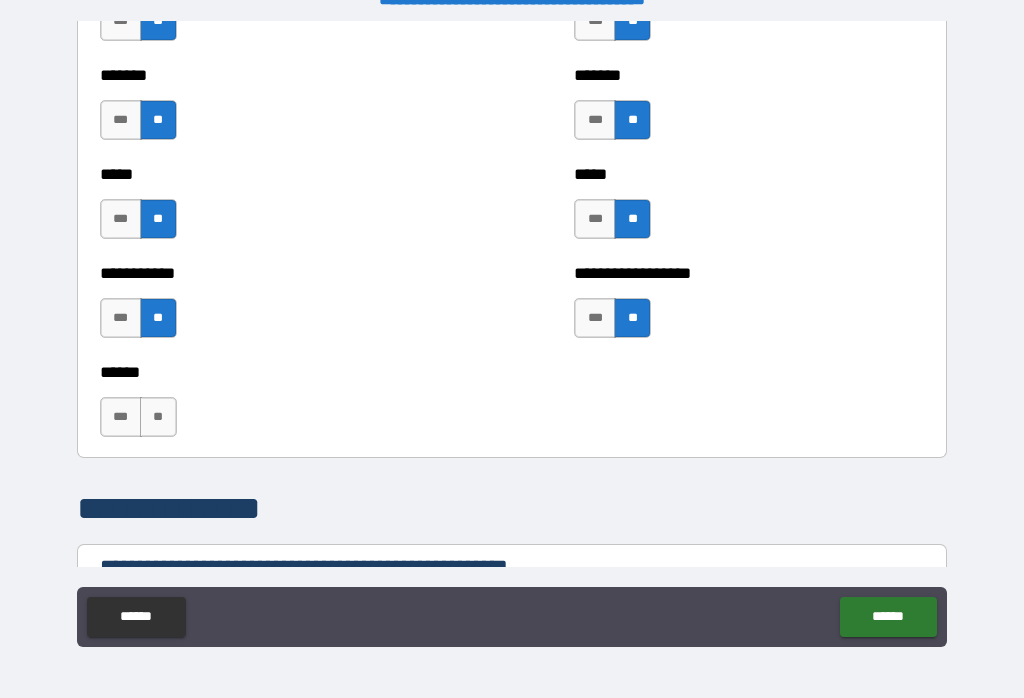 scroll, scrollTop: 2028, scrollLeft: 0, axis: vertical 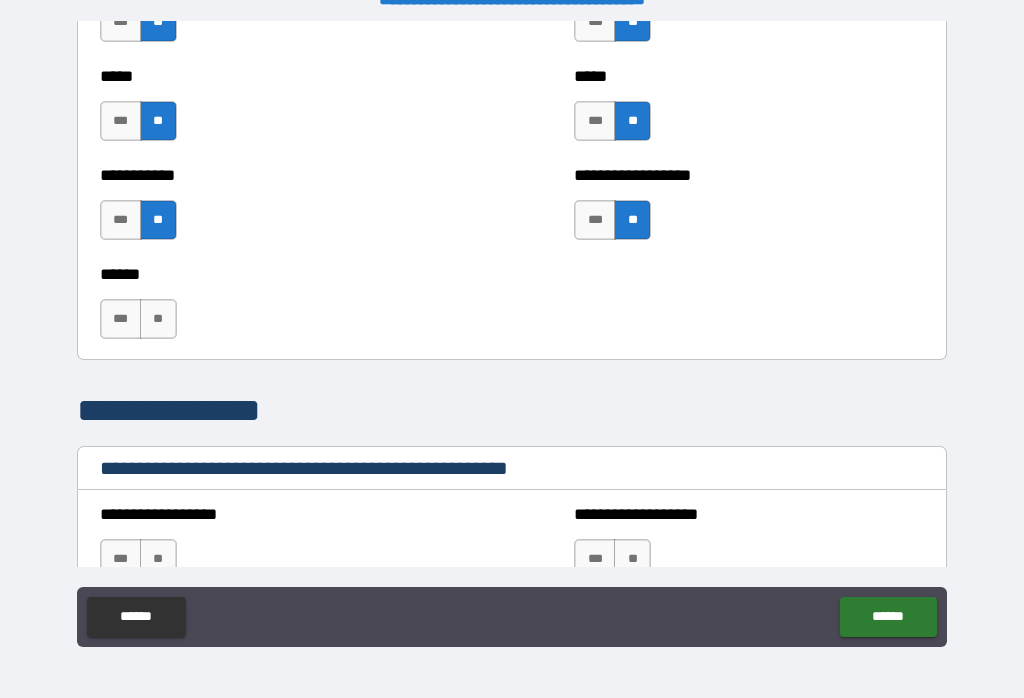 click on "**" at bounding box center (158, 319) 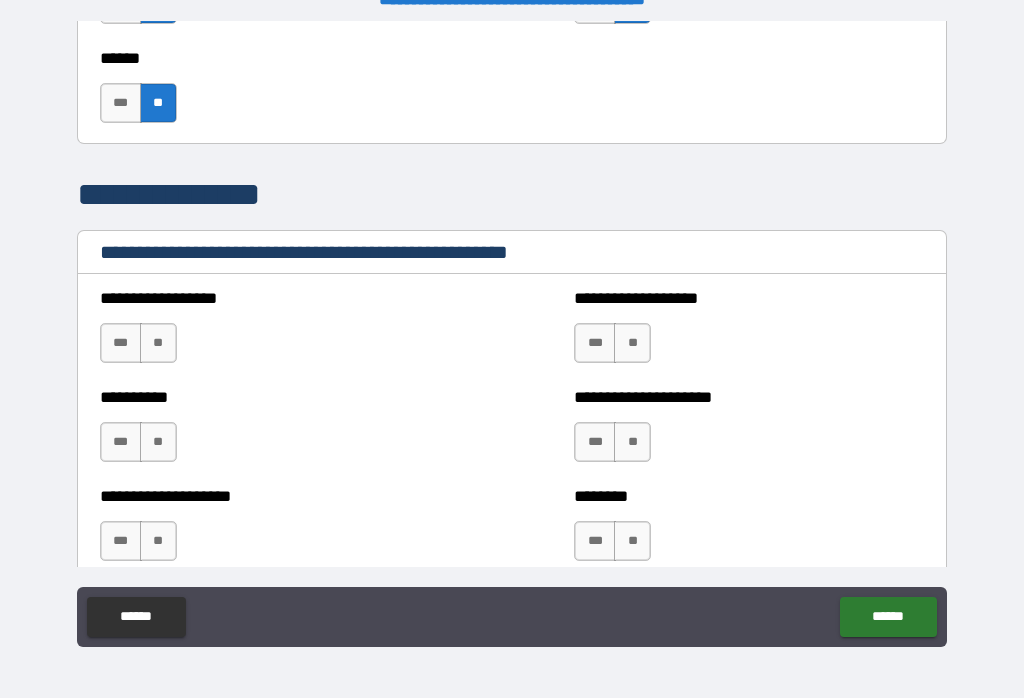 scroll, scrollTop: 2248, scrollLeft: 0, axis: vertical 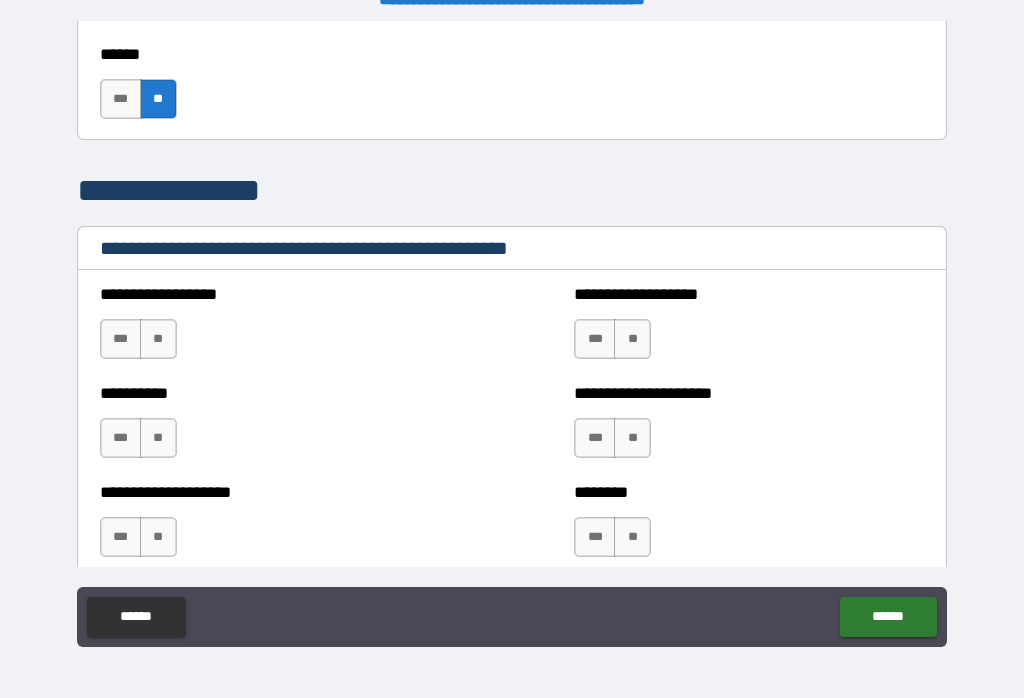 click on "**" at bounding box center [158, 339] 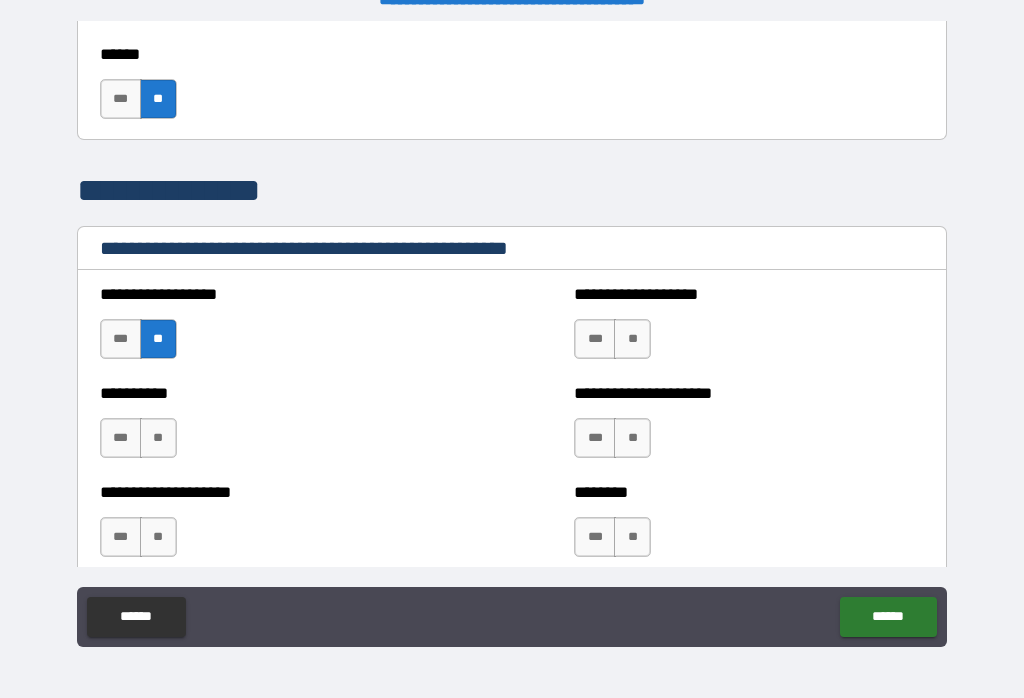 click on "**" at bounding box center [158, 438] 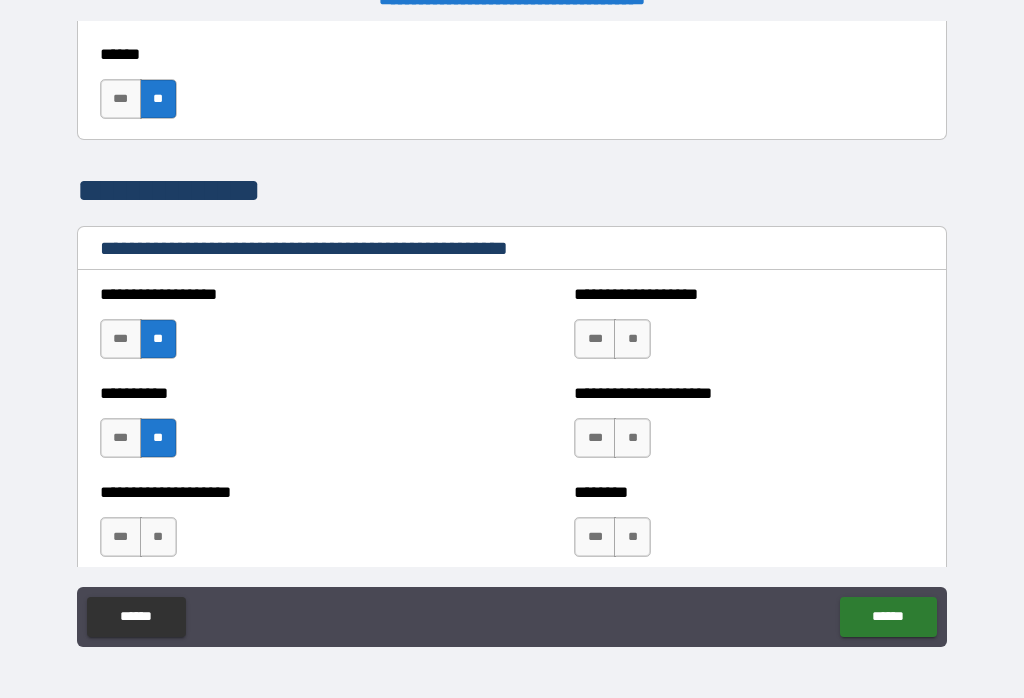 click on "**" at bounding box center (158, 537) 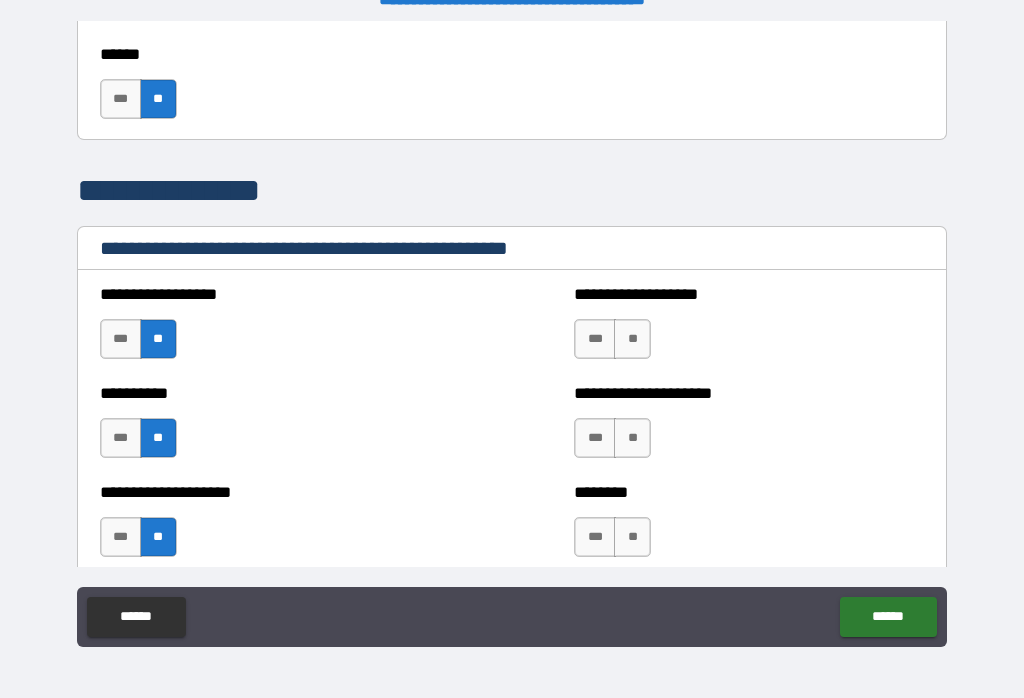 click on "**" at bounding box center [632, 339] 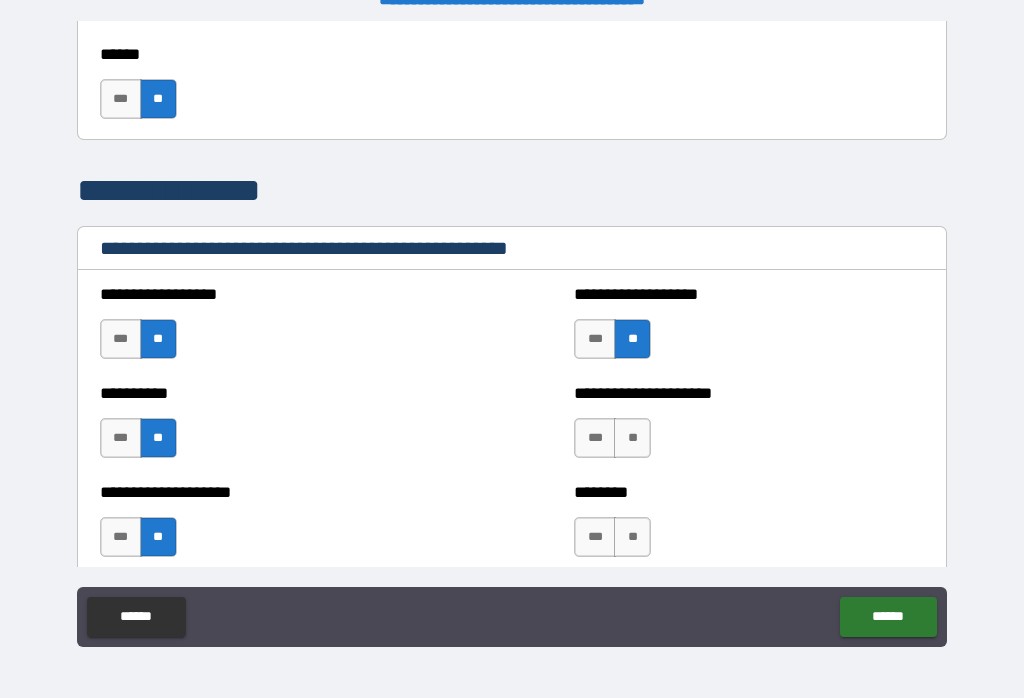 click on "**" at bounding box center (632, 438) 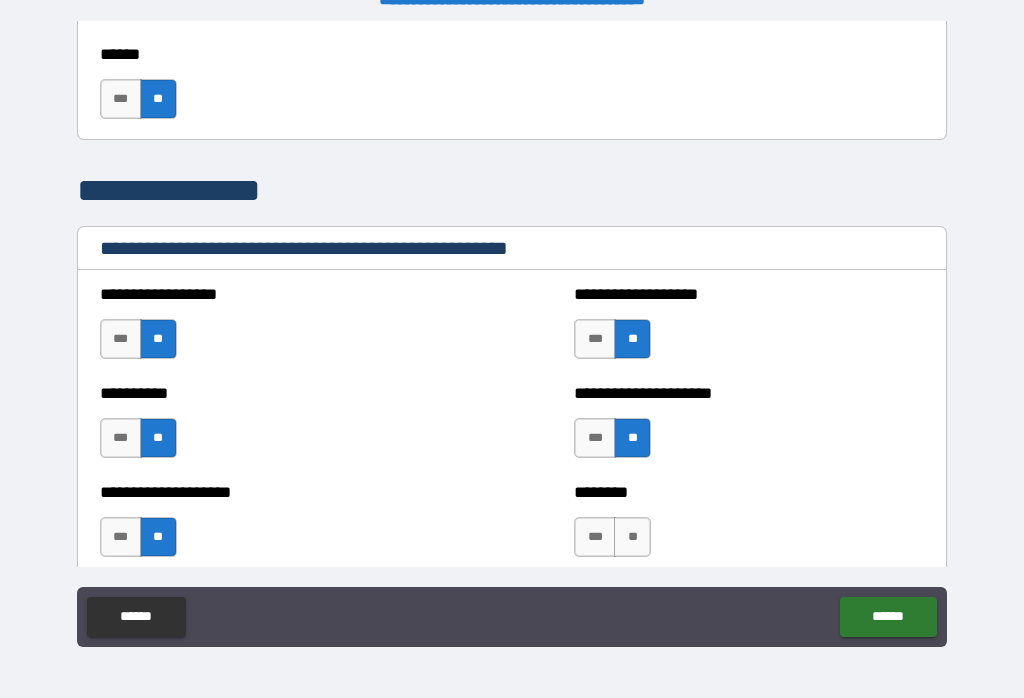 click on "**" at bounding box center [632, 537] 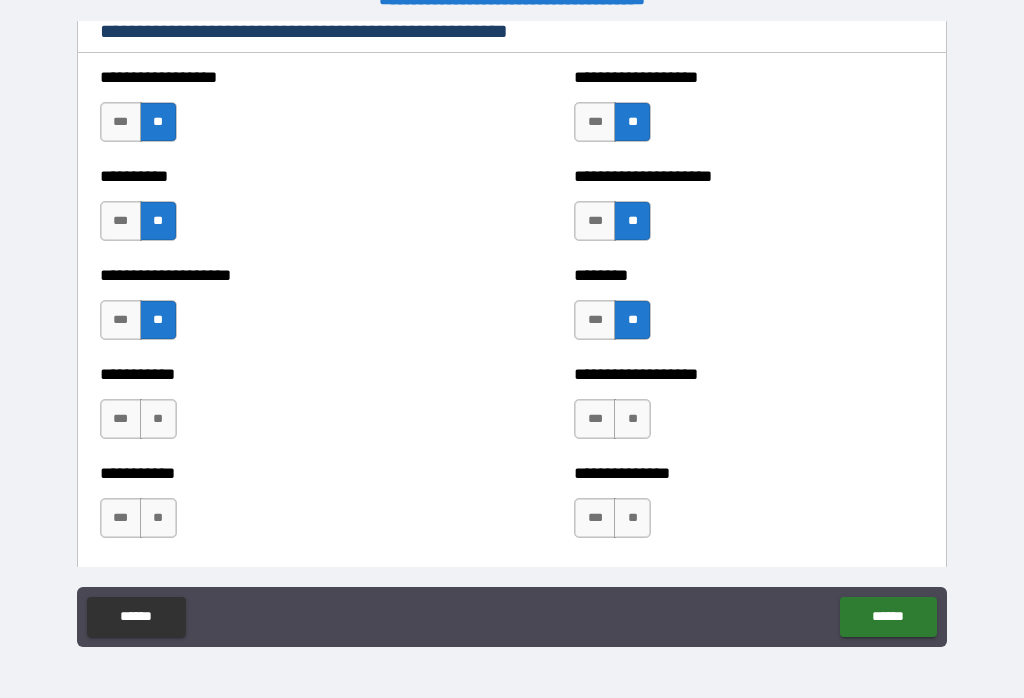 scroll, scrollTop: 2468, scrollLeft: 0, axis: vertical 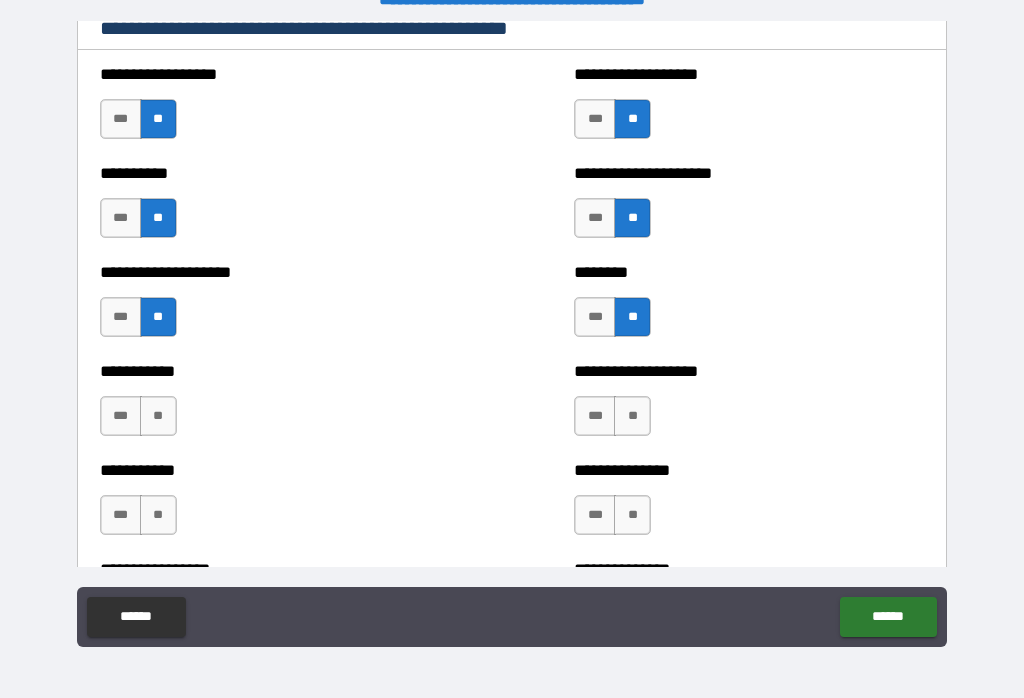 click on "**" at bounding box center [632, 416] 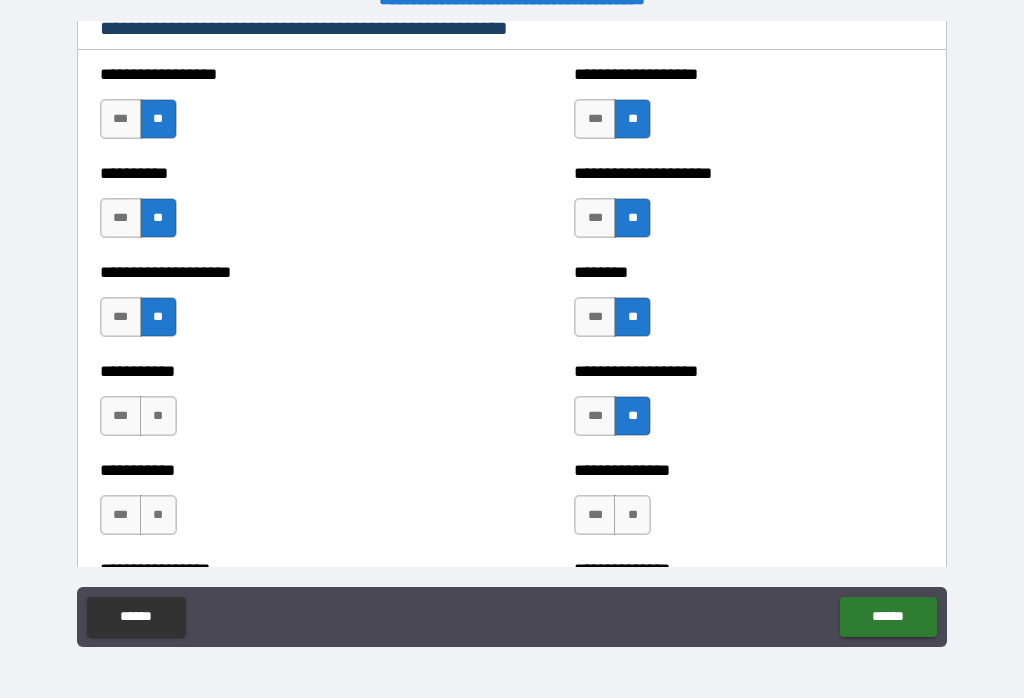 click on "**" at bounding box center [632, 515] 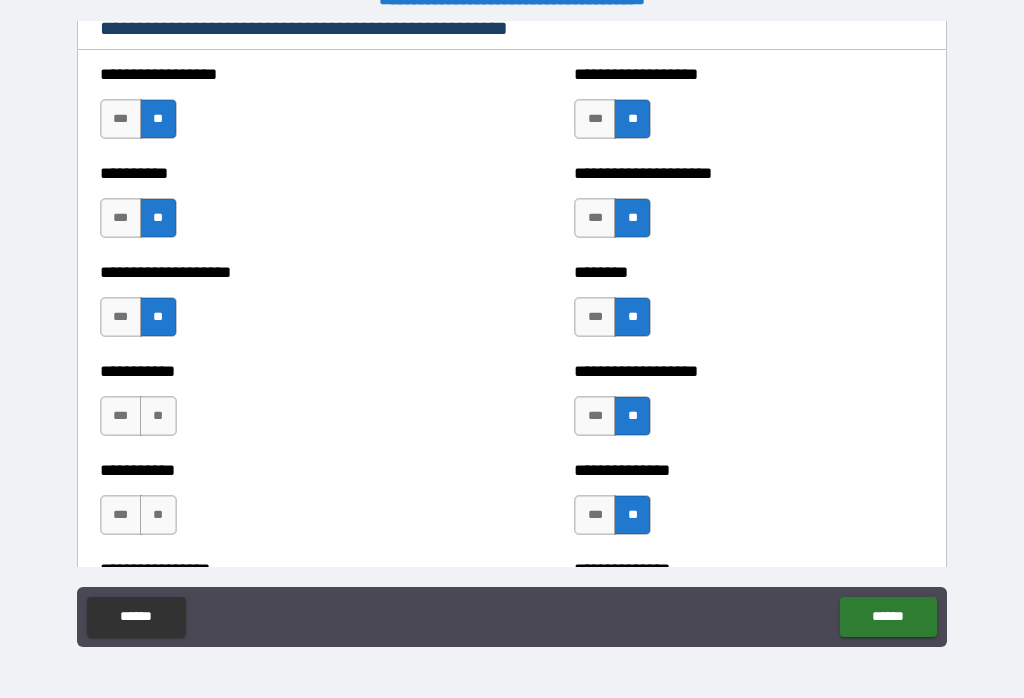 click on "**" at bounding box center (158, 416) 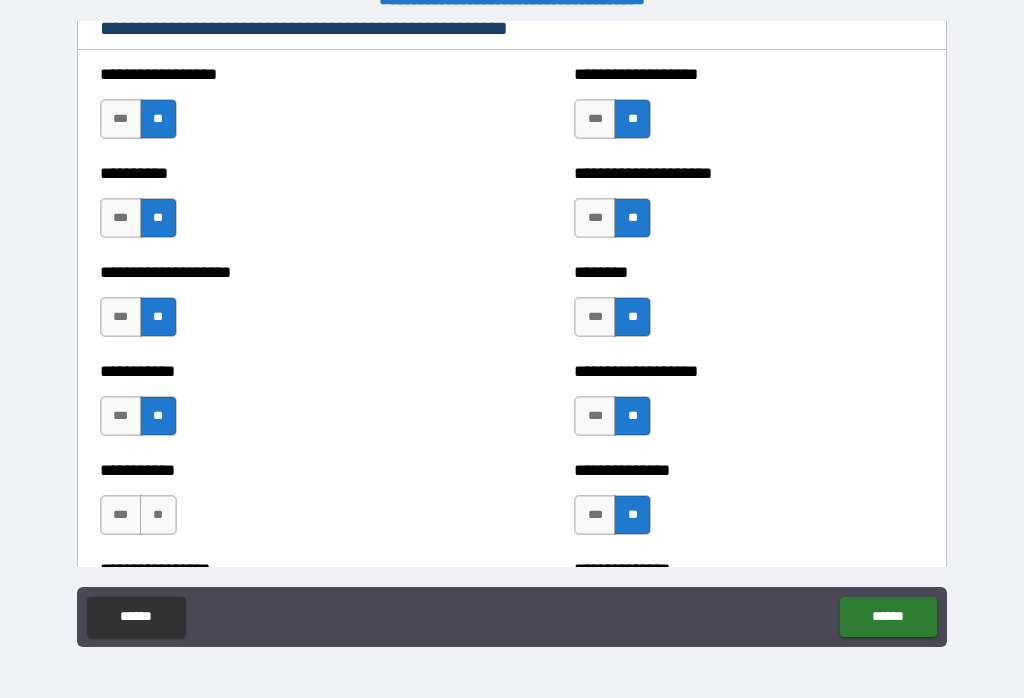 click on "**" at bounding box center (158, 515) 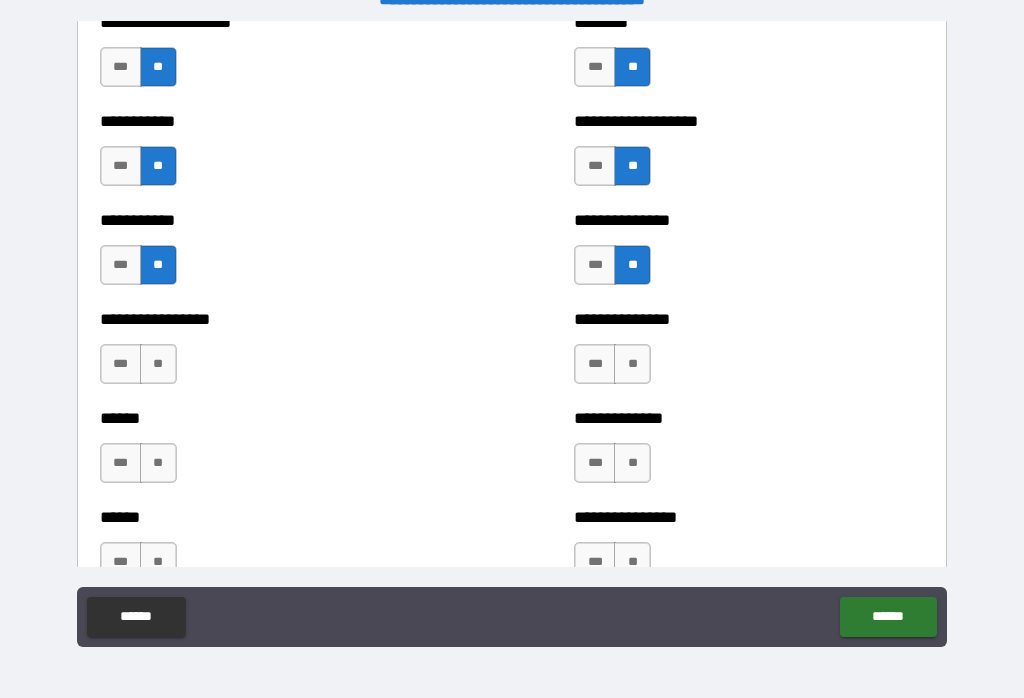 scroll, scrollTop: 2721, scrollLeft: 0, axis: vertical 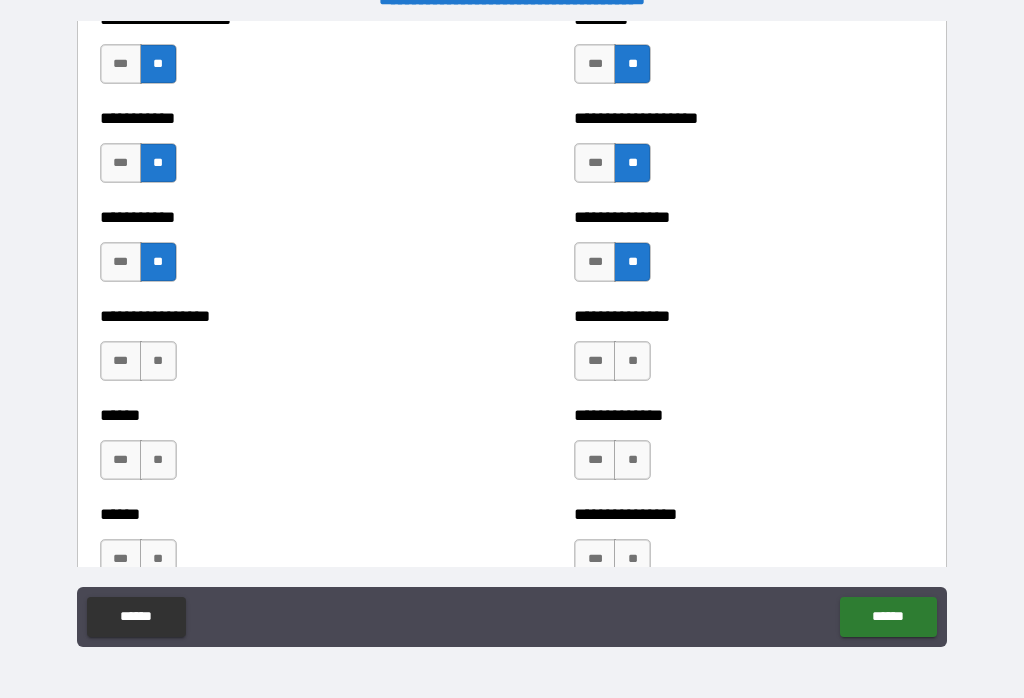 click on "**" at bounding box center (158, 361) 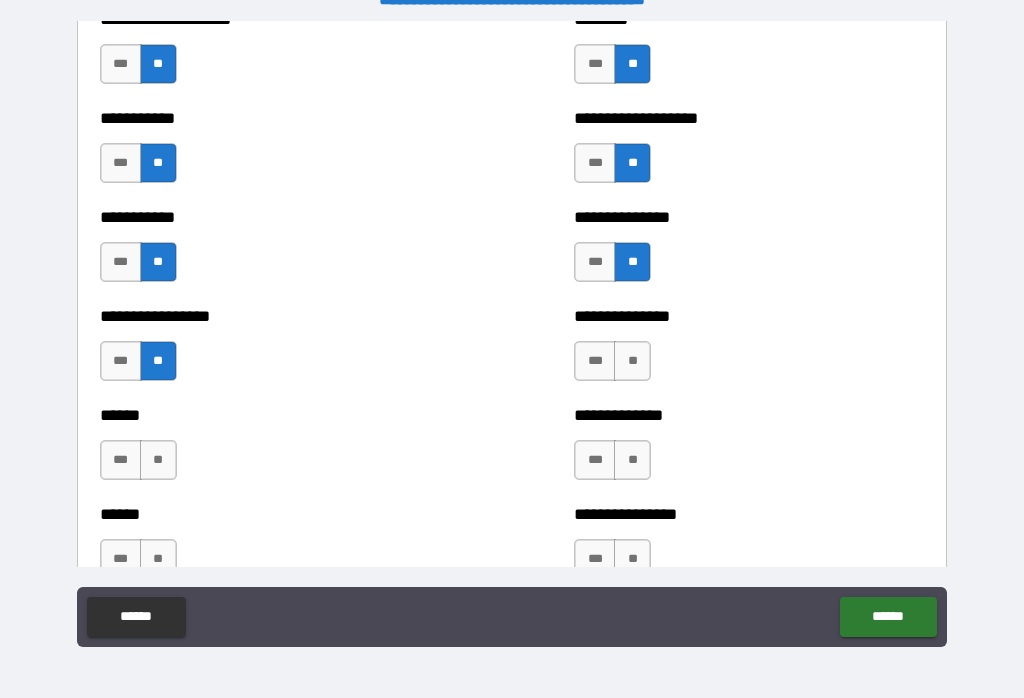 click on "**" at bounding box center (158, 460) 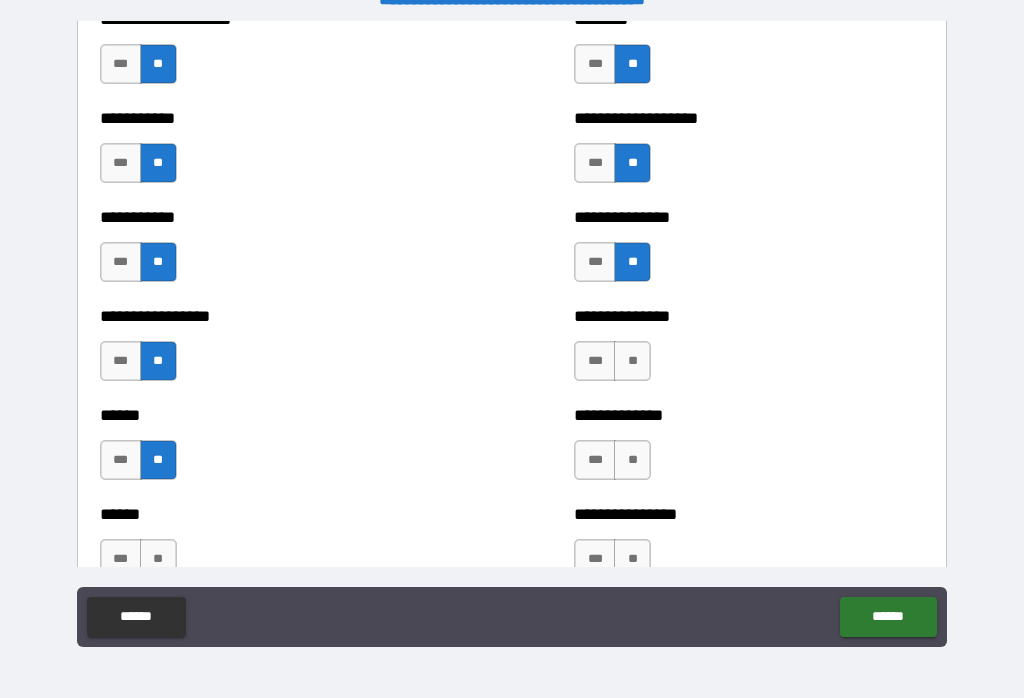 click on "**" at bounding box center (632, 361) 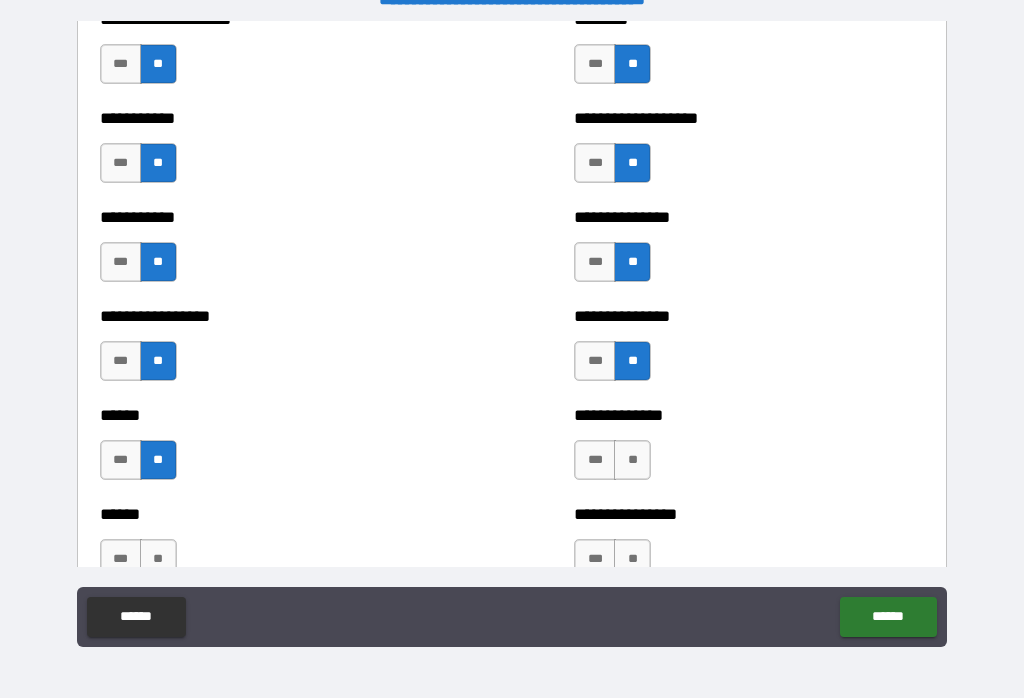 click on "**" at bounding box center [632, 460] 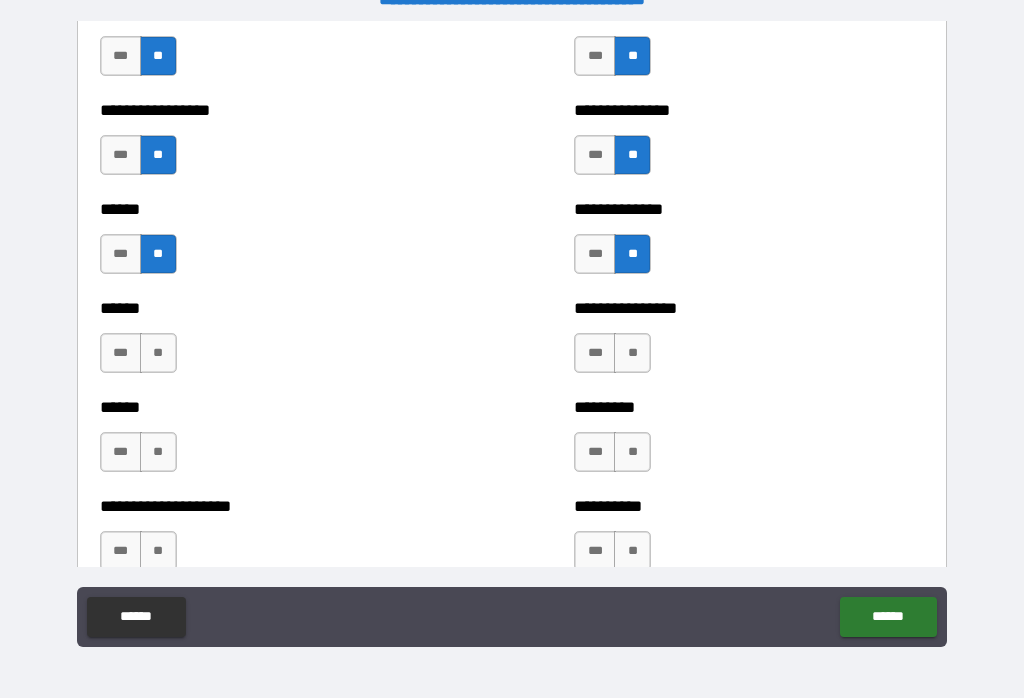 scroll, scrollTop: 2930, scrollLeft: 0, axis: vertical 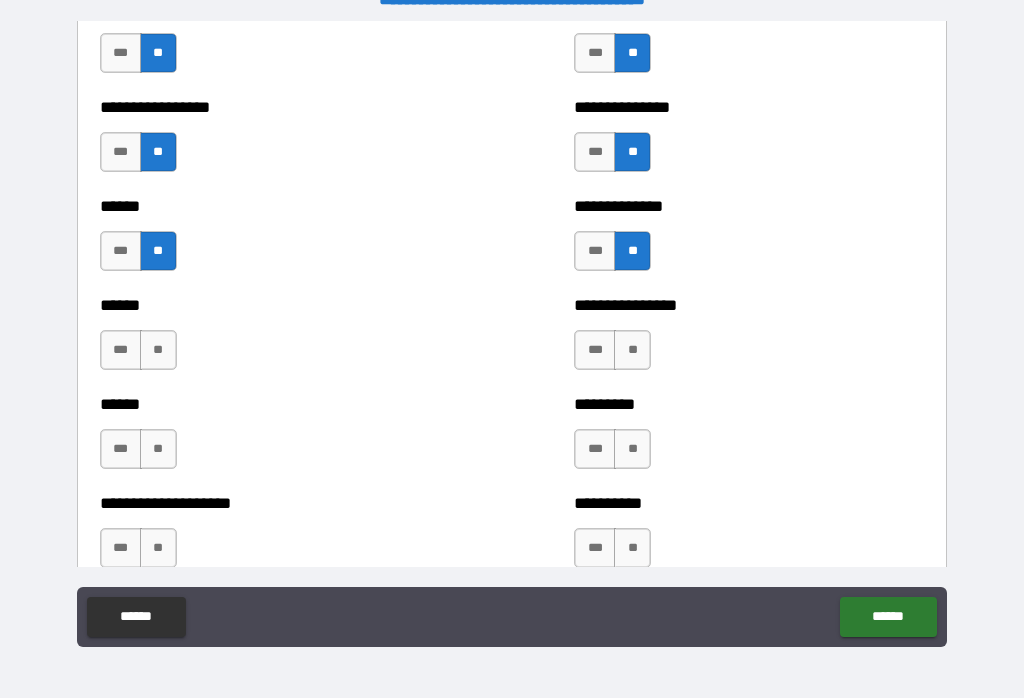 click on "**" at bounding box center (632, 350) 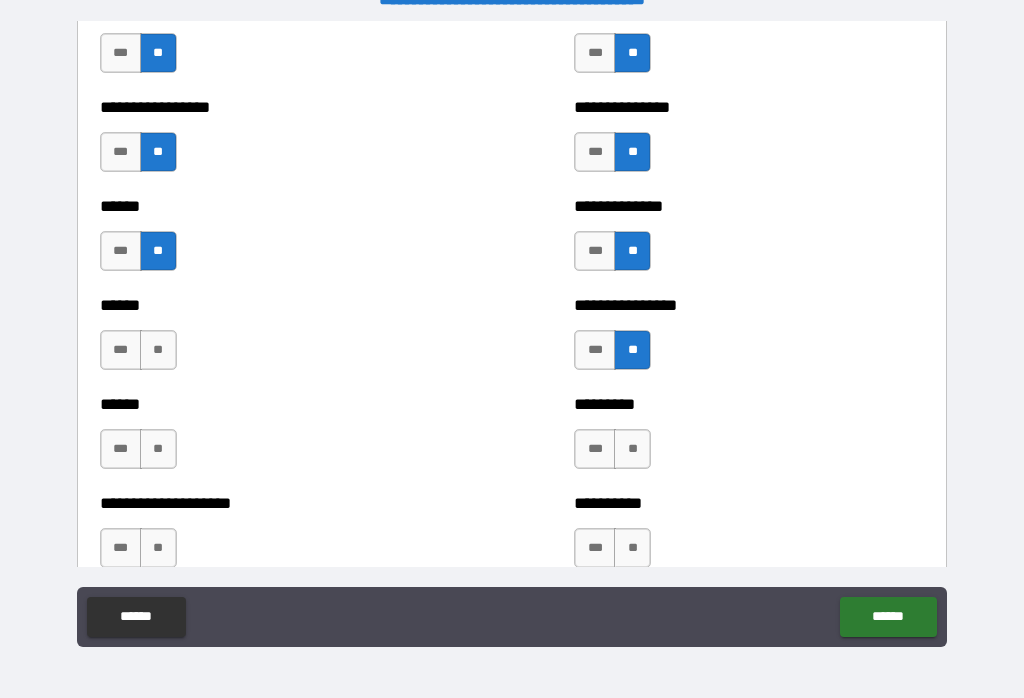 click on "**" at bounding box center (632, 449) 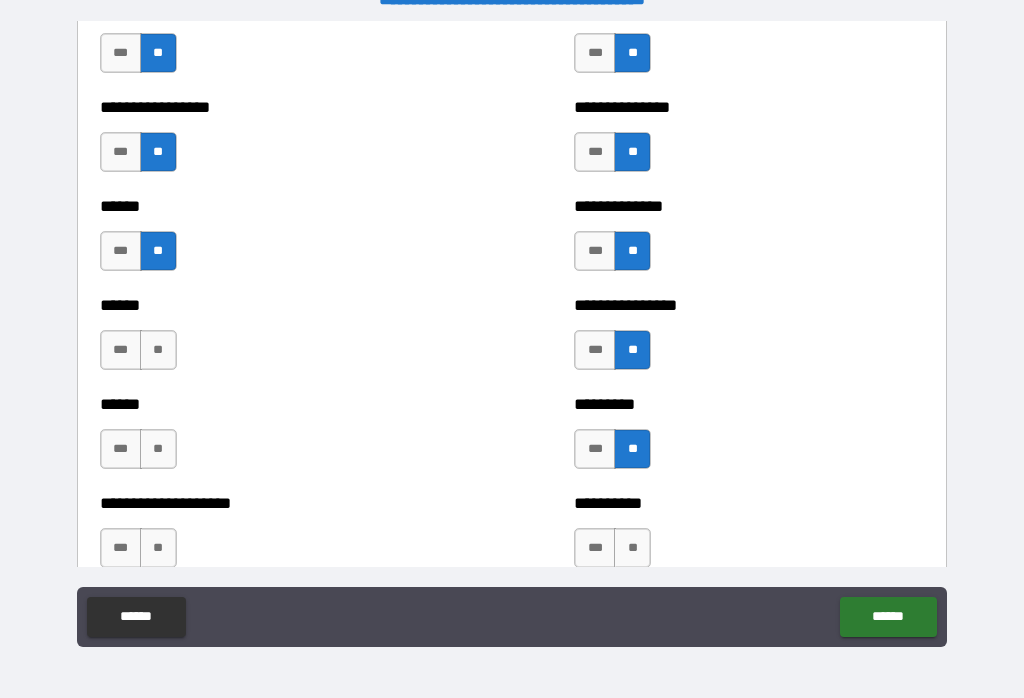 click on "**" at bounding box center (158, 350) 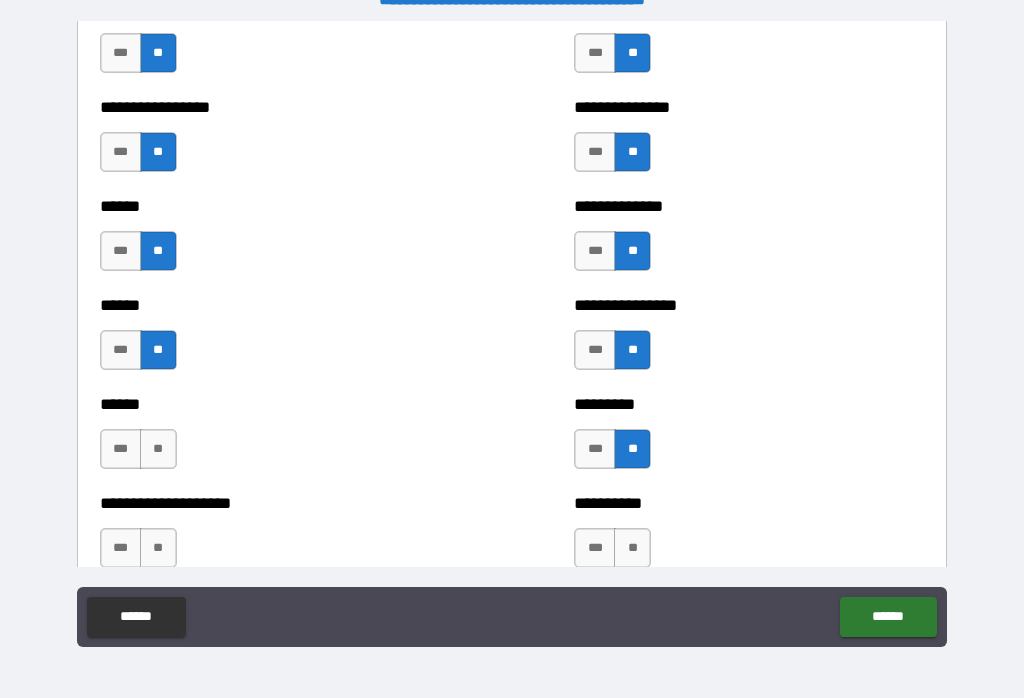 click on "**" at bounding box center (158, 449) 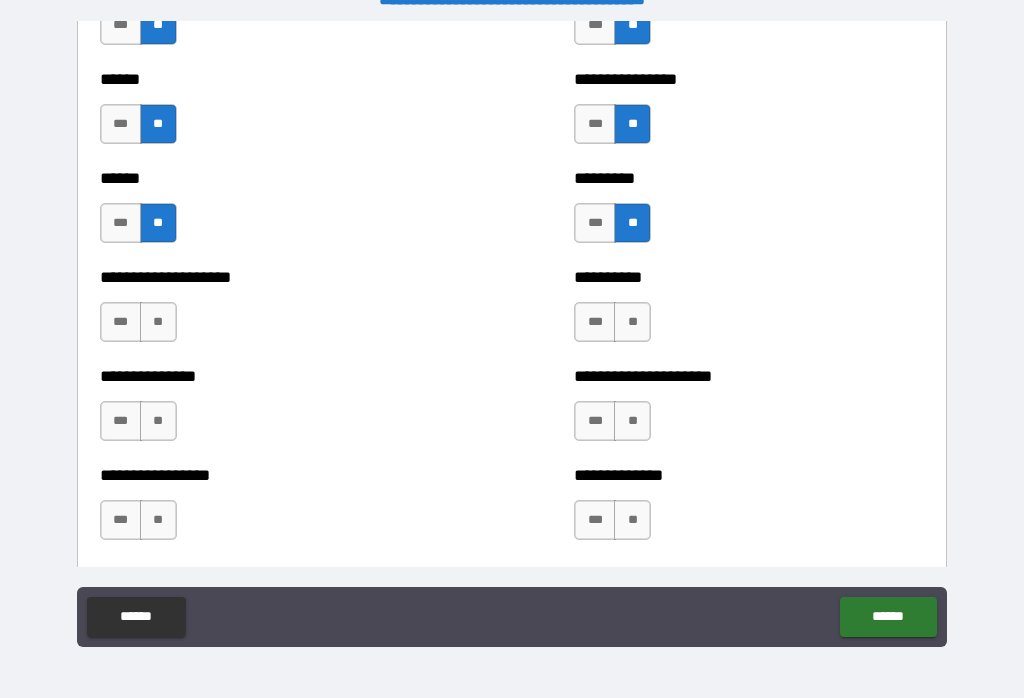 scroll, scrollTop: 3168, scrollLeft: 0, axis: vertical 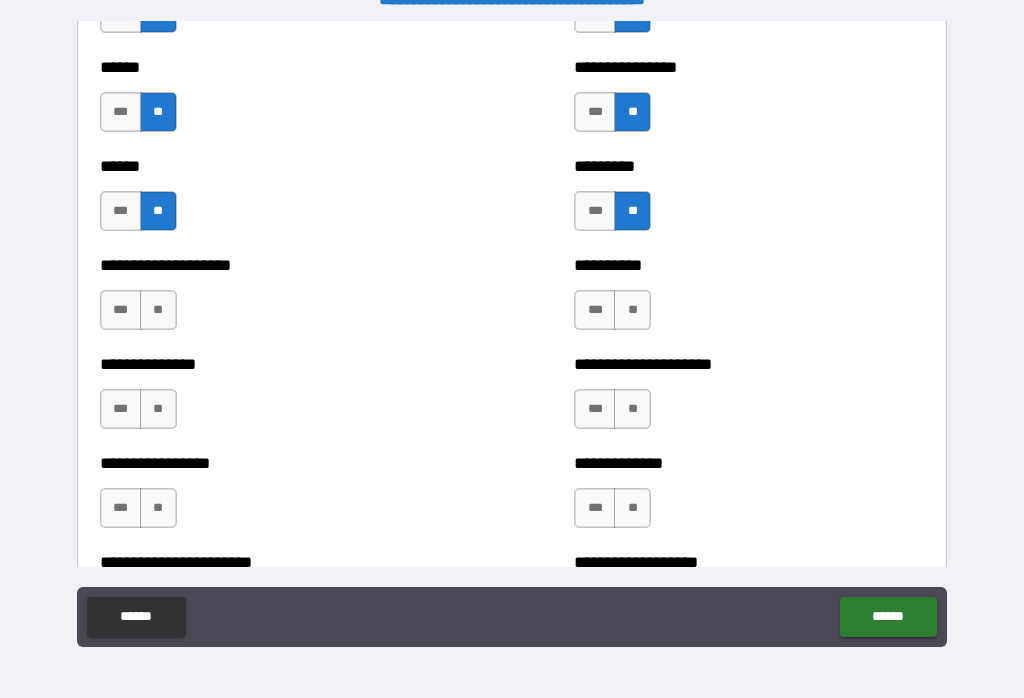 click on "**" at bounding box center (158, 310) 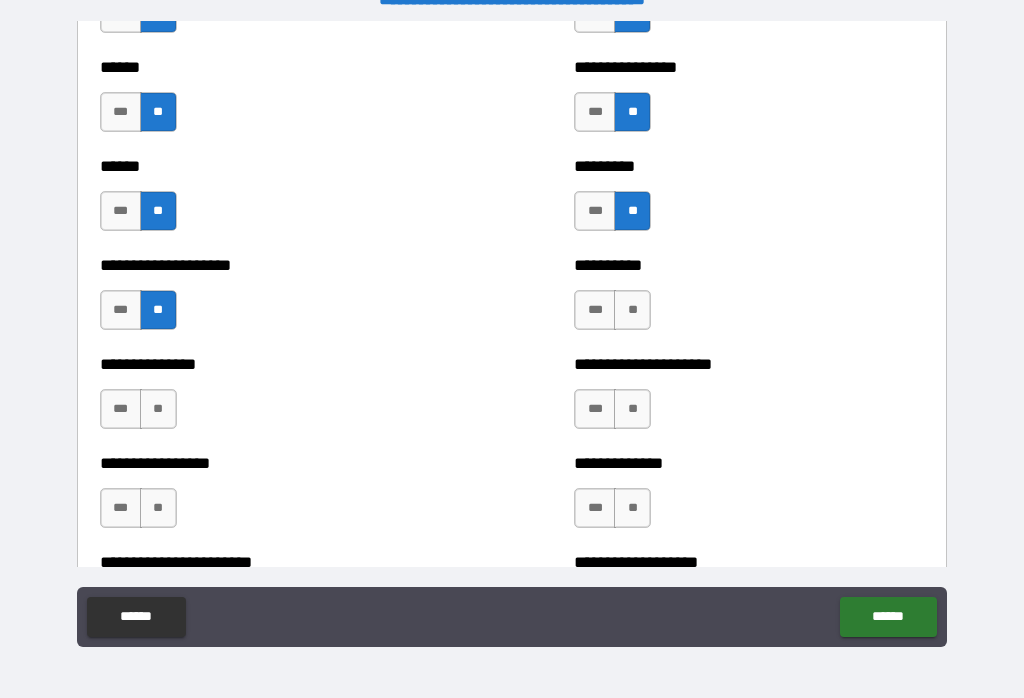 click on "**" at bounding box center (158, 409) 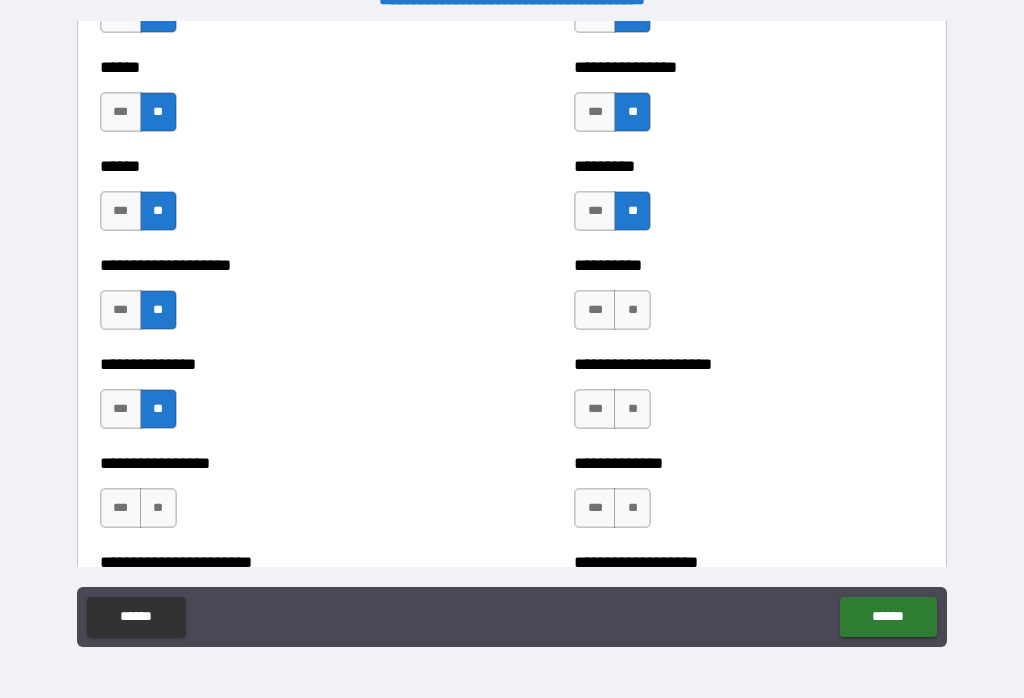 click on "**" at bounding box center [632, 310] 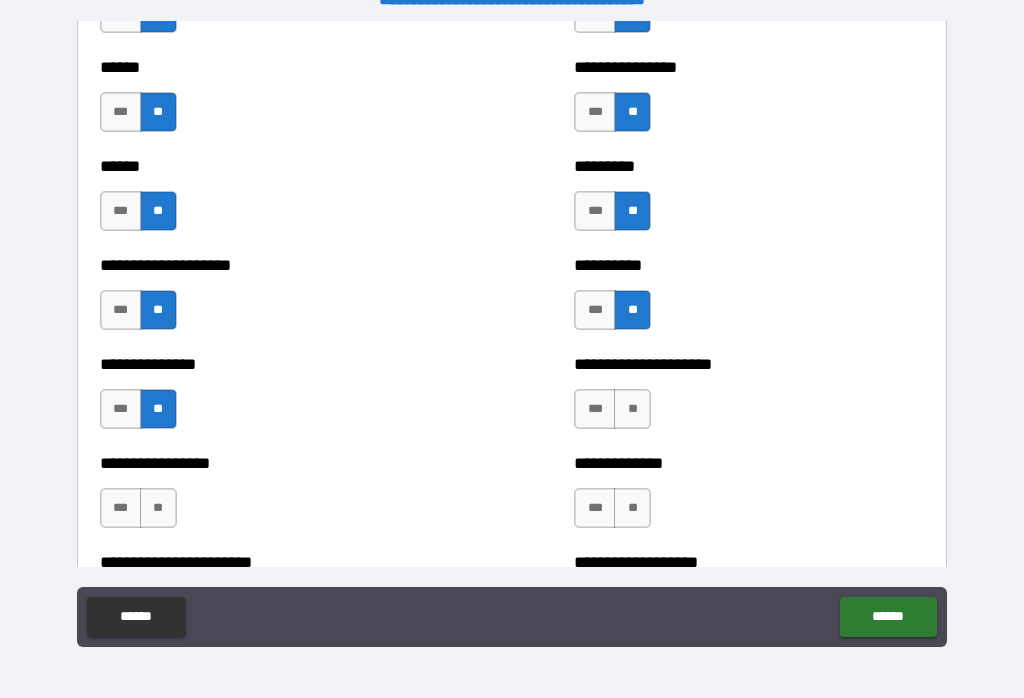 click on "**" at bounding box center (632, 409) 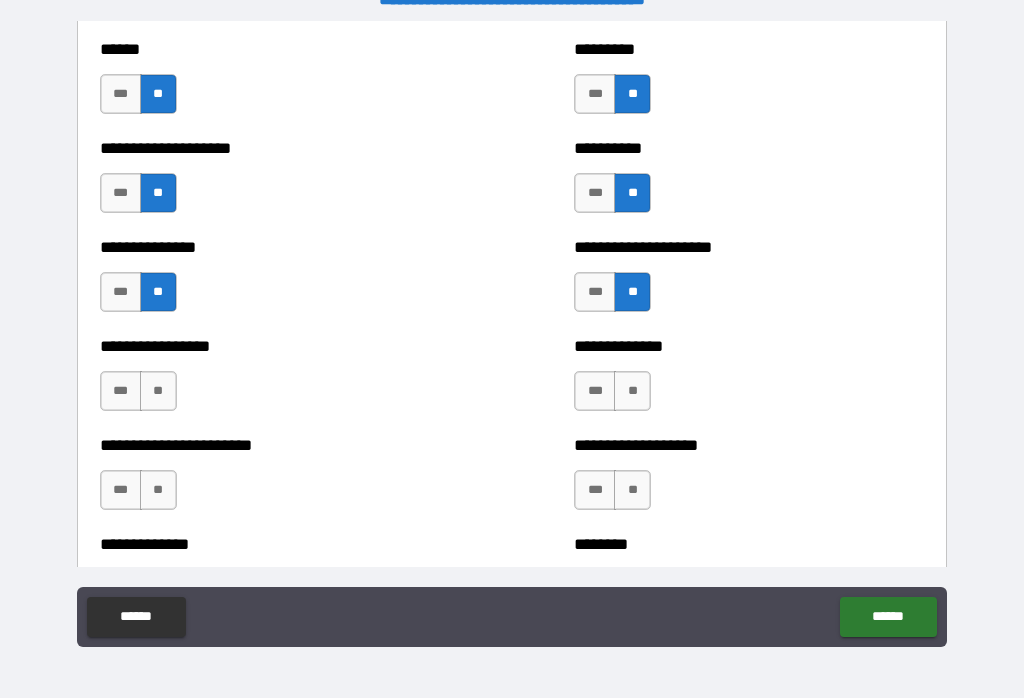 scroll, scrollTop: 3326, scrollLeft: 0, axis: vertical 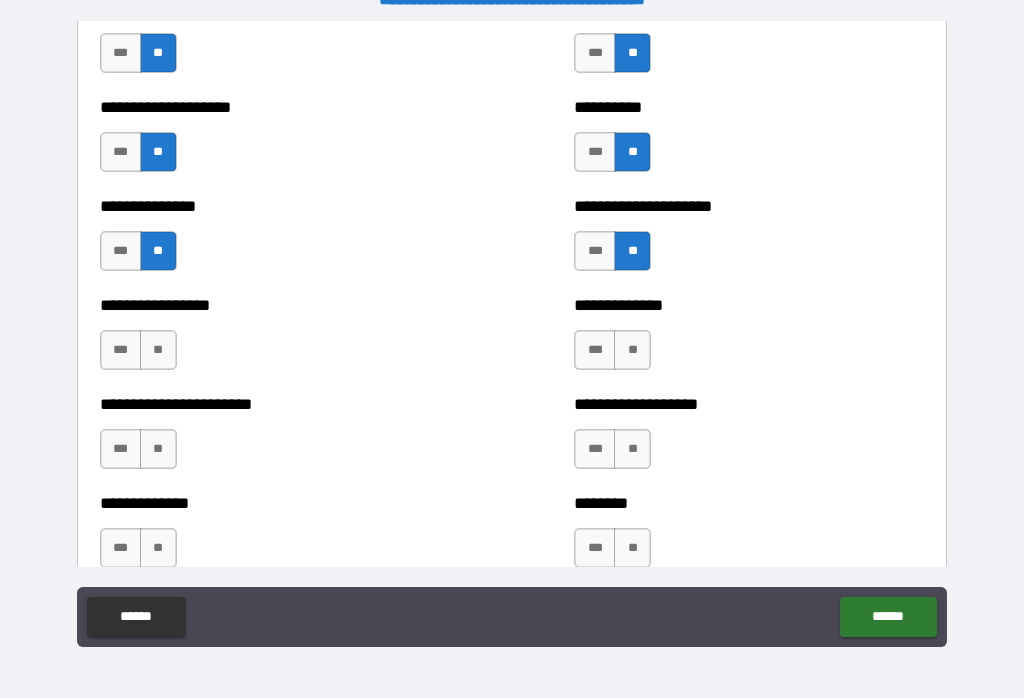 click on "**" at bounding box center [158, 350] 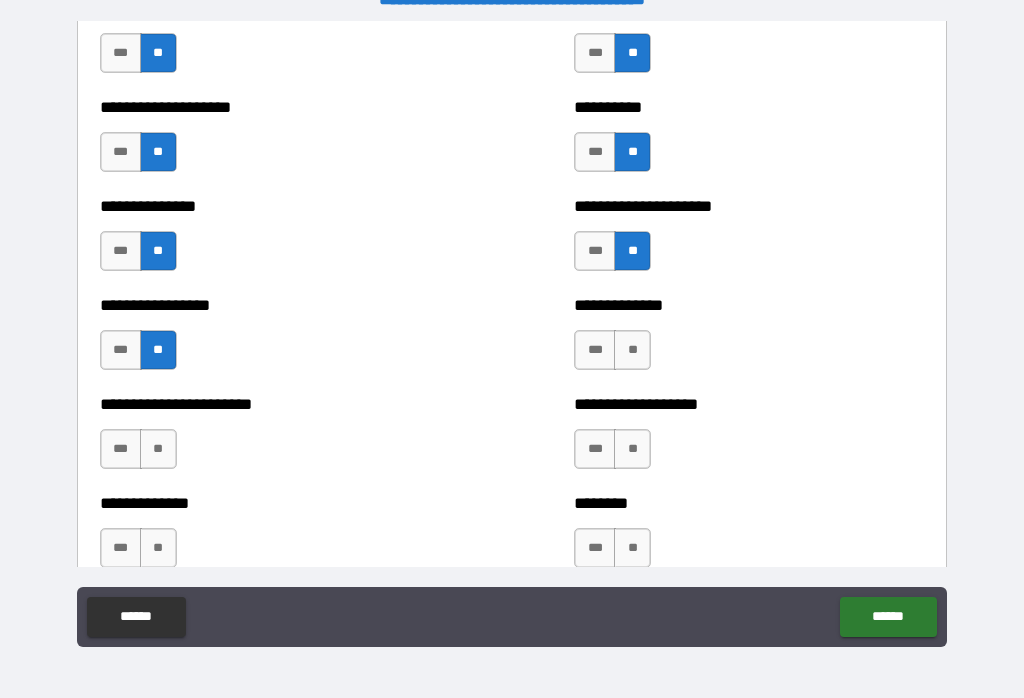 click on "**" at bounding box center (158, 449) 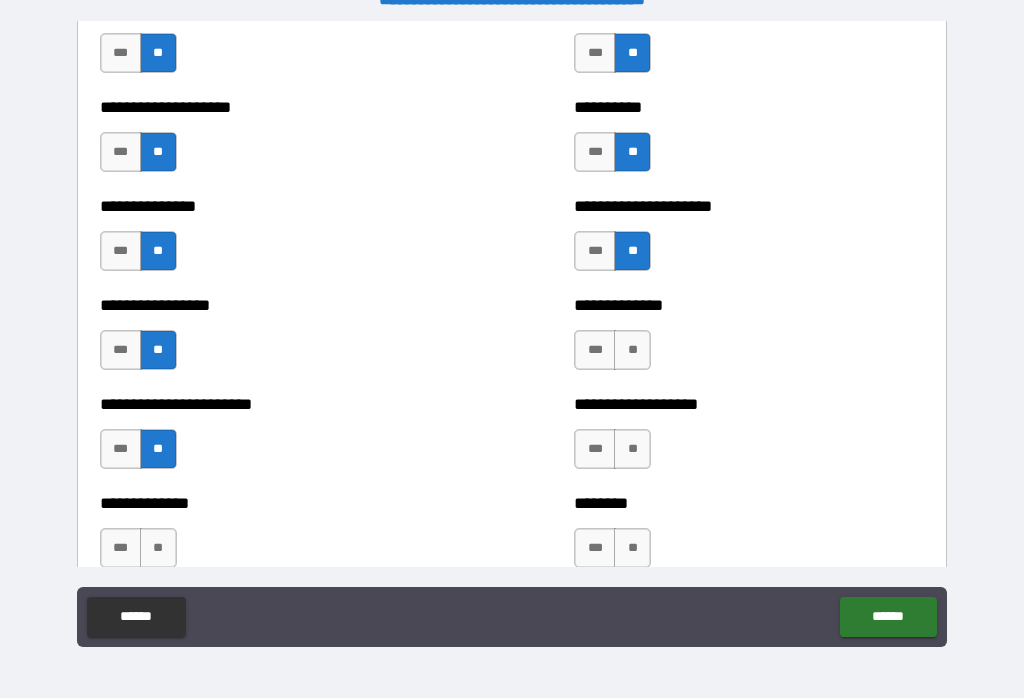 click on "**" at bounding box center (632, 350) 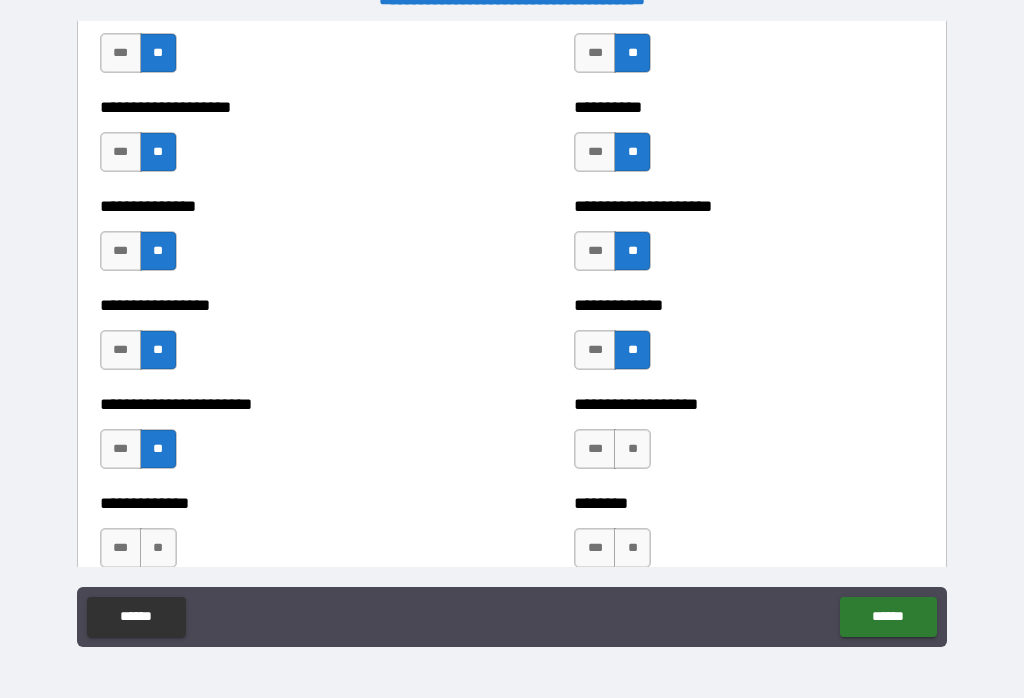 click on "**" at bounding box center (632, 449) 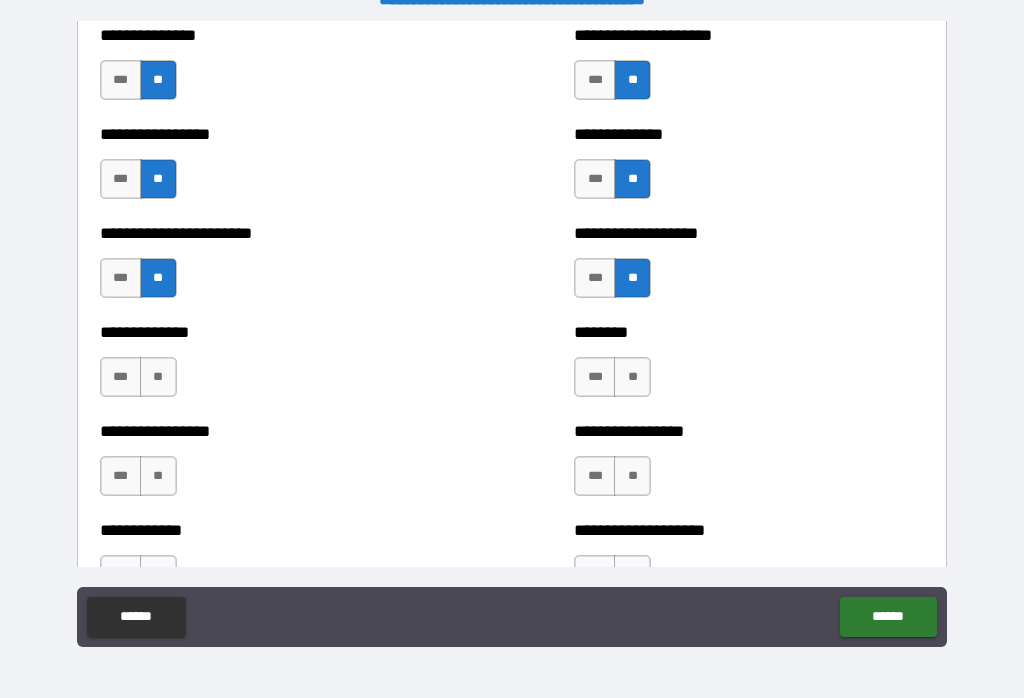 scroll, scrollTop: 3501, scrollLeft: 0, axis: vertical 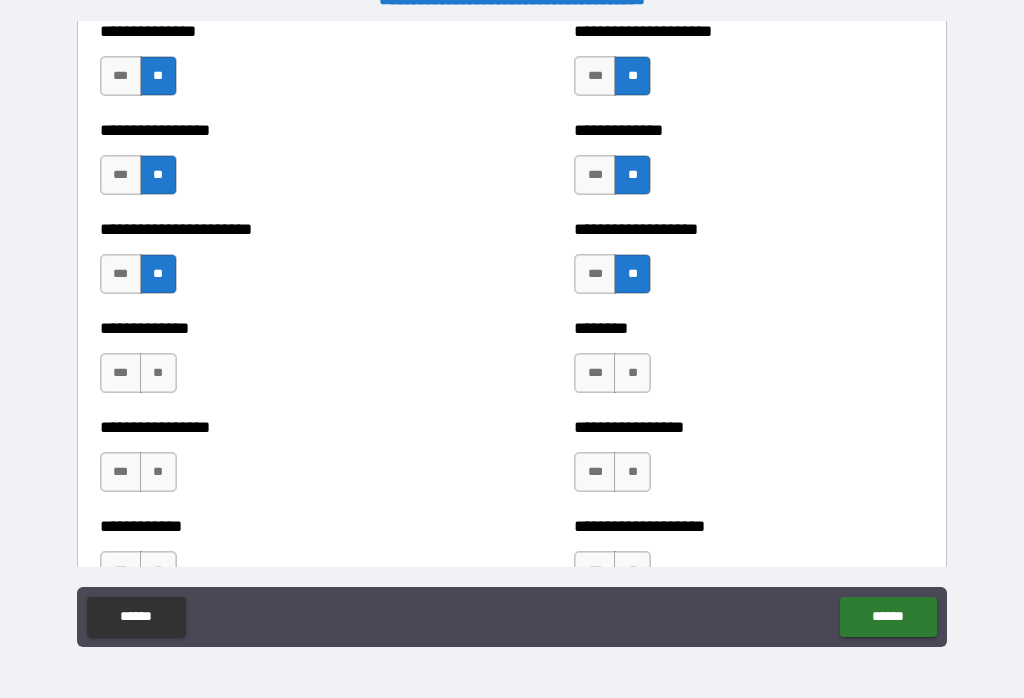 click on "**" at bounding box center [158, 373] 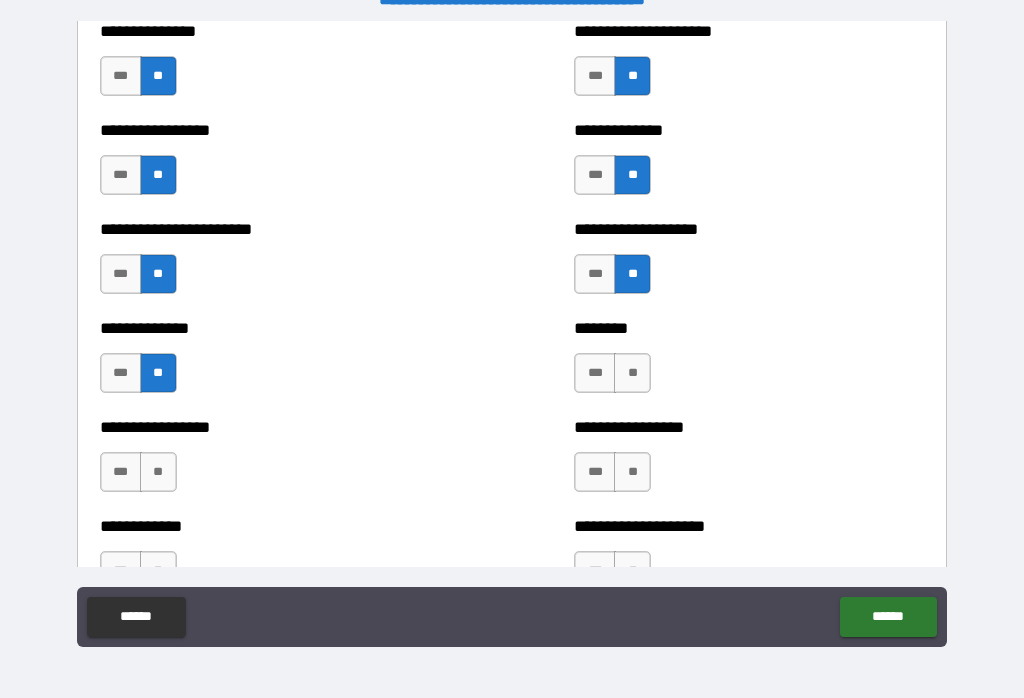 click on "**" at bounding box center [158, 472] 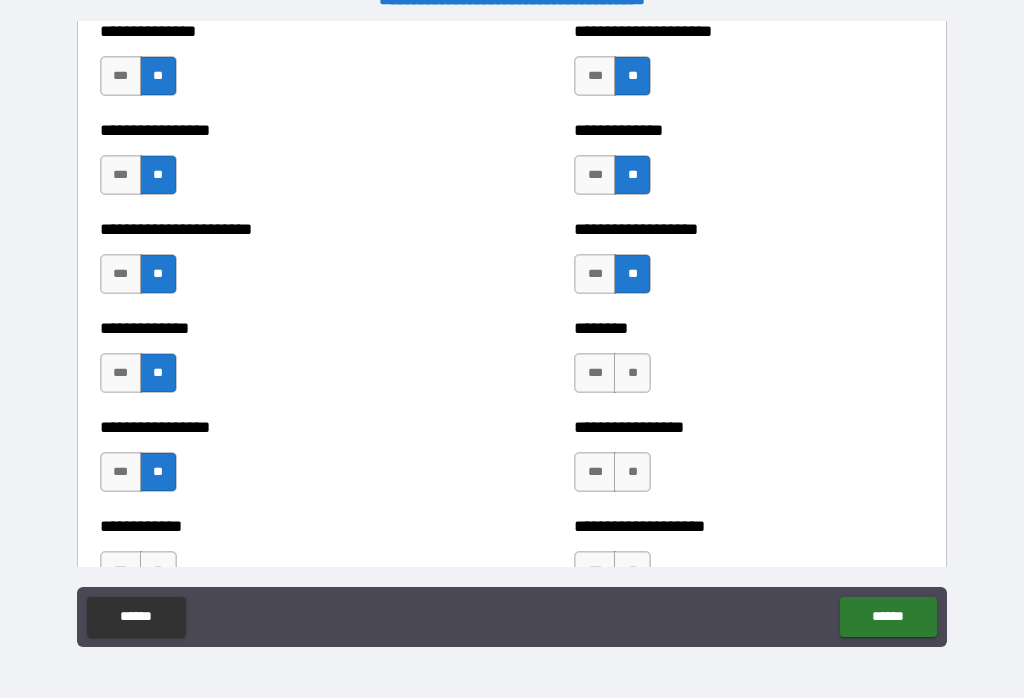 click on "**" at bounding box center [632, 373] 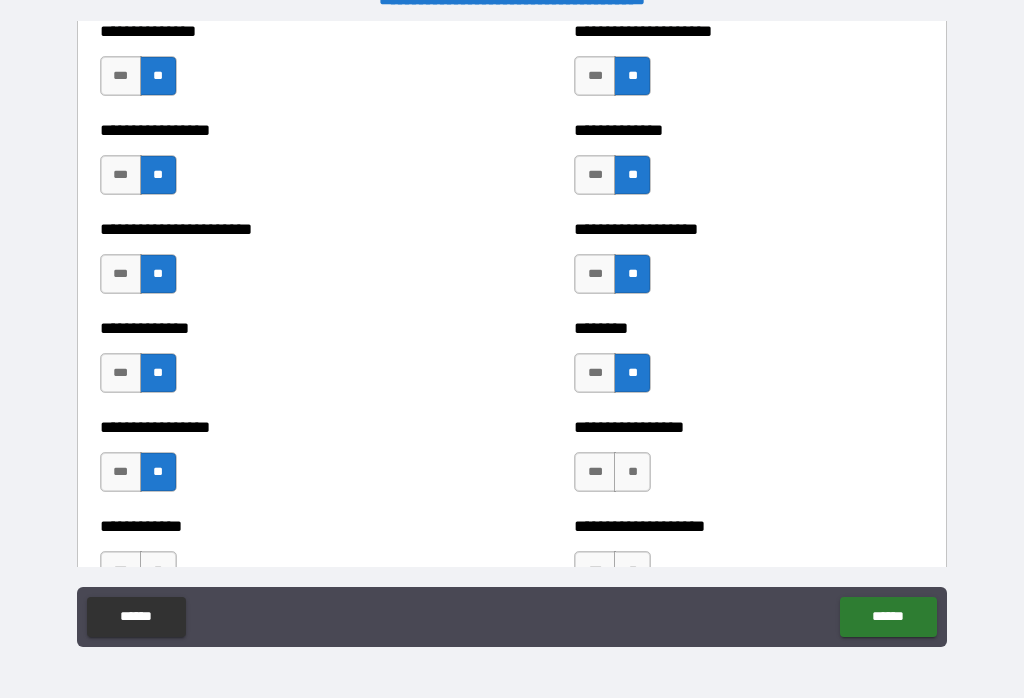 click on "**" at bounding box center (632, 472) 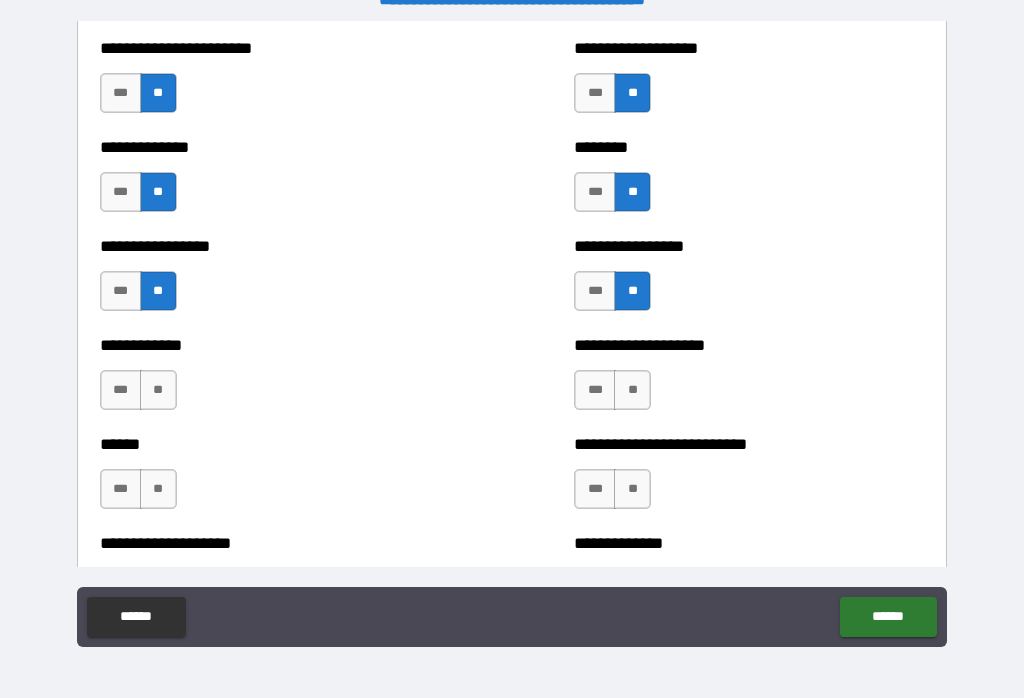 scroll, scrollTop: 3685, scrollLeft: 0, axis: vertical 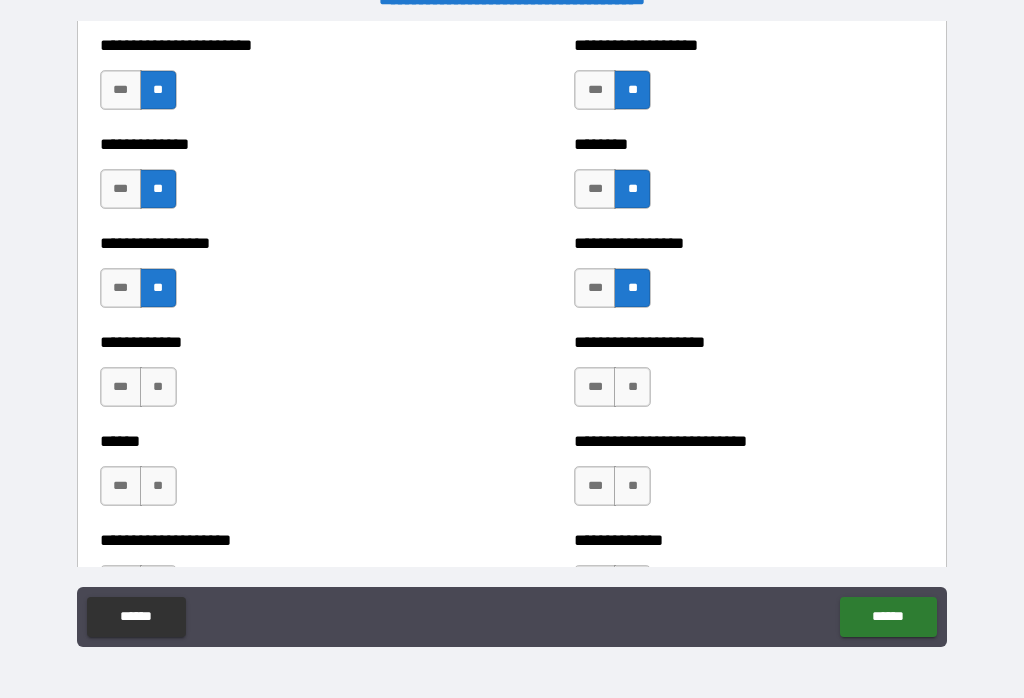 click on "**" at bounding box center (632, 387) 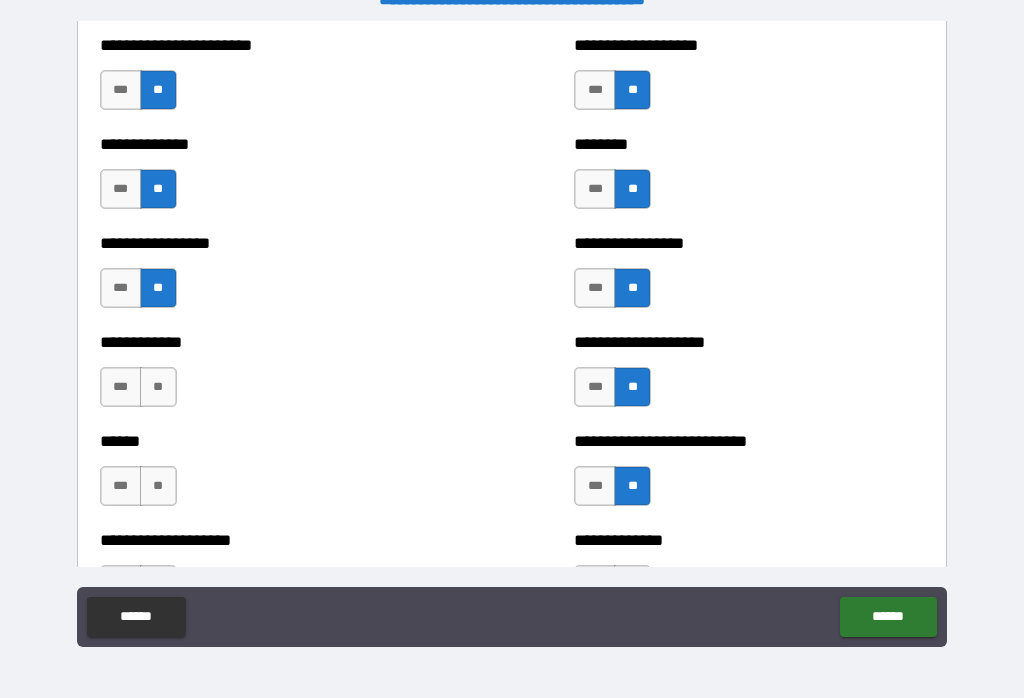 click on "**" at bounding box center (158, 387) 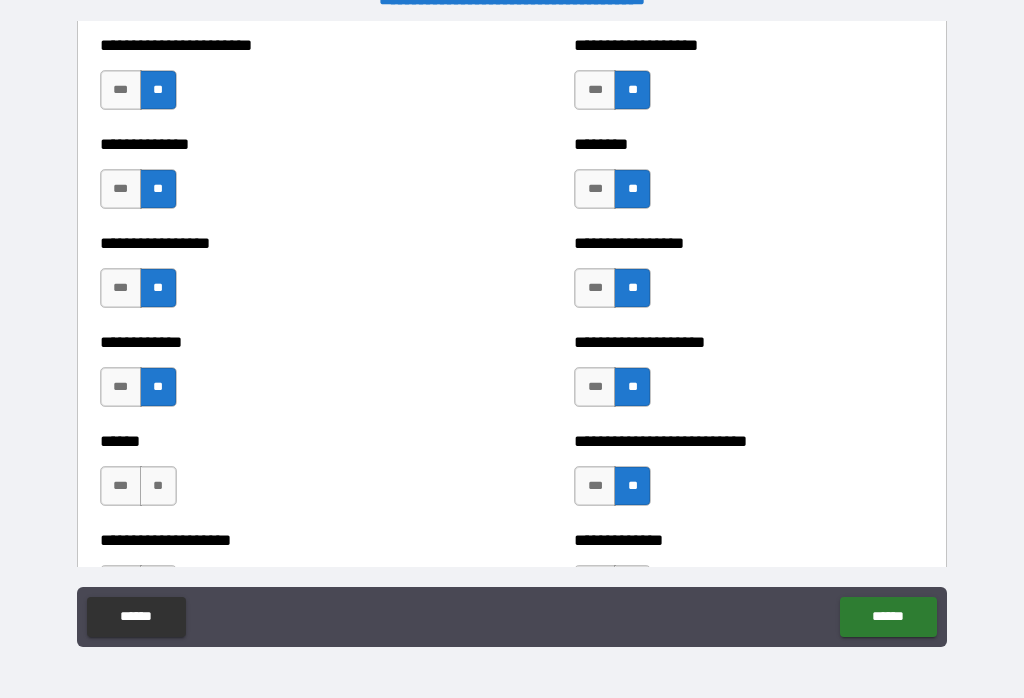 click on "**" at bounding box center [158, 486] 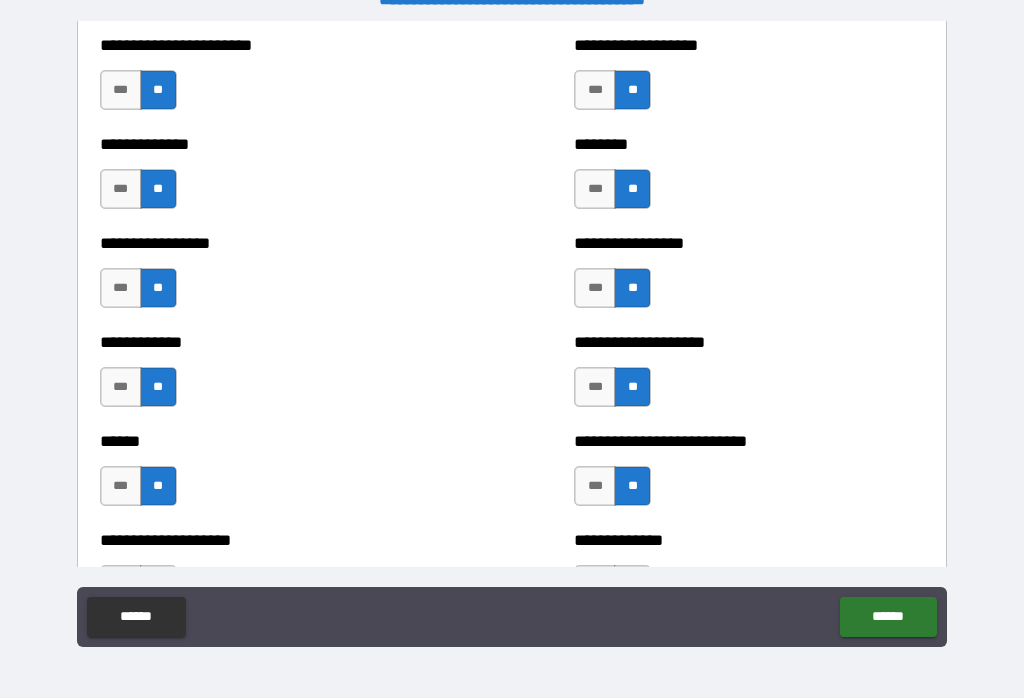 click on "***" at bounding box center [121, 486] 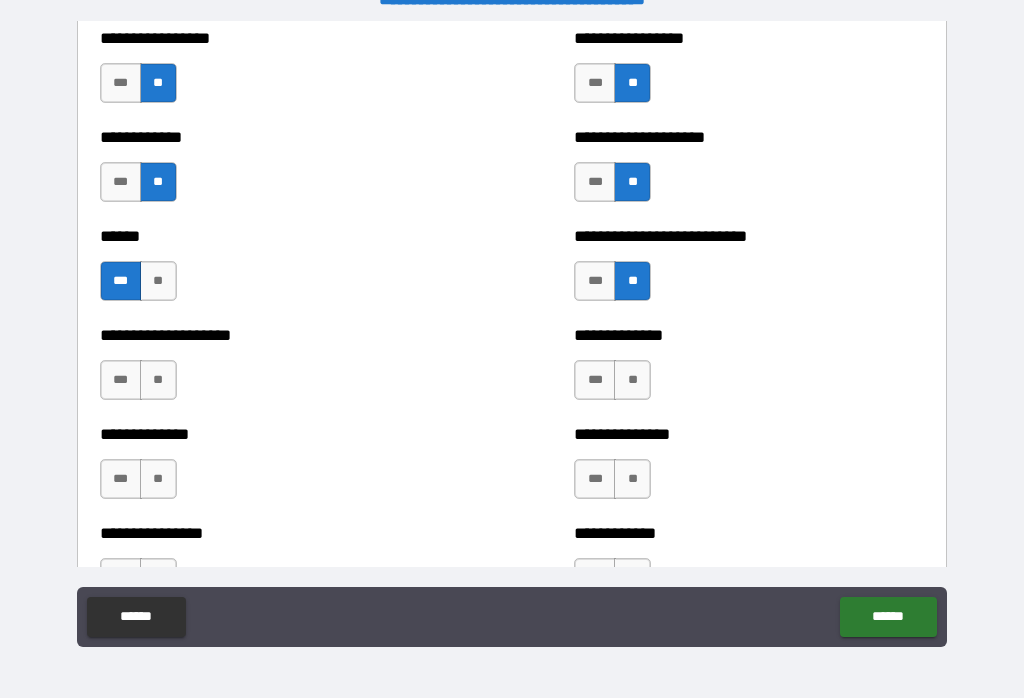 scroll, scrollTop: 3891, scrollLeft: 0, axis: vertical 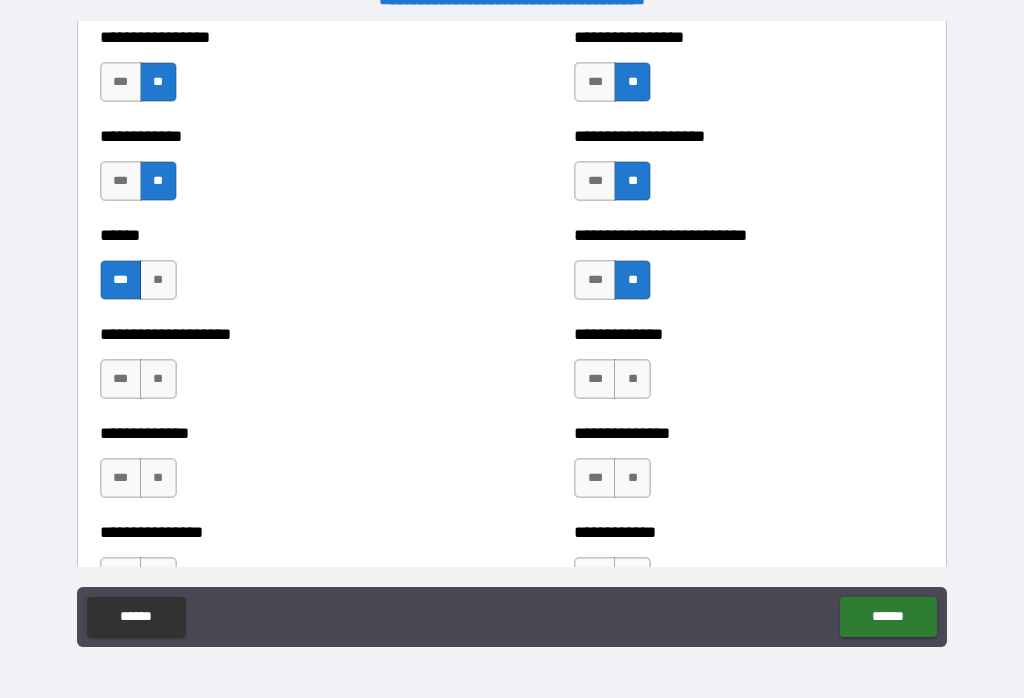click on "**" at bounding box center [632, 379] 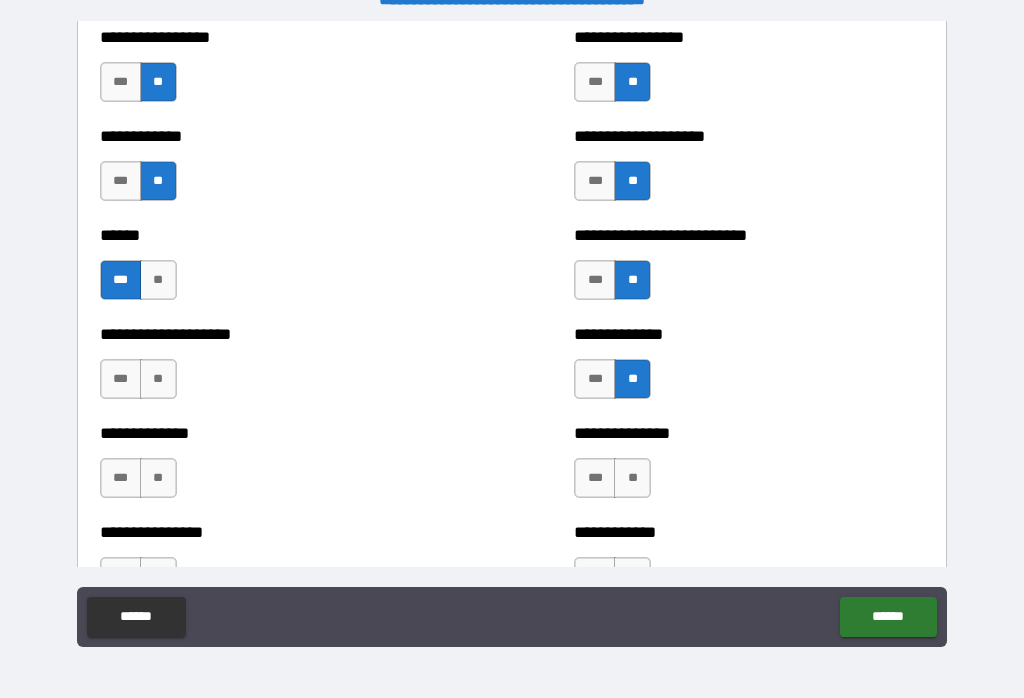 click on "**" at bounding box center [632, 478] 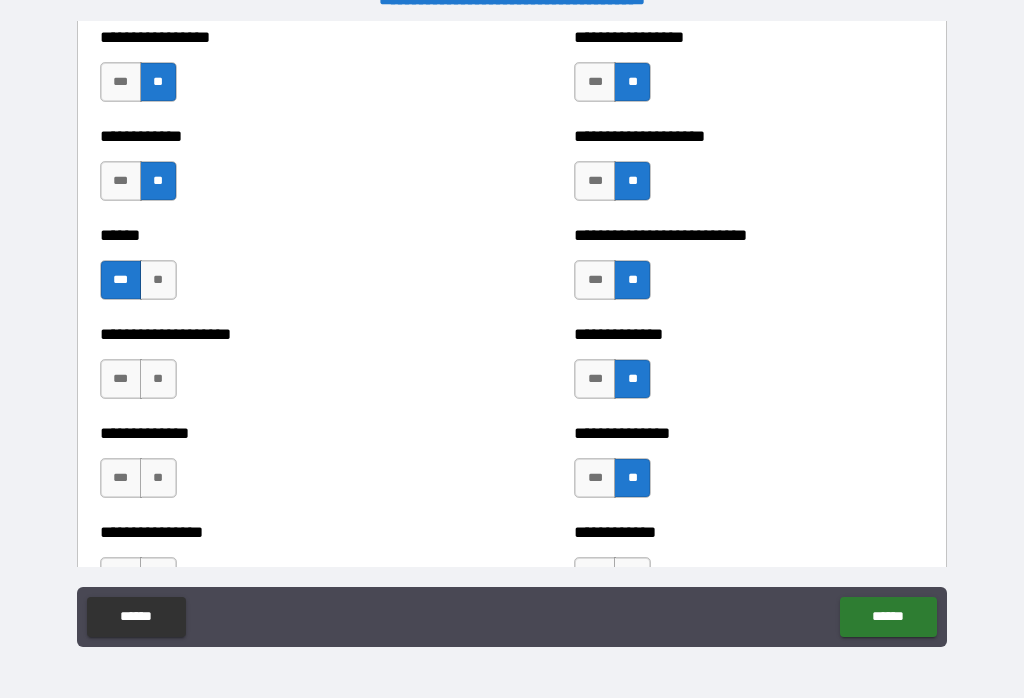 click on "**" at bounding box center (158, 379) 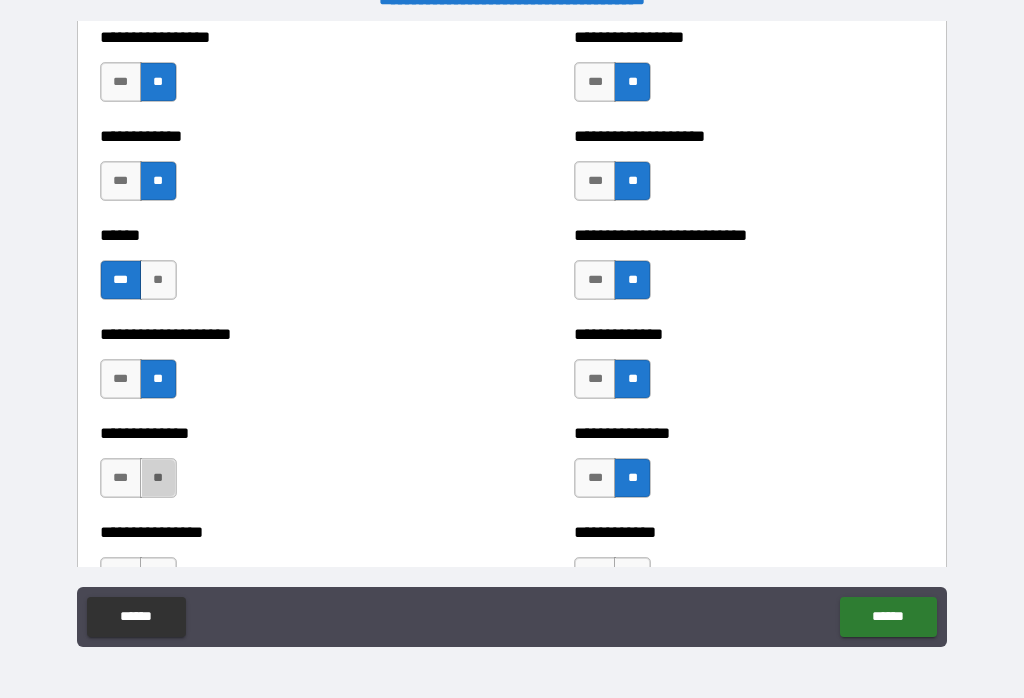 click on "**" at bounding box center (158, 478) 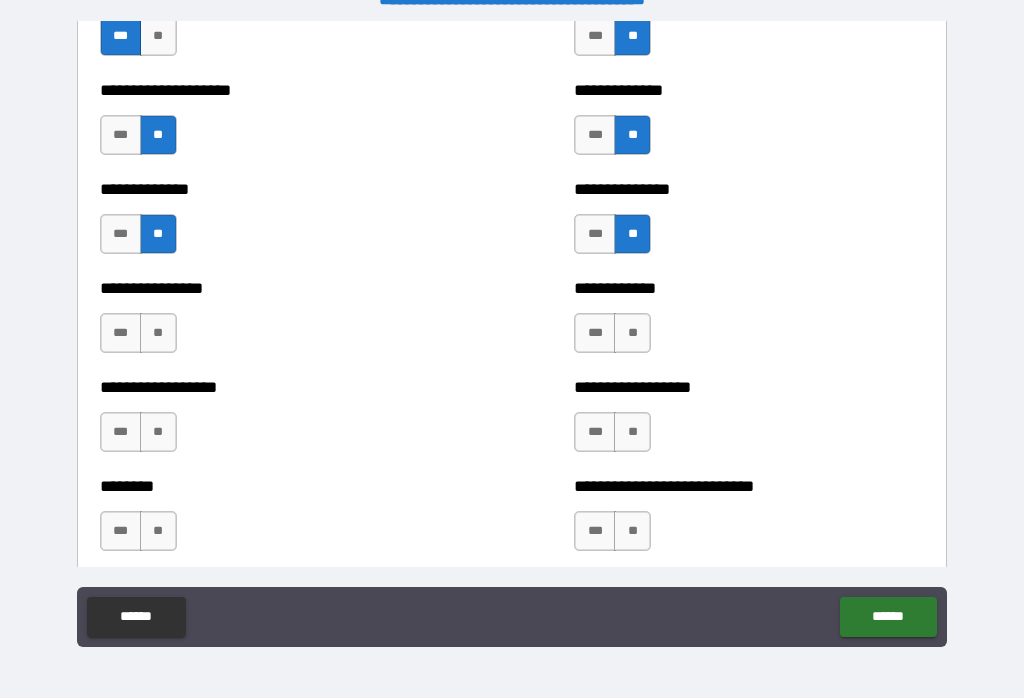 scroll, scrollTop: 4153, scrollLeft: 0, axis: vertical 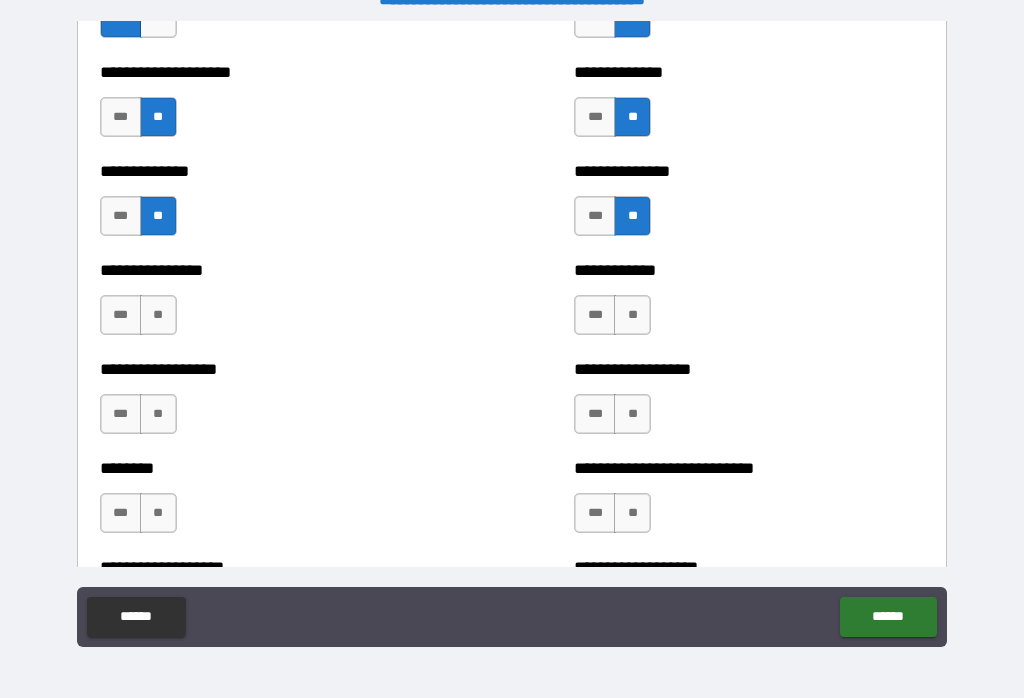 click on "**" at bounding box center [158, 315] 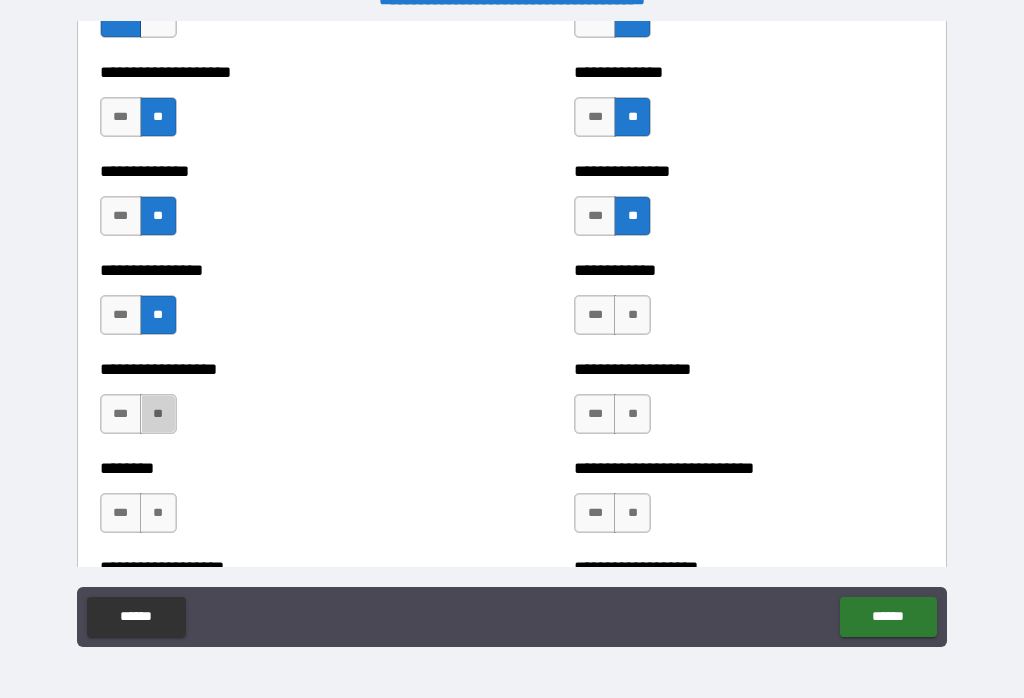 click on "**" at bounding box center (158, 414) 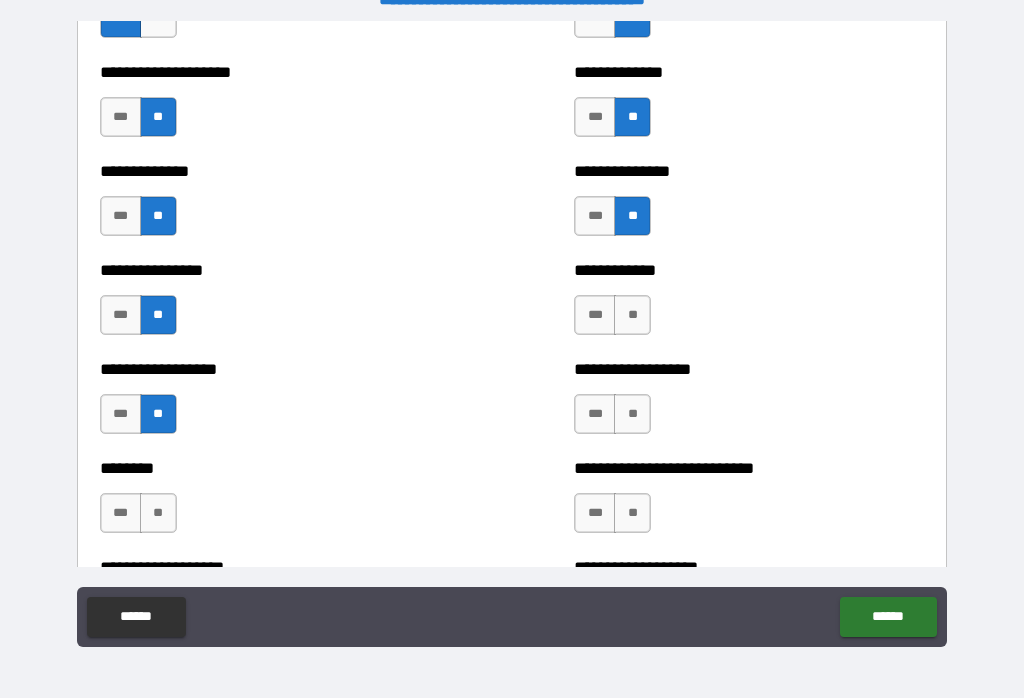 click on "**" at bounding box center [632, 414] 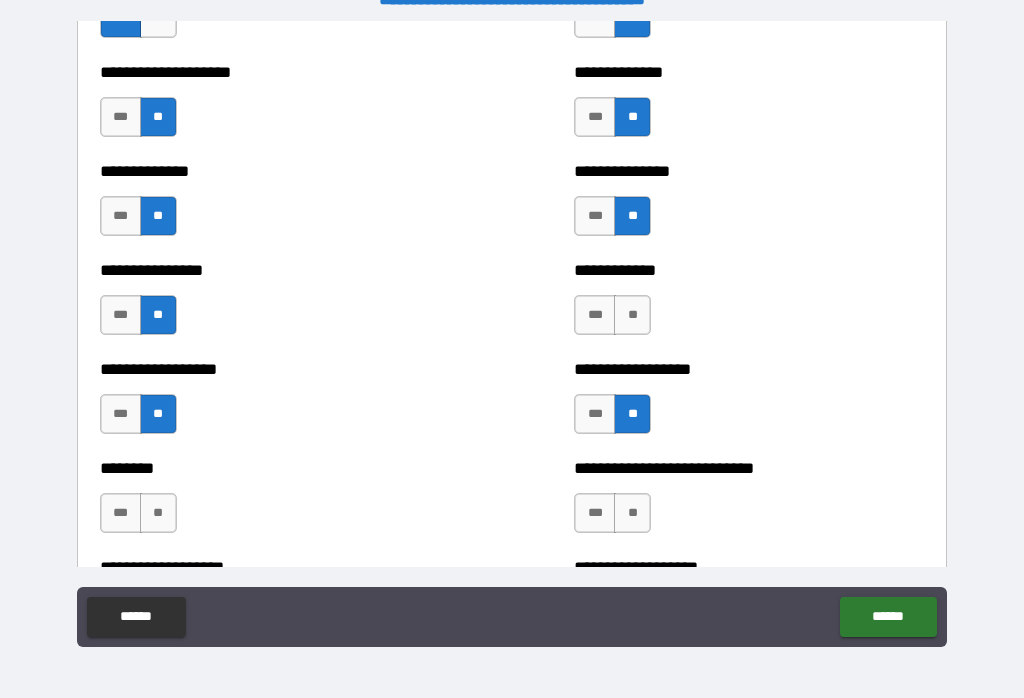 click on "**" at bounding box center (632, 513) 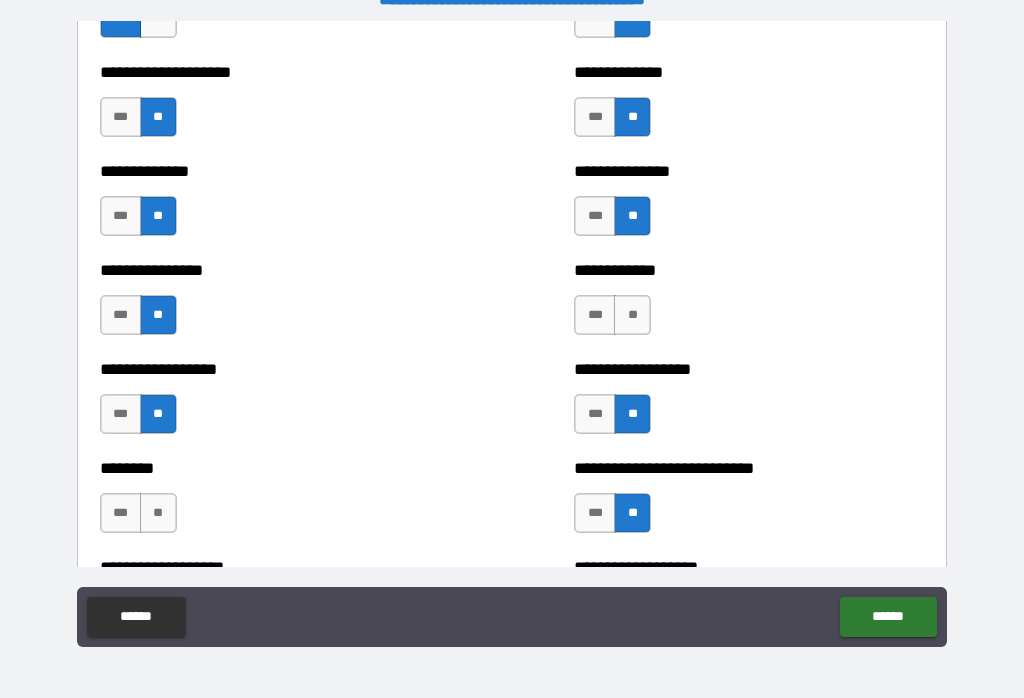click on "**" at bounding box center [632, 315] 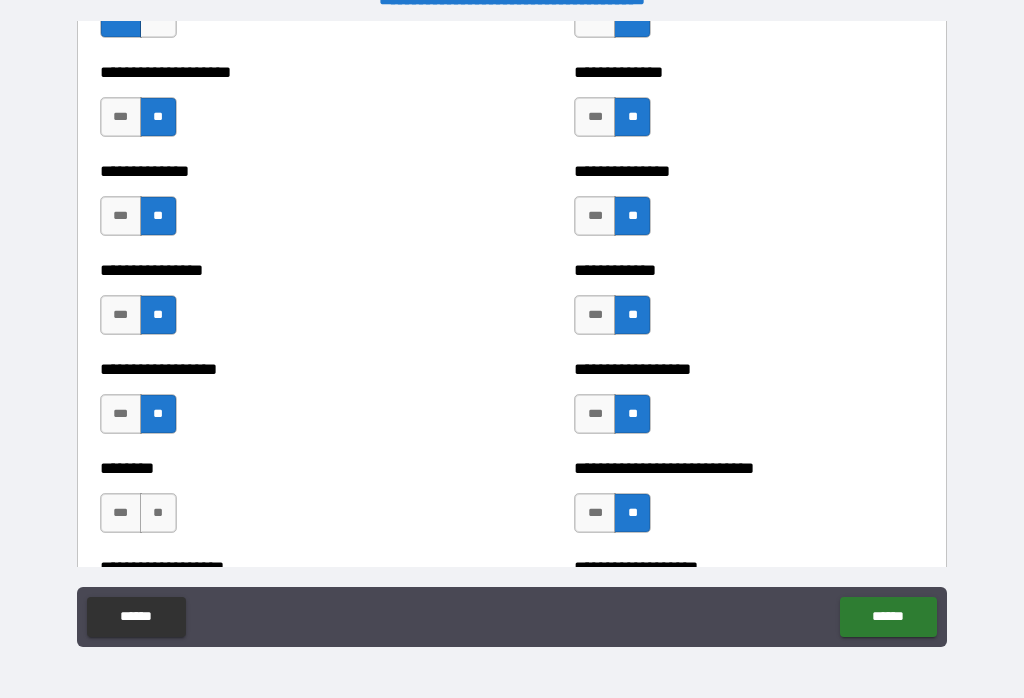 click on "**" at bounding box center [158, 513] 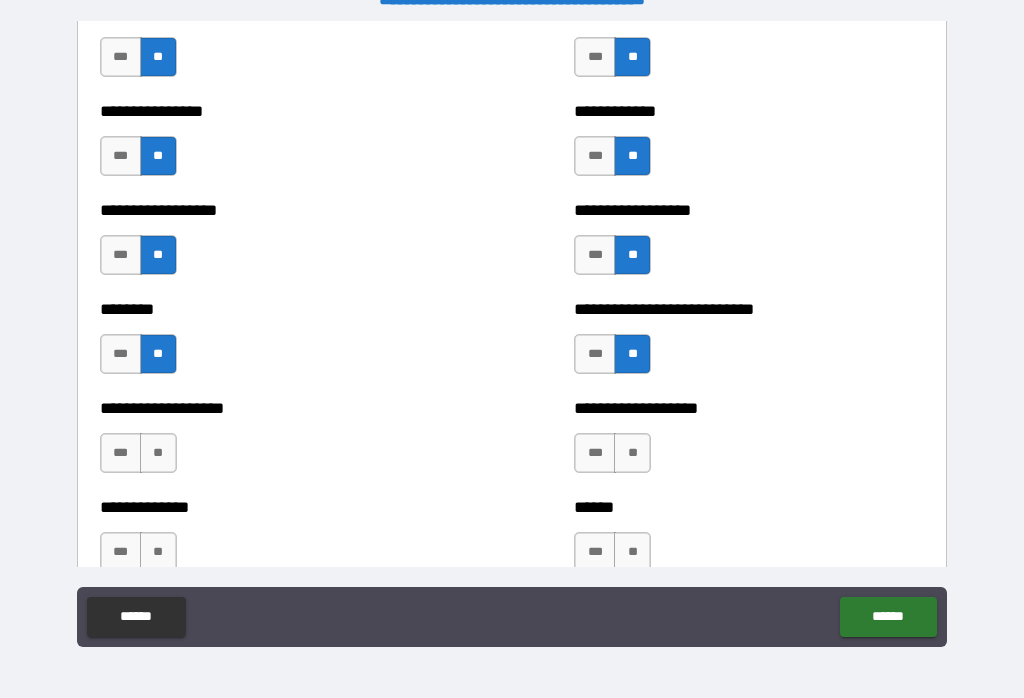 scroll, scrollTop: 4316, scrollLeft: 0, axis: vertical 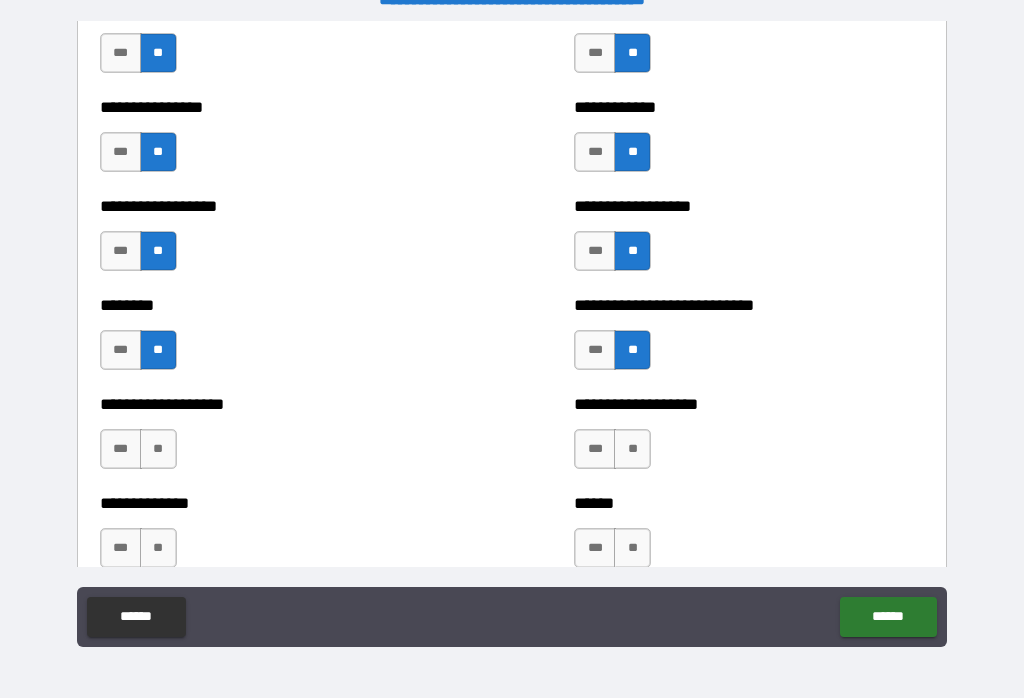 click on "**" at bounding box center [158, 449] 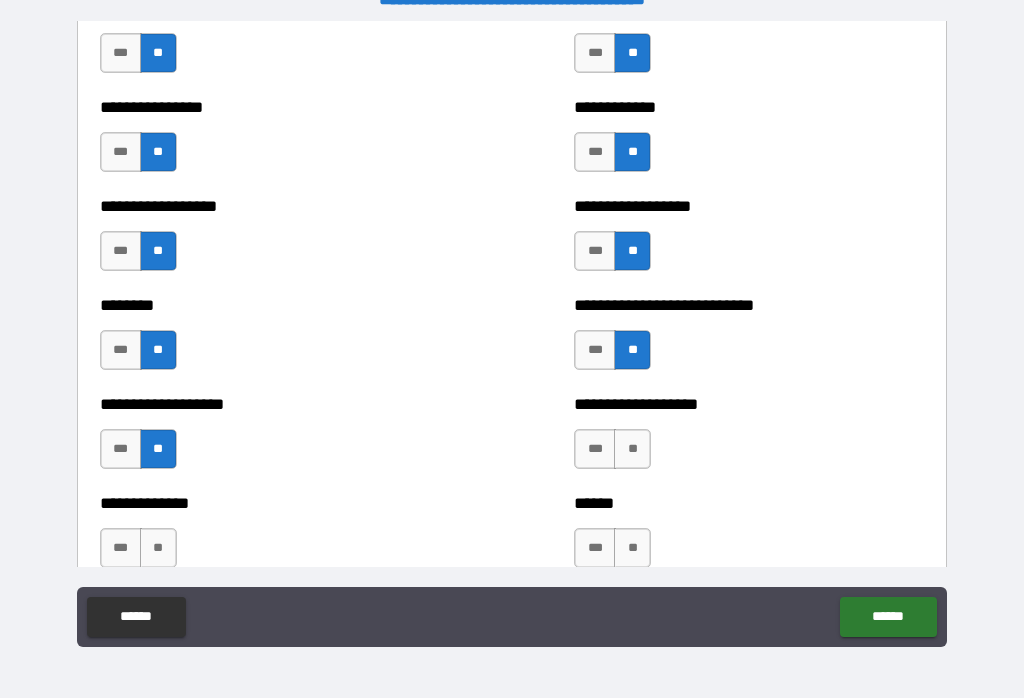 click on "**" at bounding box center (632, 449) 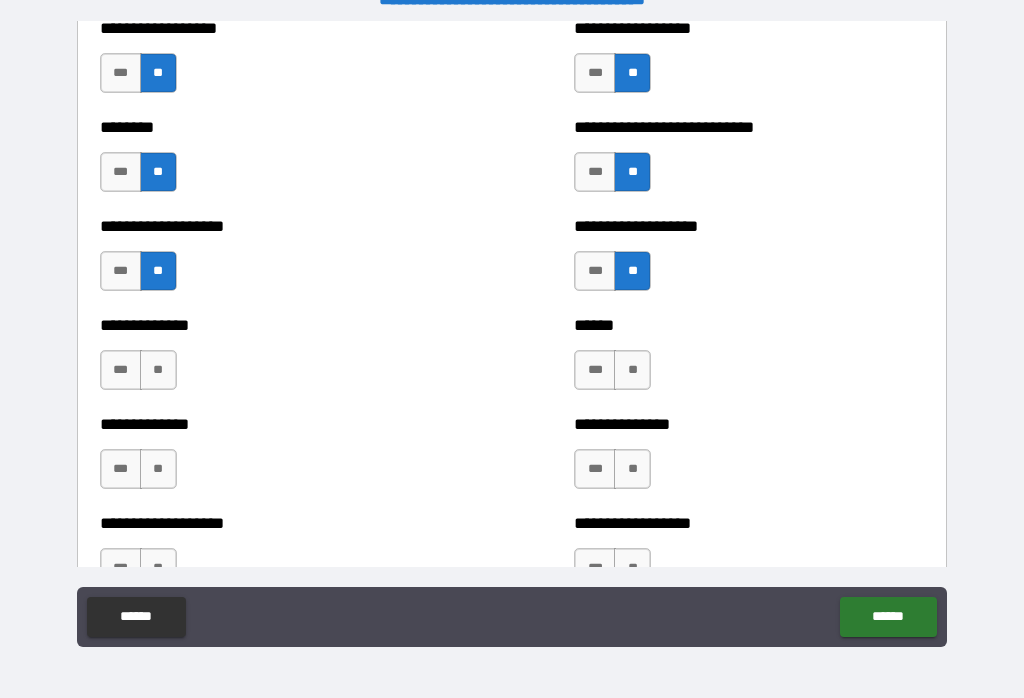 scroll, scrollTop: 4495, scrollLeft: 0, axis: vertical 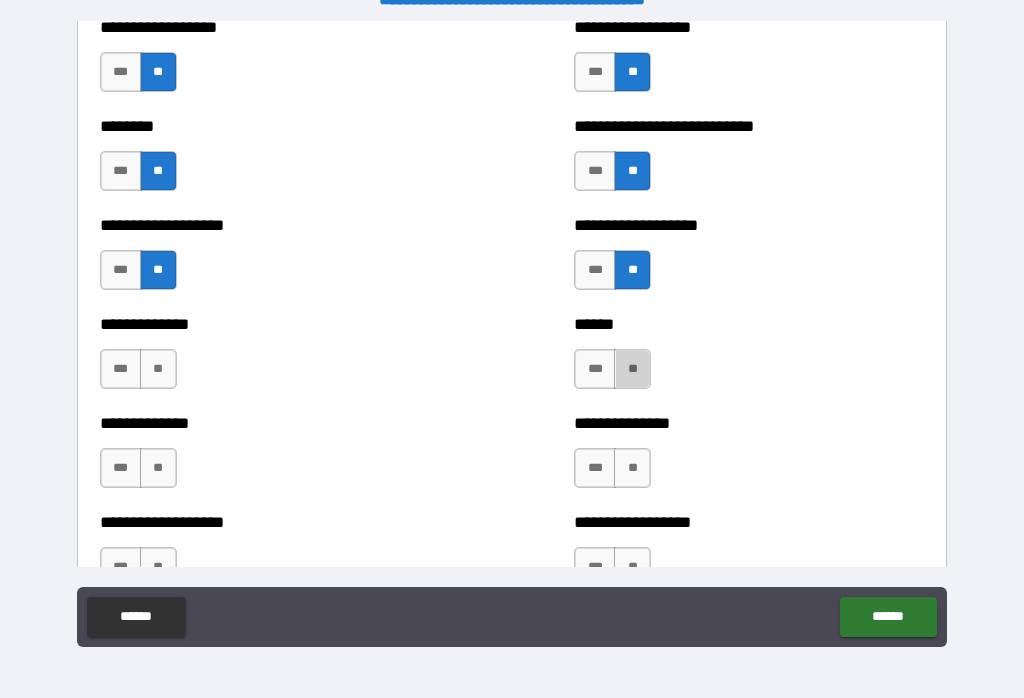 click on "**" at bounding box center [632, 369] 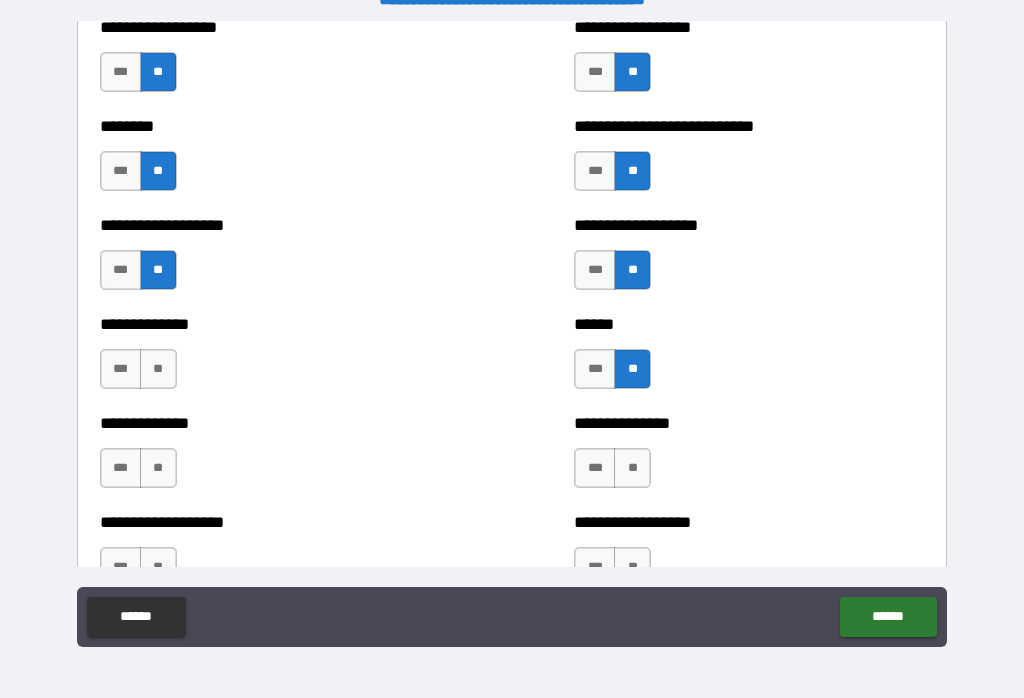 click on "**" at bounding box center (632, 468) 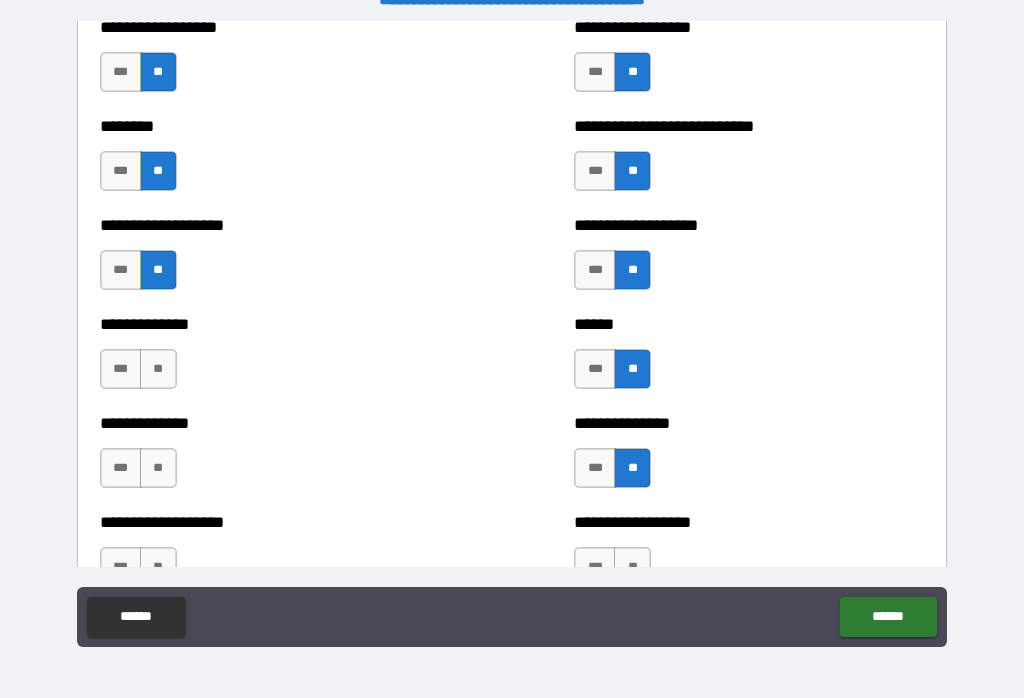 click on "**" at bounding box center [158, 468] 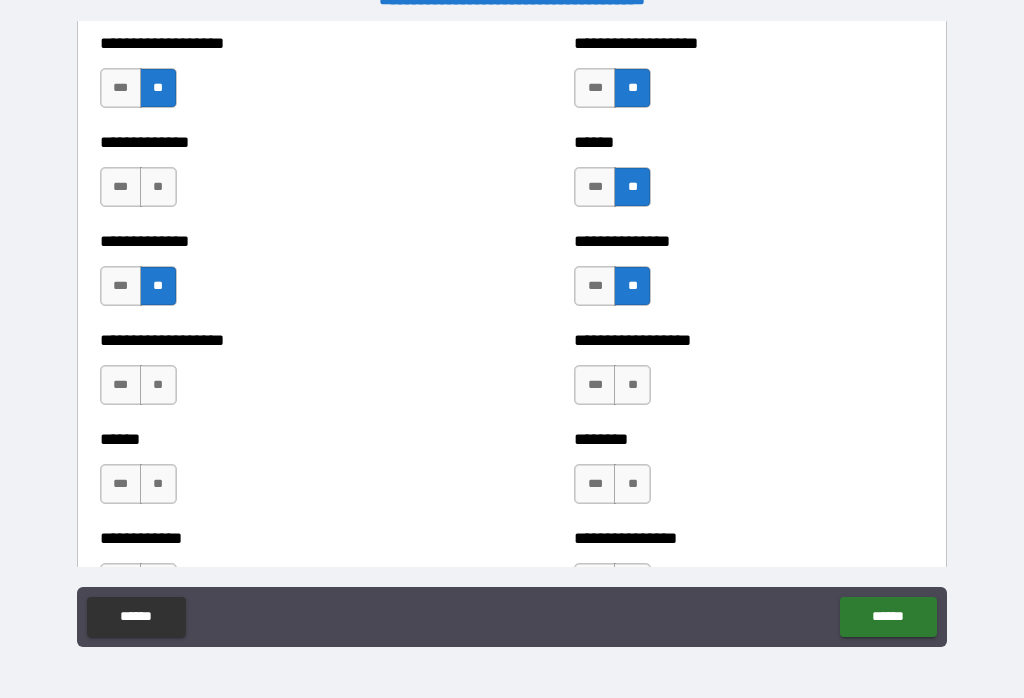 scroll, scrollTop: 4689, scrollLeft: 0, axis: vertical 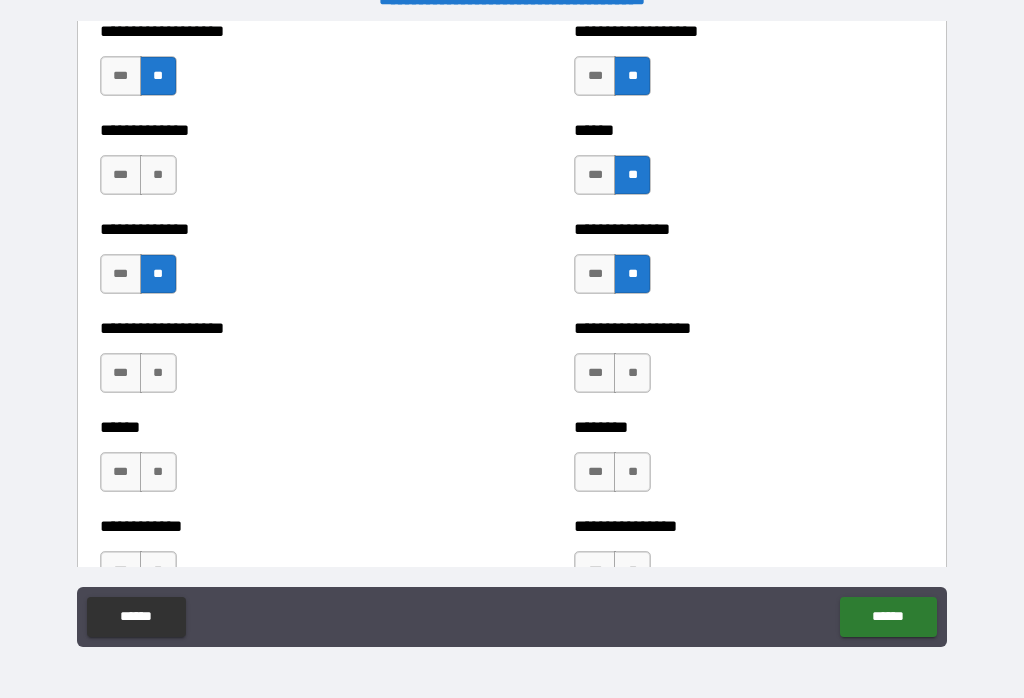 click on "***" at bounding box center [121, 472] 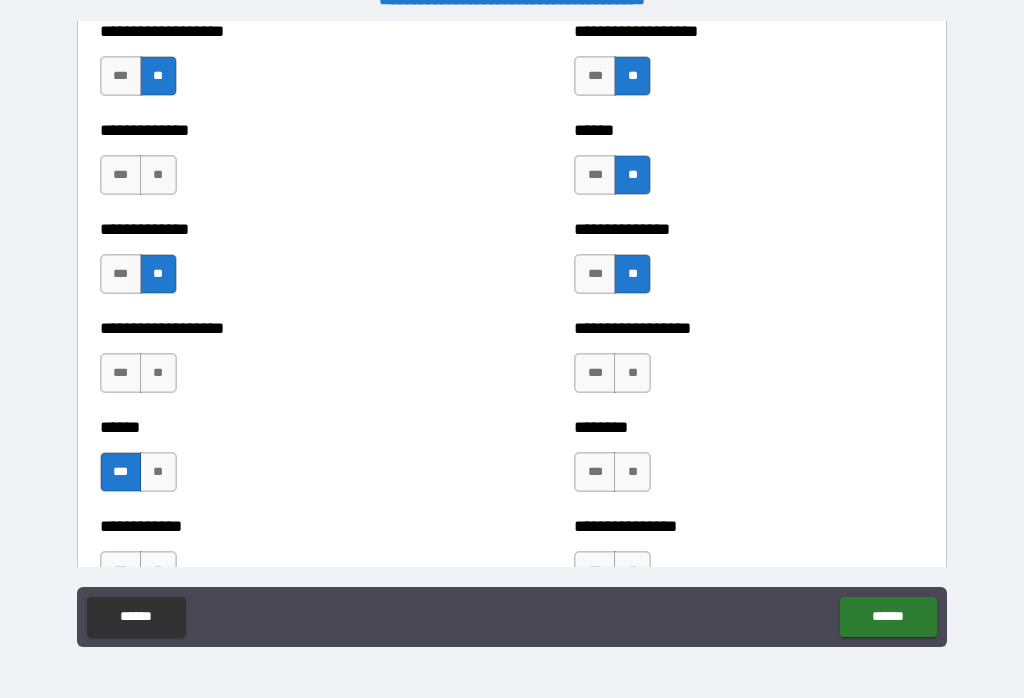 click on "**" at bounding box center [158, 373] 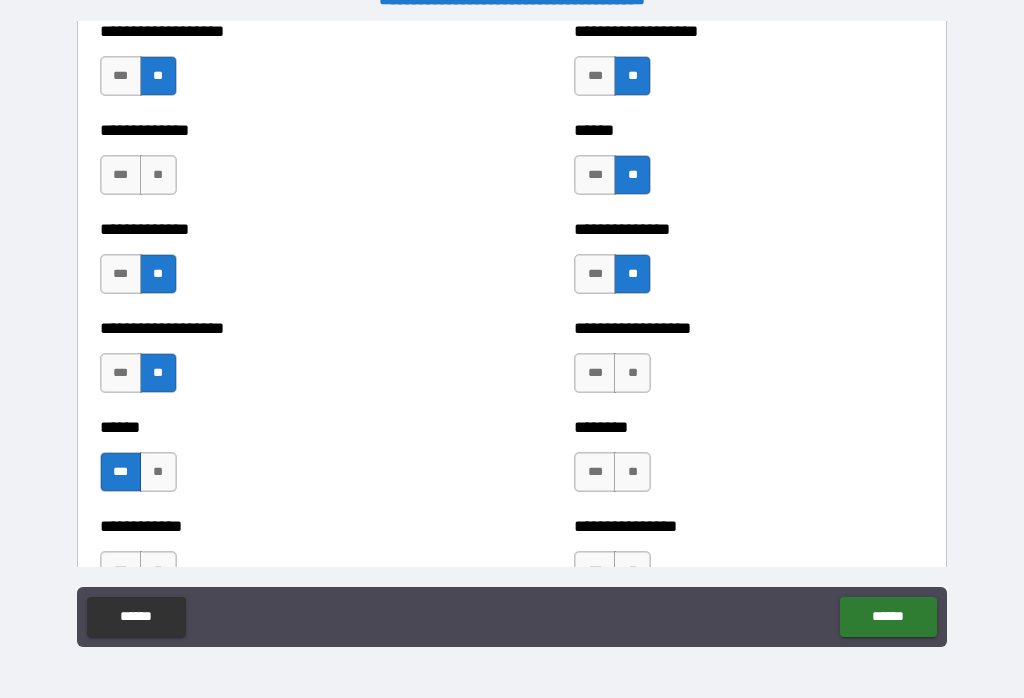 click on "**" at bounding box center (632, 472) 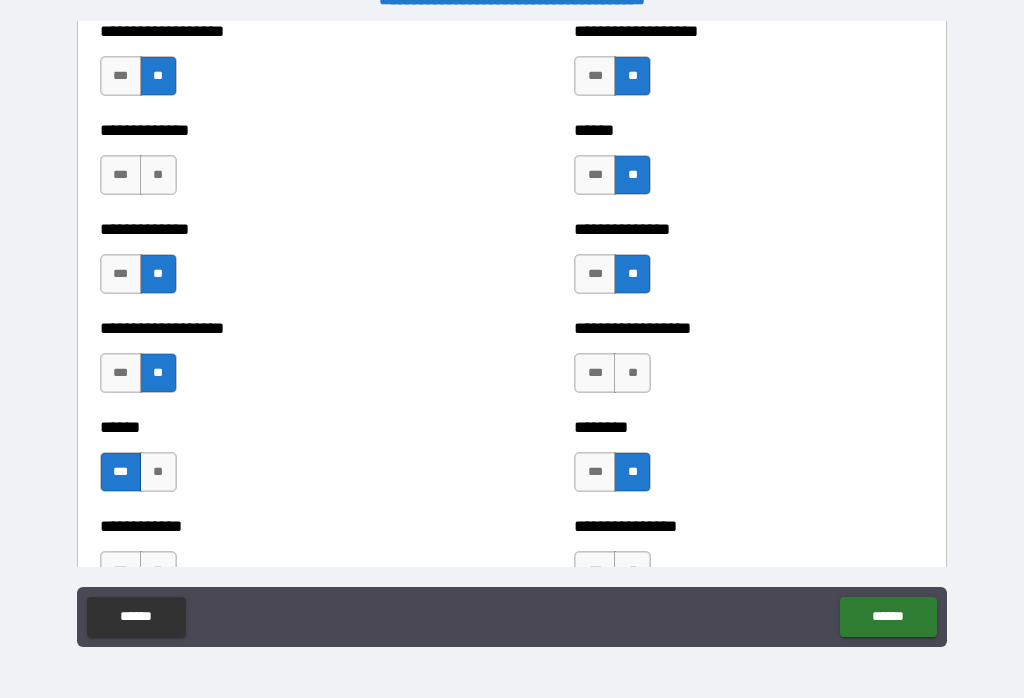 click on "**" at bounding box center (632, 373) 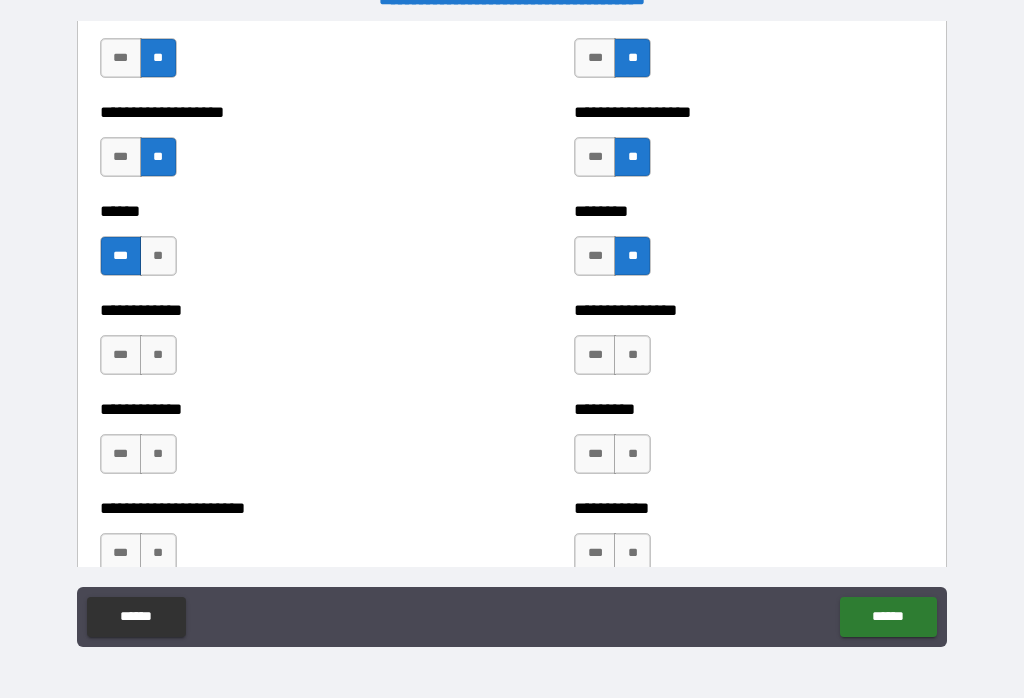 scroll, scrollTop: 4905, scrollLeft: 0, axis: vertical 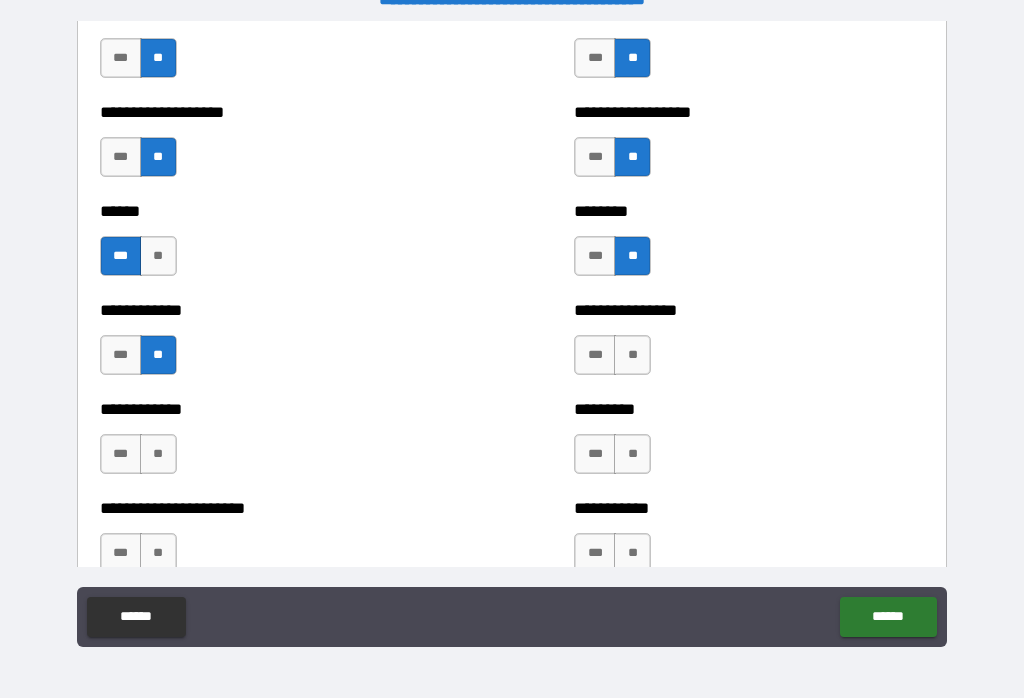 click on "**" at bounding box center [632, 355] 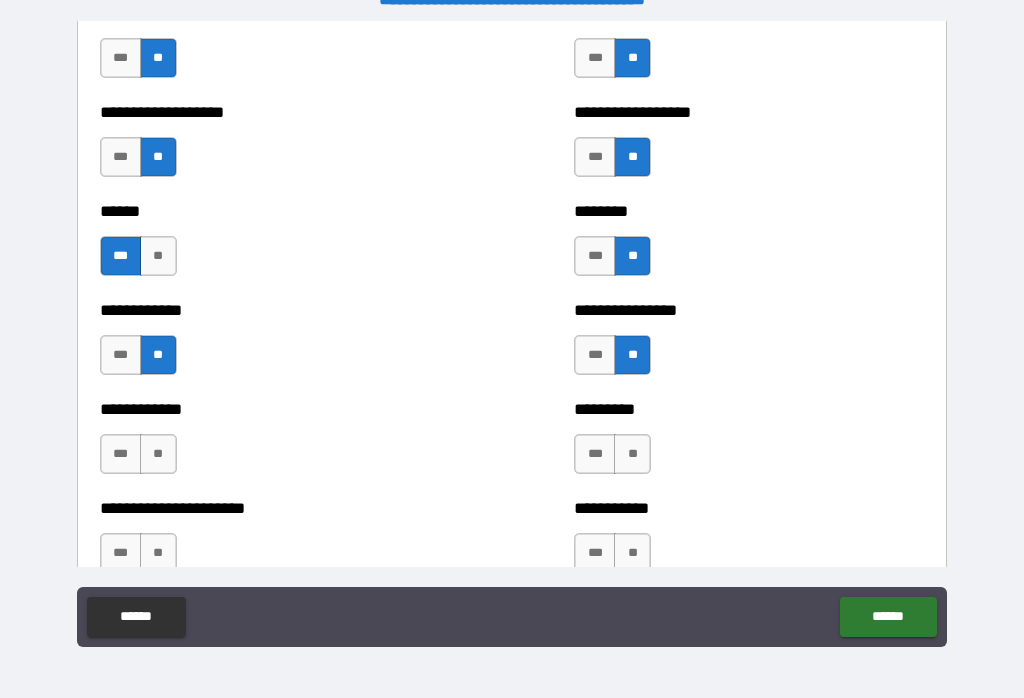 click on "**" at bounding box center [158, 454] 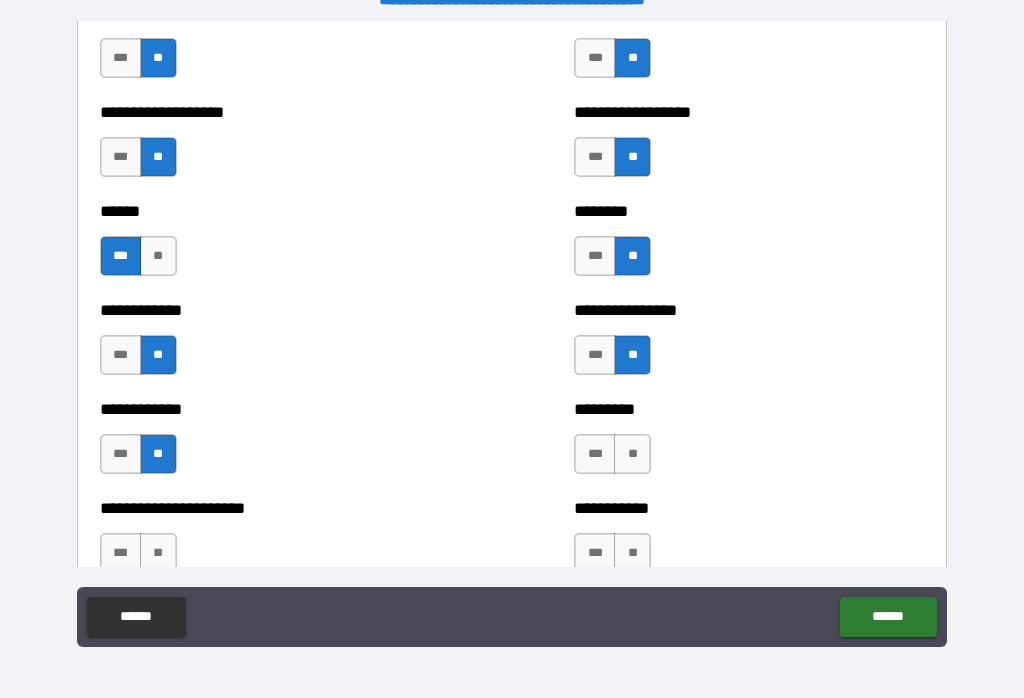 click on "***" at bounding box center [121, 454] 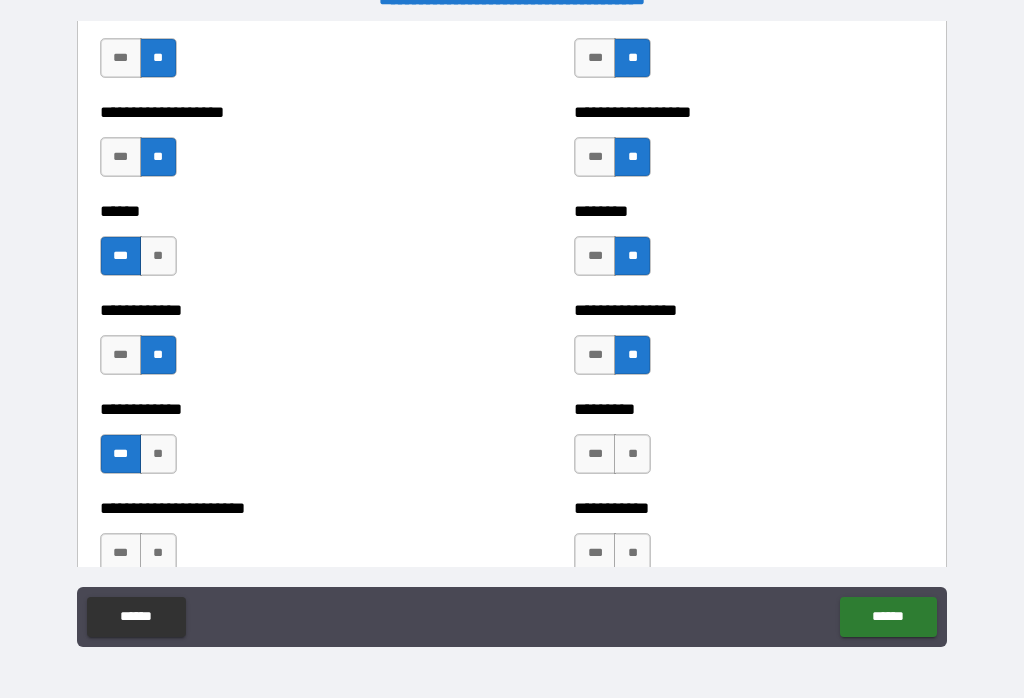 click on "**" at bounding box center (632, 454) 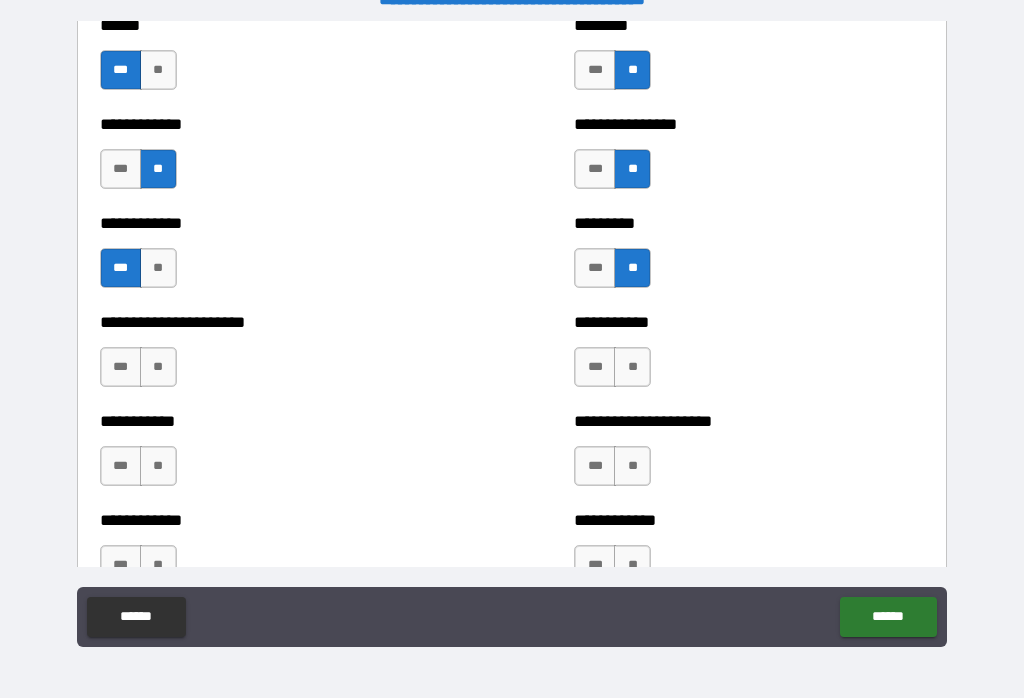 scroll, scrollTop: 5097, scrollLeft: 0, axis: vertical 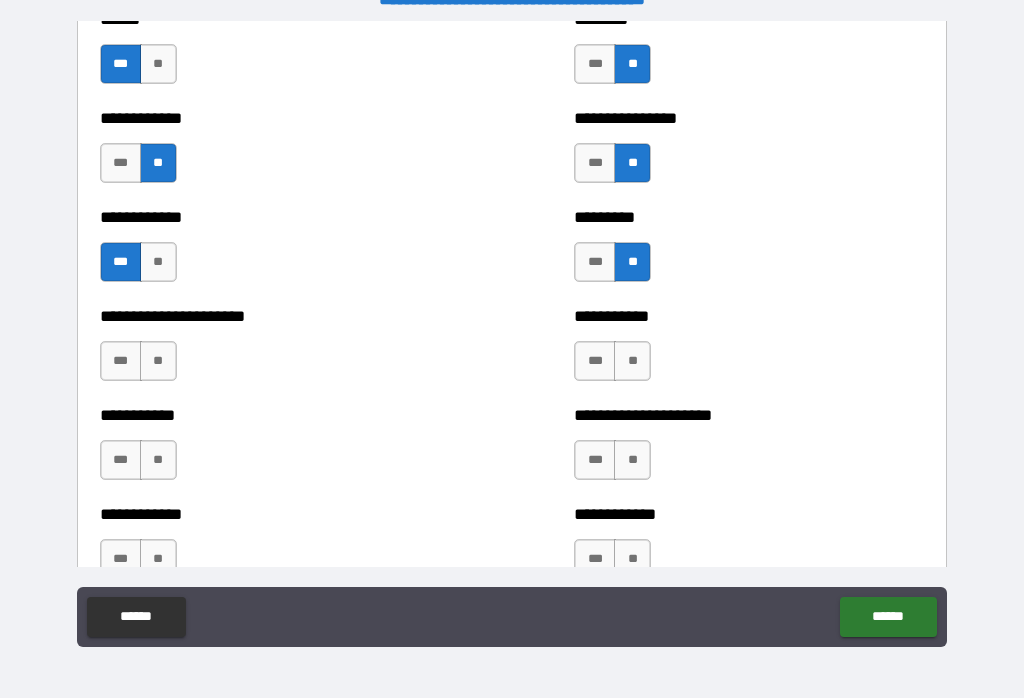 click on "**" at bounding box center (632, 361) 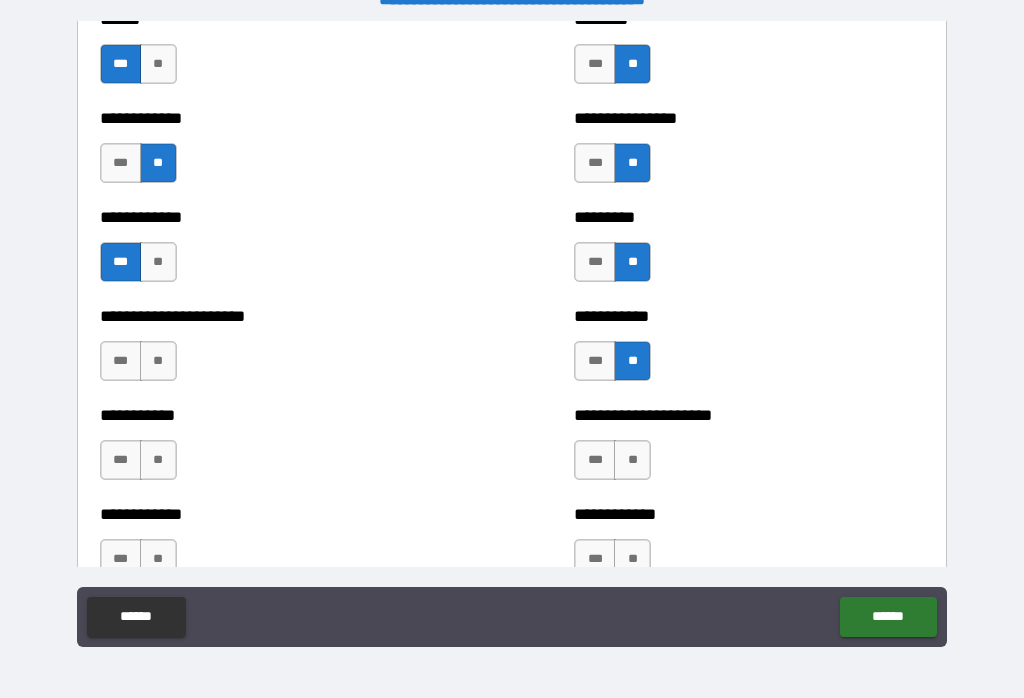 click on "**" at bounding box center [632, 460] 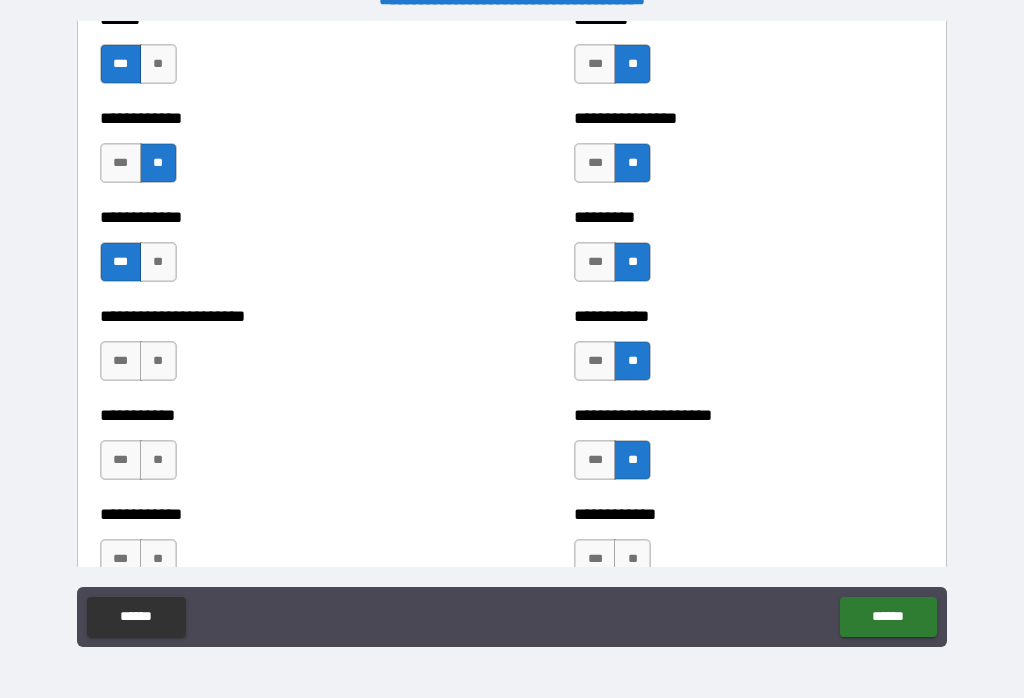 click on "***" at bounding box center [595, 460] 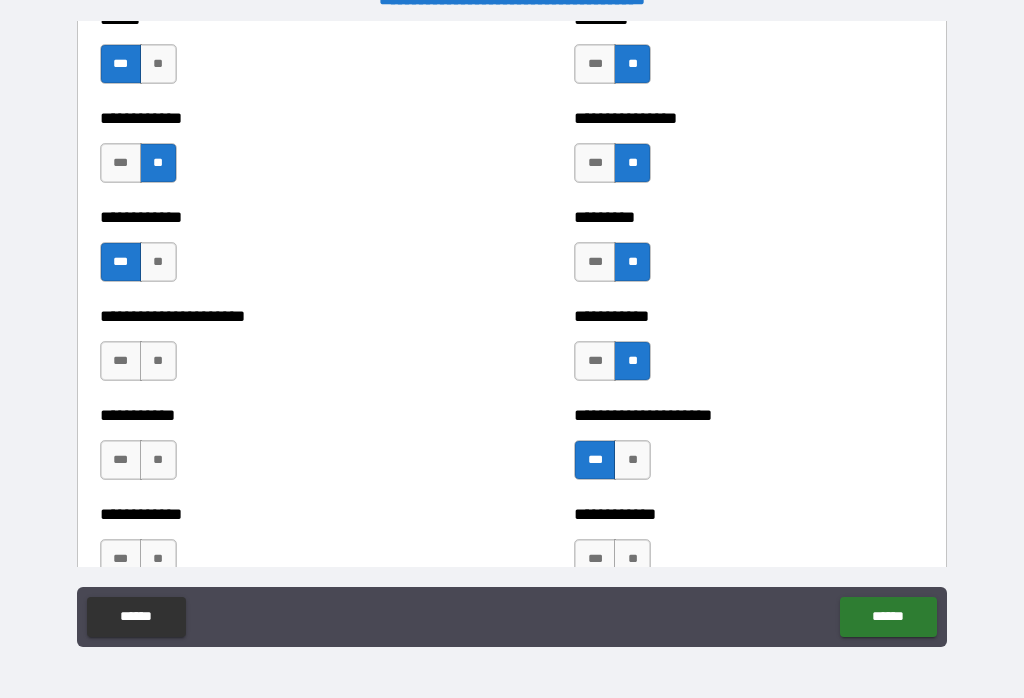 click on "**" at bounding box center [158, 361] 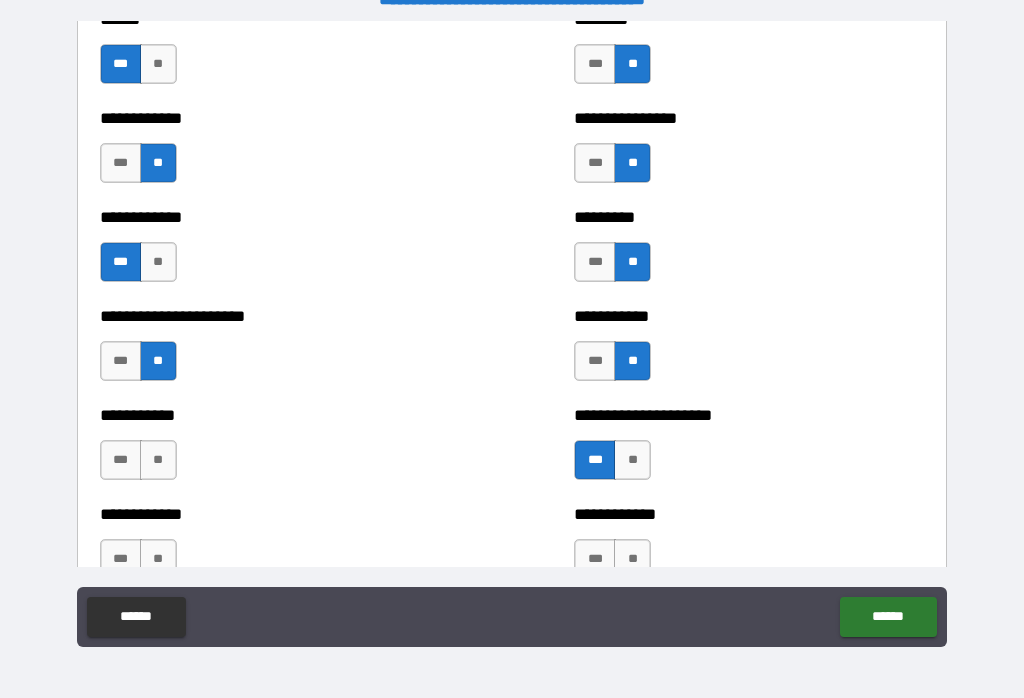 click on "**" at bounding box center [158, 460] 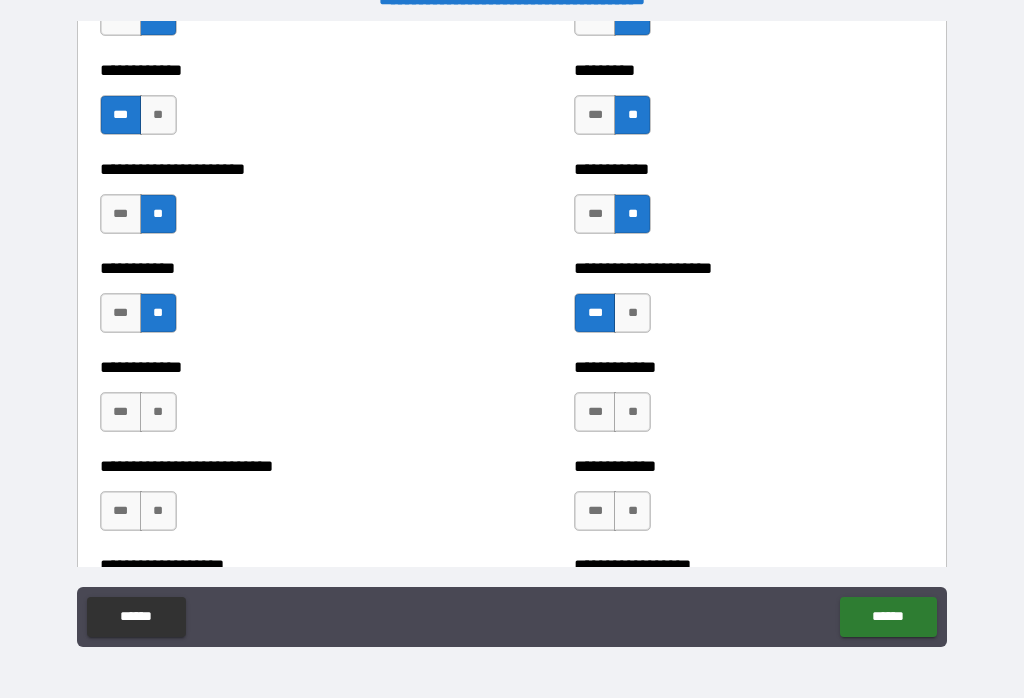 scroll, scrollTop: 5256, scrollLeft: 0, axis: vertical 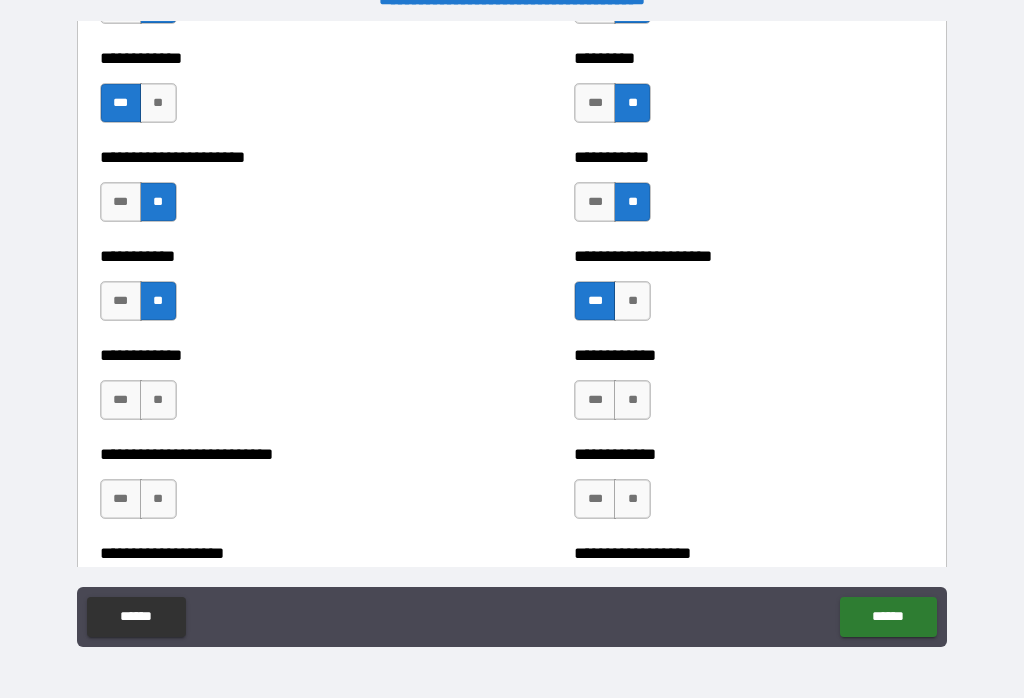 click on "**" at bounding box center [632, 400] 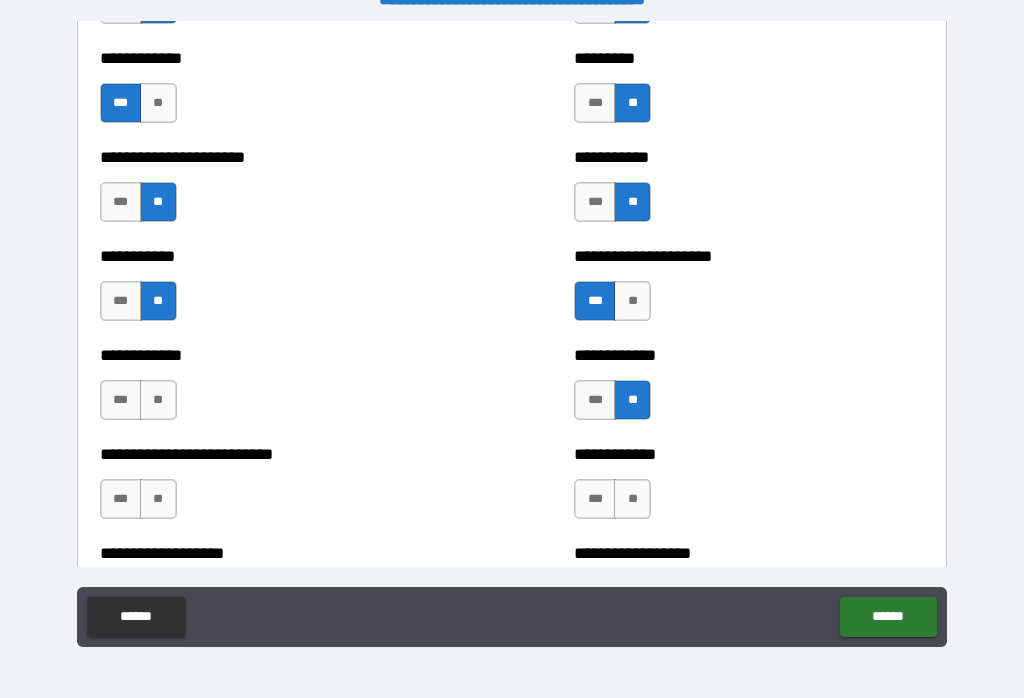 click on "**" at bounding box center (632, 499) 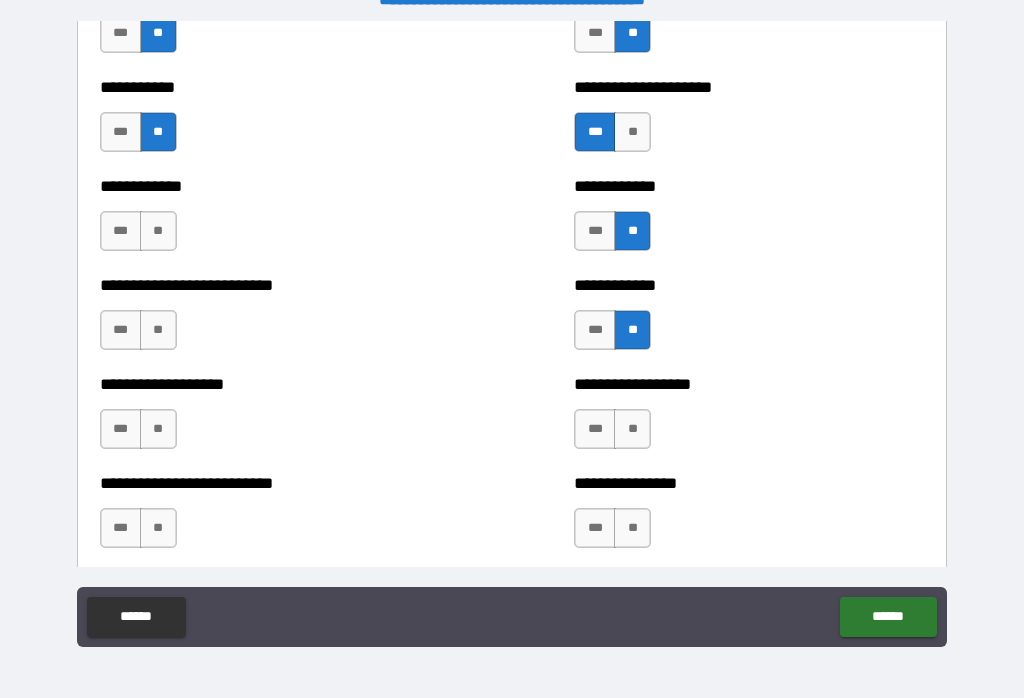scroll, scrollTop: 5426, scrollLeft: 0, axis: vertical 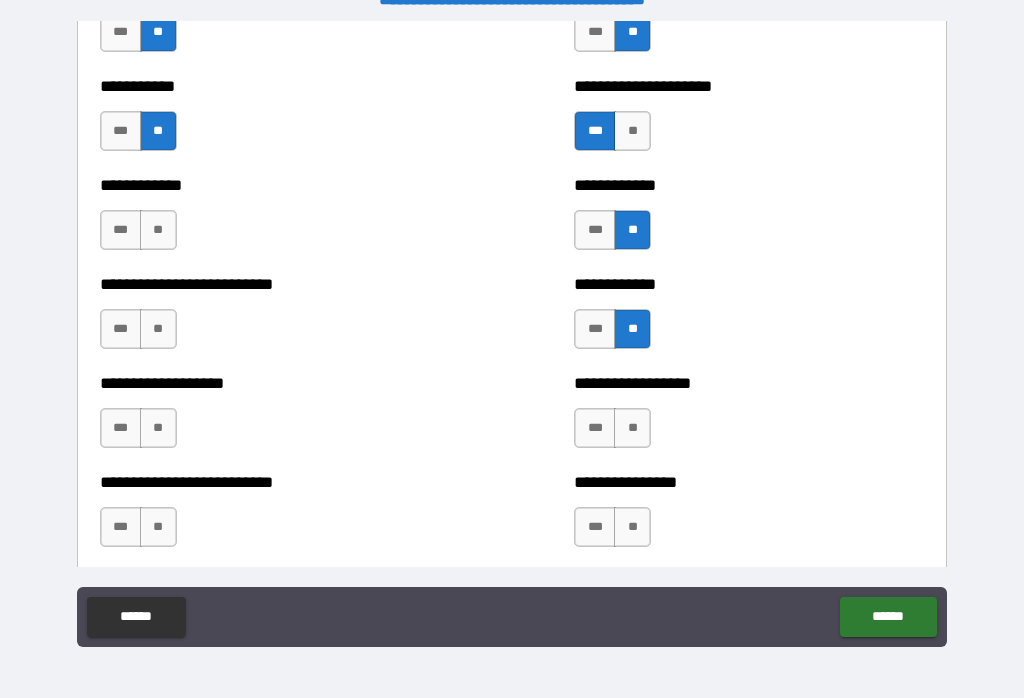 click on "**" at bounding box center [158, 230] 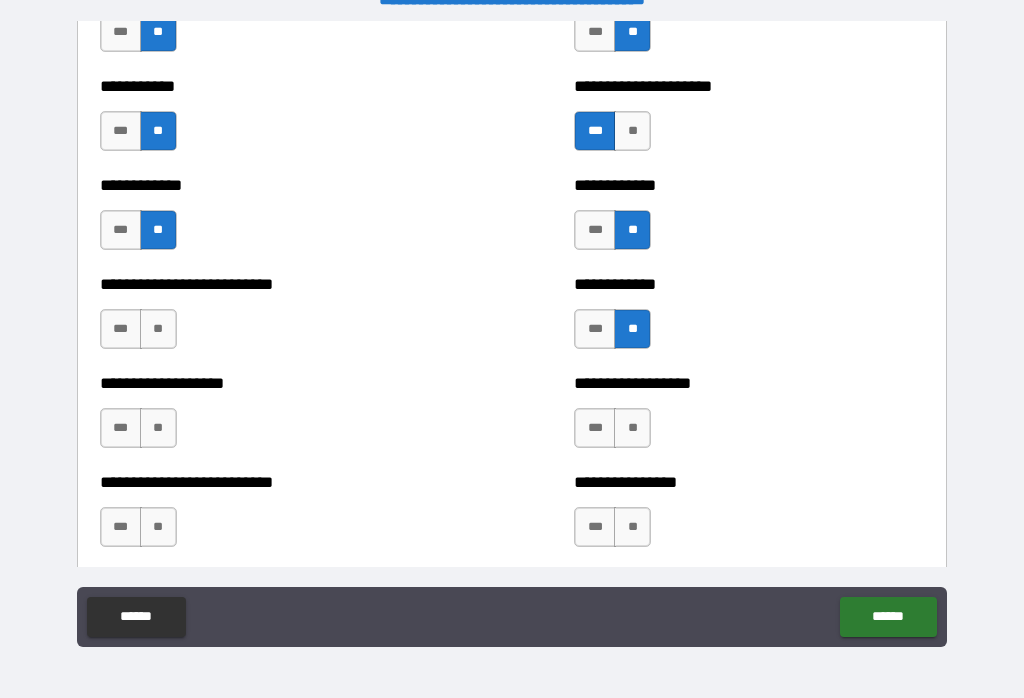 click on "**" at bounding box center (158, 329) 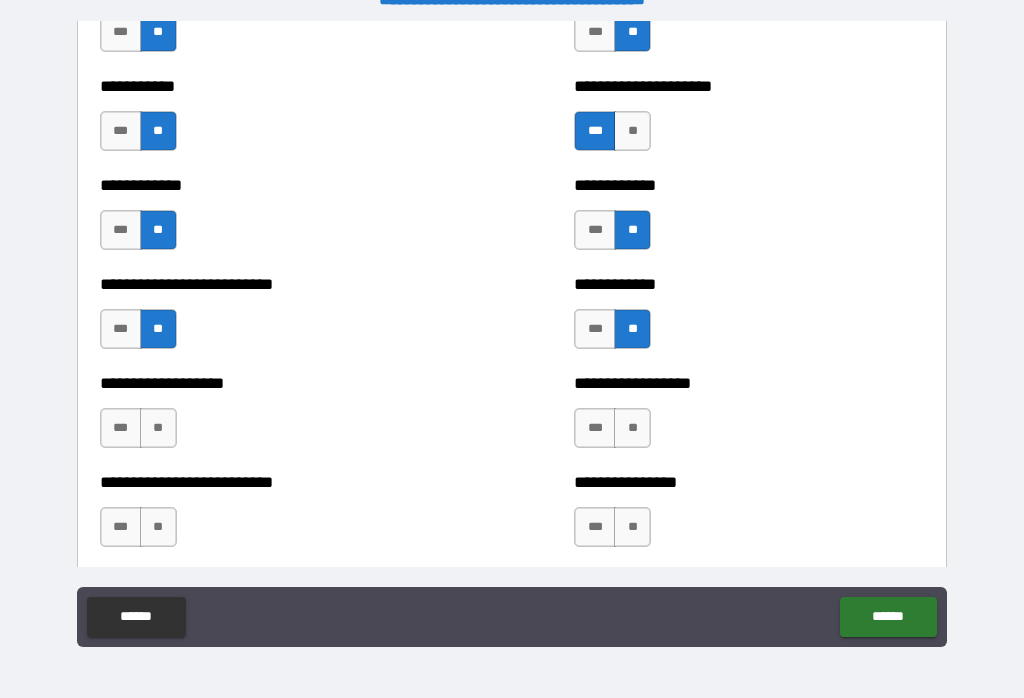 click on "**" at bounding box center [158, 428] 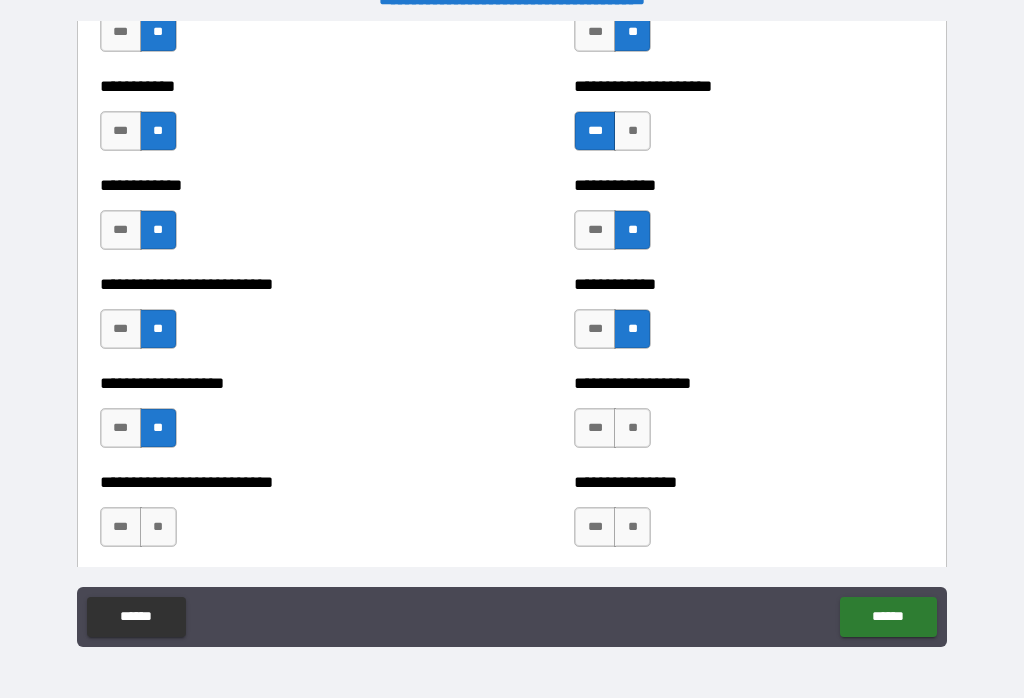 click on "**" at bounding box center (158, 527) 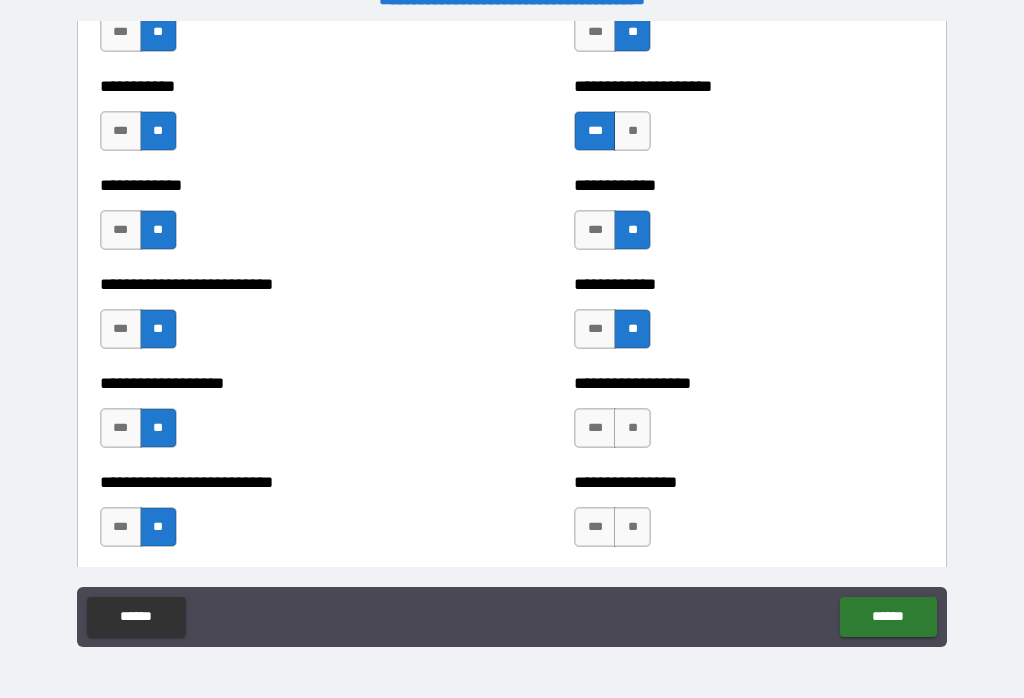 click on "**" at bounding box center [632, 428] 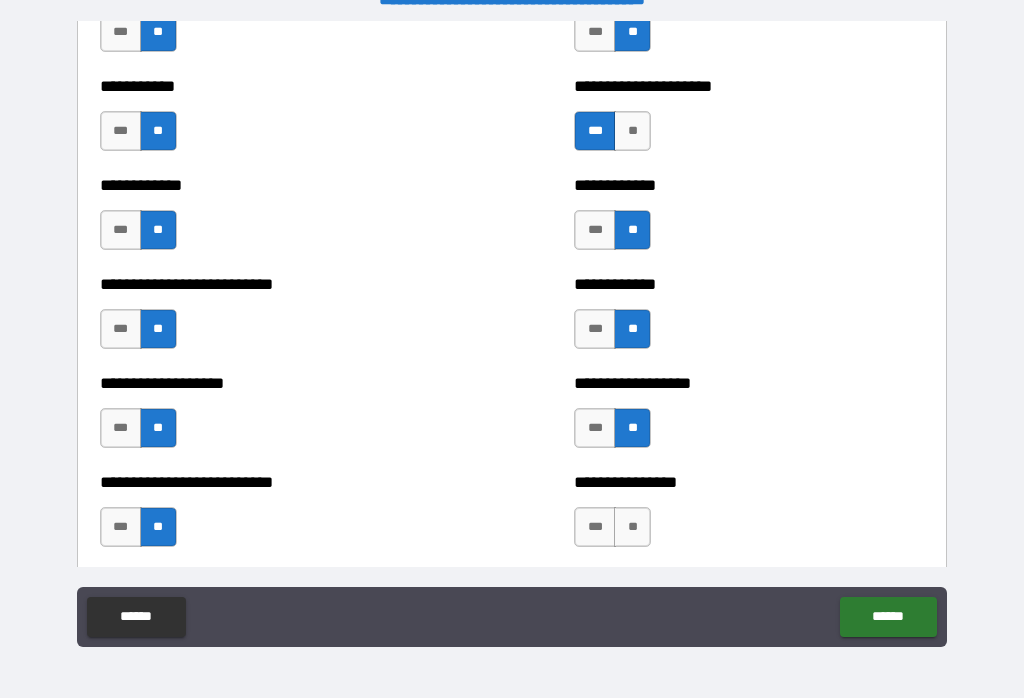 click on "**" at bounding box center (632, 527) 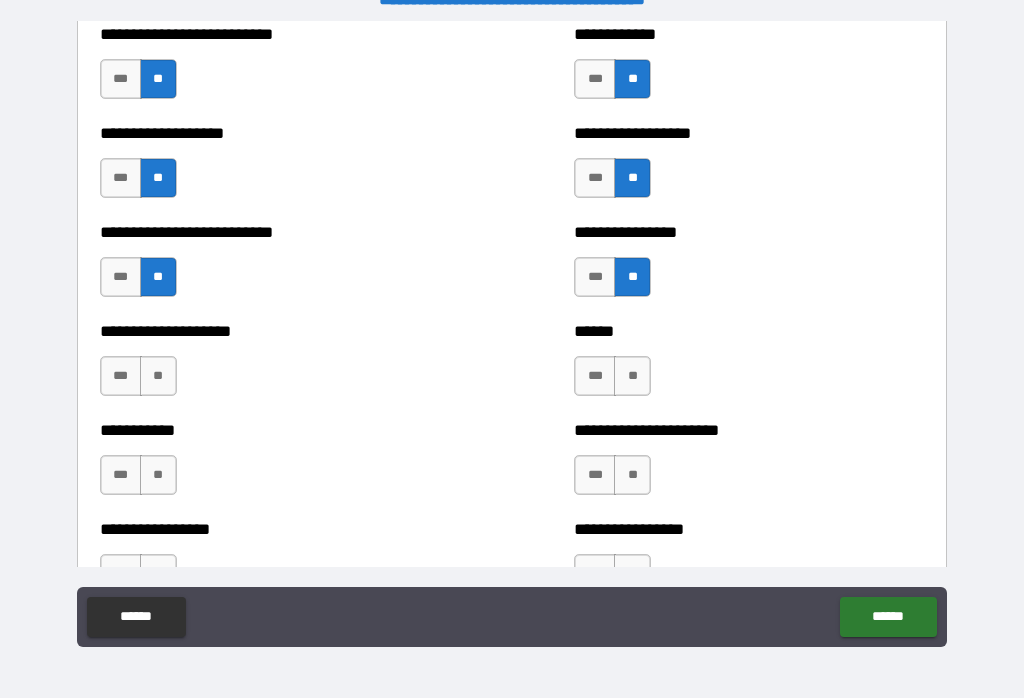 scroll, scrollTop: 5676, scrollLeft: 0, axis: vertical 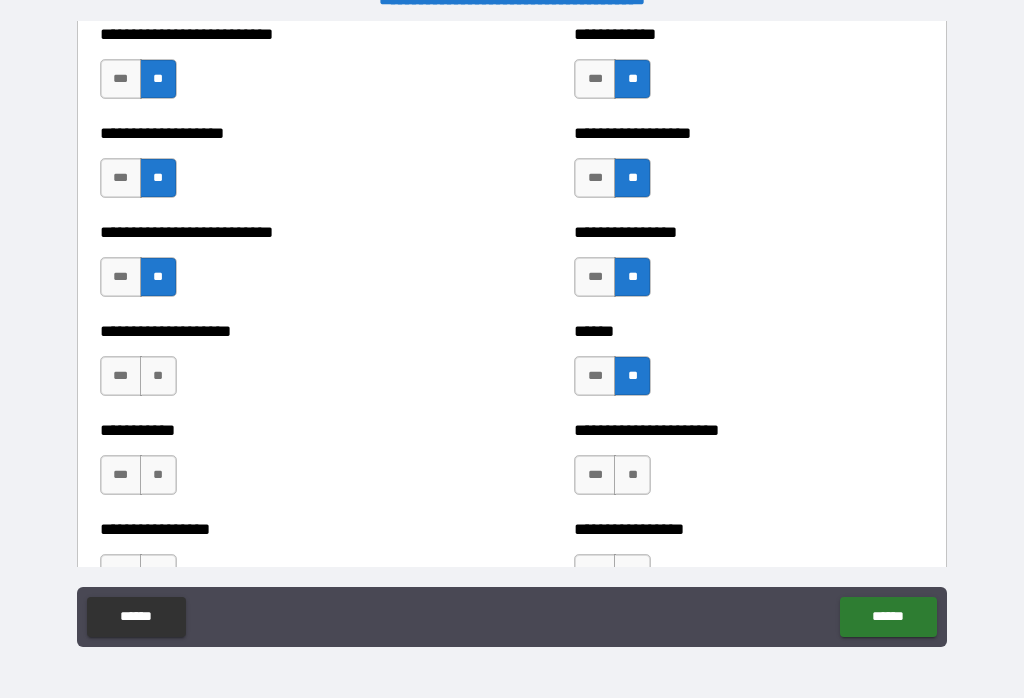 click on "**" at bounding box center [632, 475] 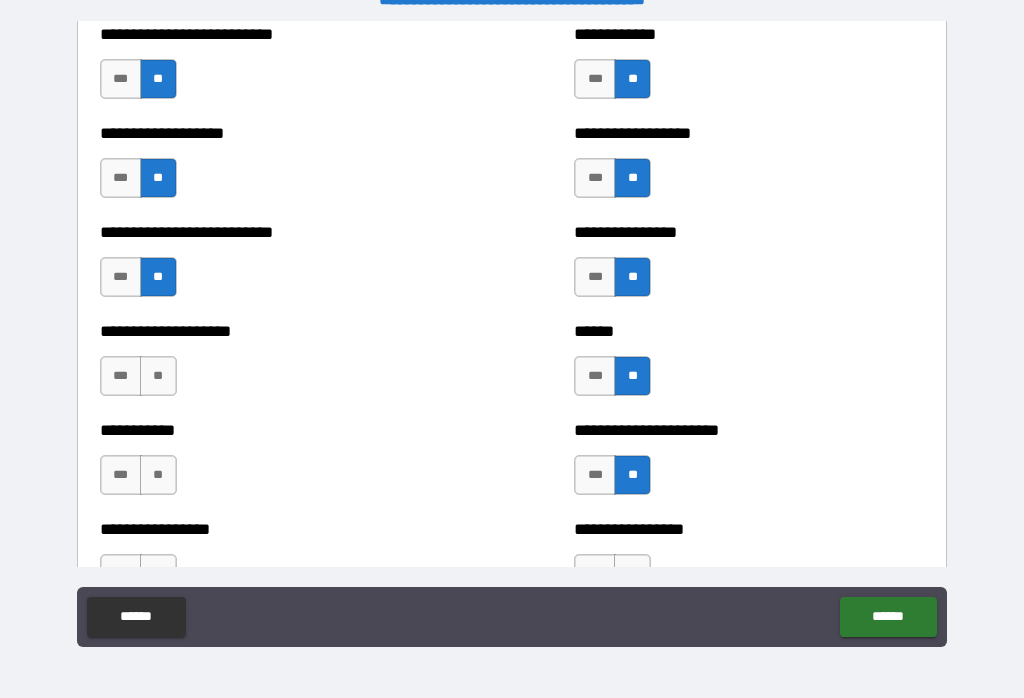 click on "**" at bounding box center (158, 376) 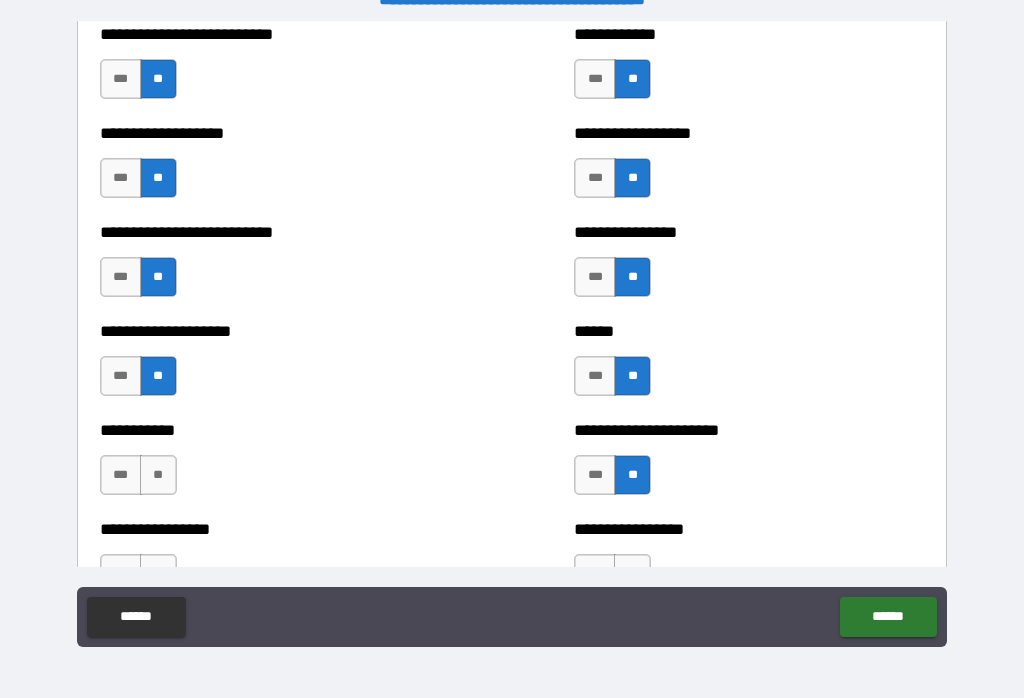 click on "**" at bounding box center [158, 475] 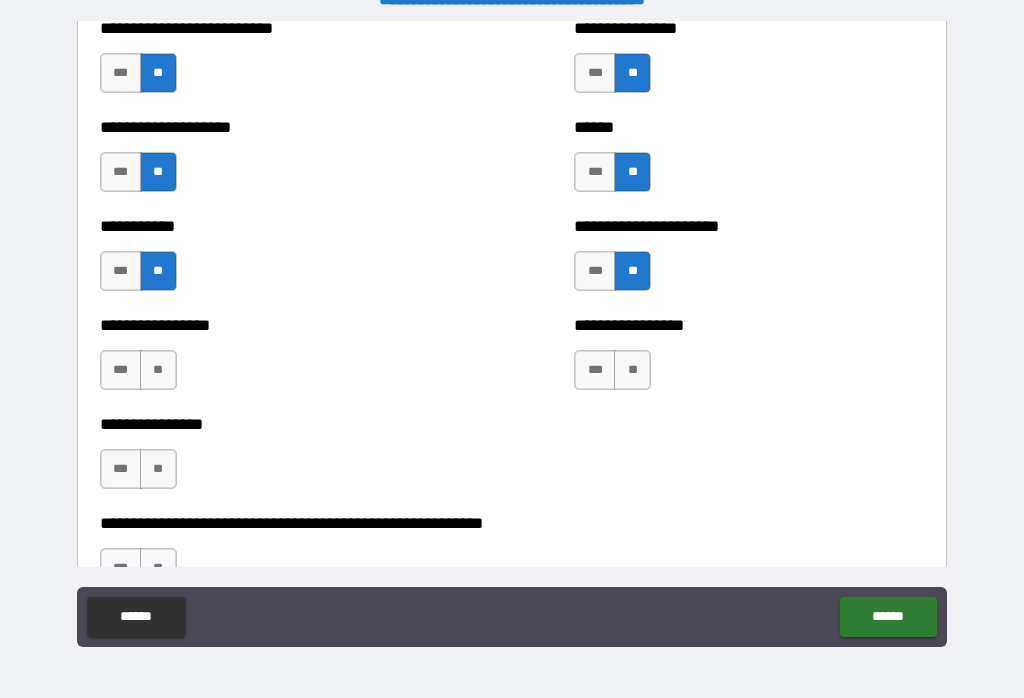 scroll, scrollTop: 5884, scrollLeft: 0, axis: vertical 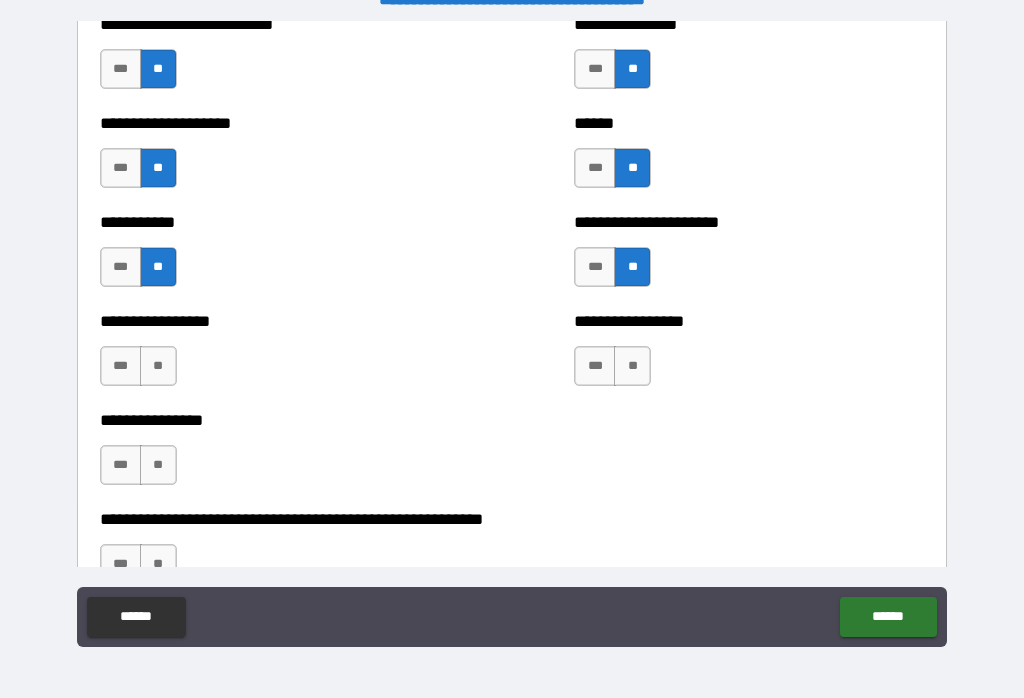 click on "**" at bounding box center [632, 366] 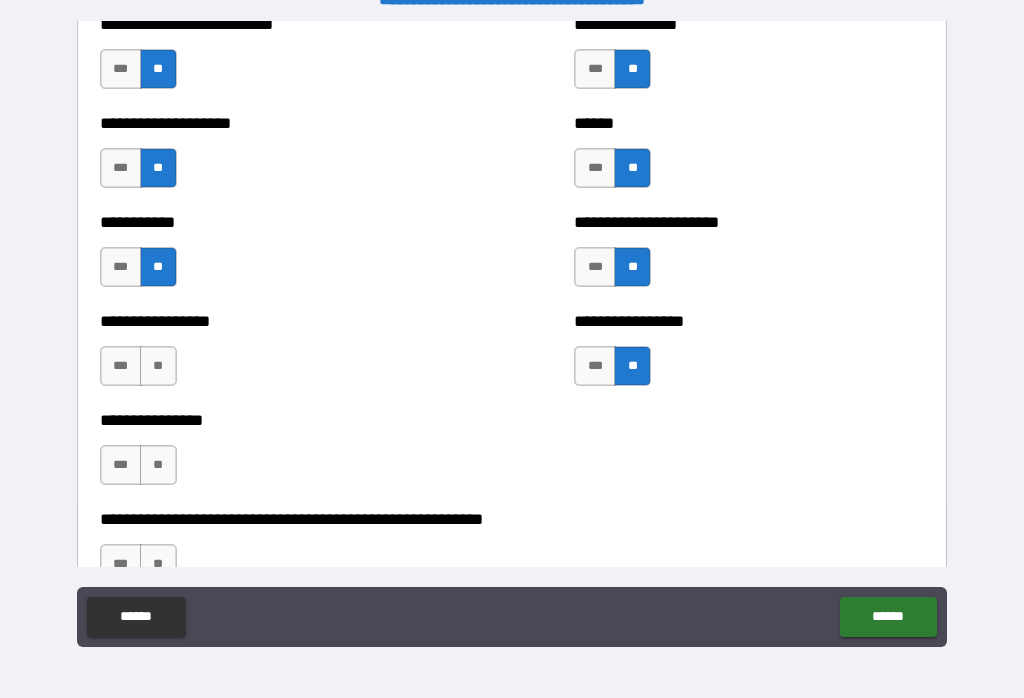 click on "**" at bounding box center [158, 366] 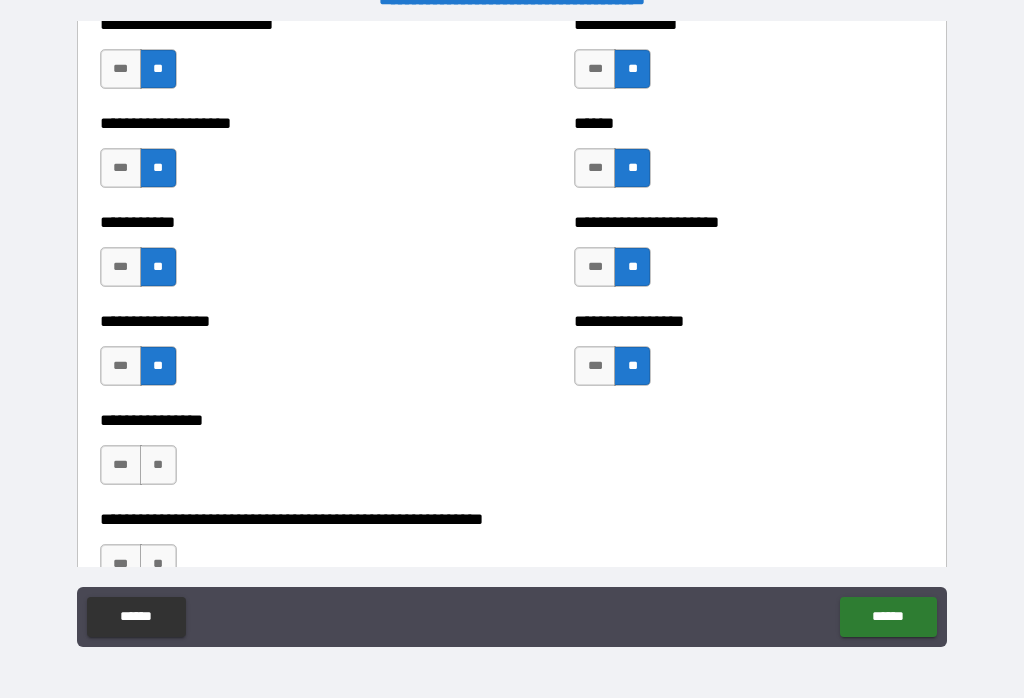 click on "**" at bounding box center (158, 465) 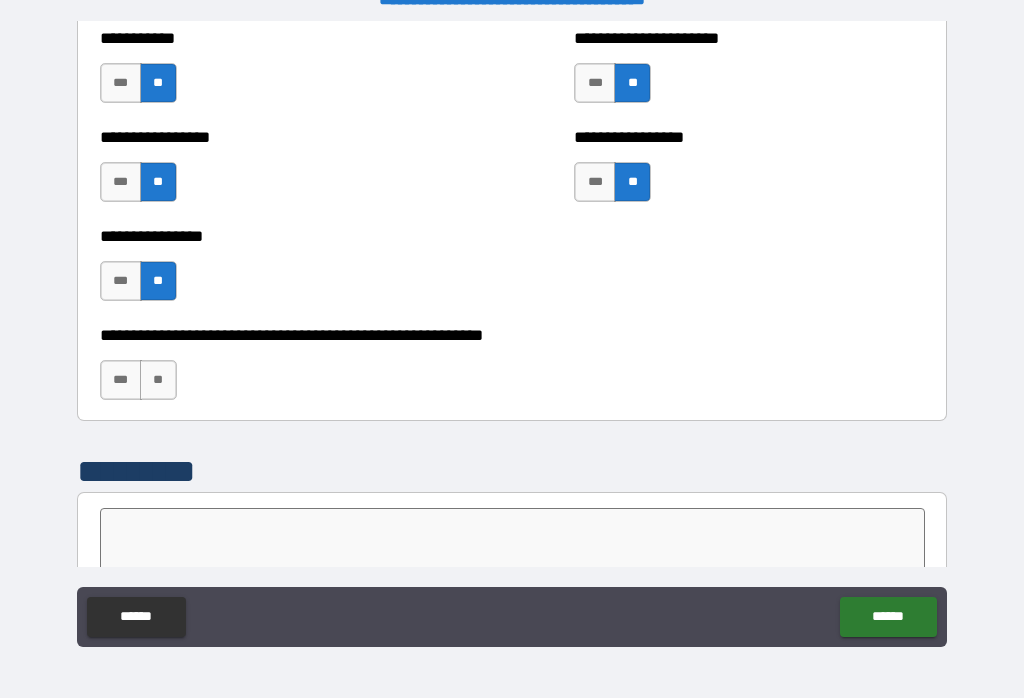 scroll, scrollTop: 6074, scrollLeft: 0, axis: vertical 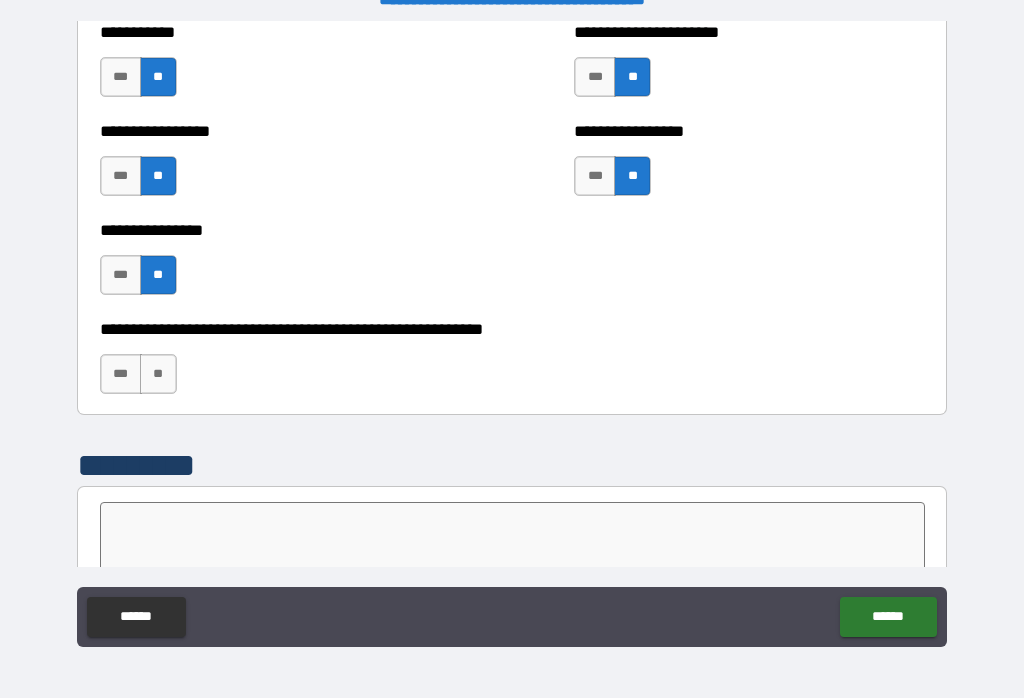 click on "**" at bounding box center (158, 374) 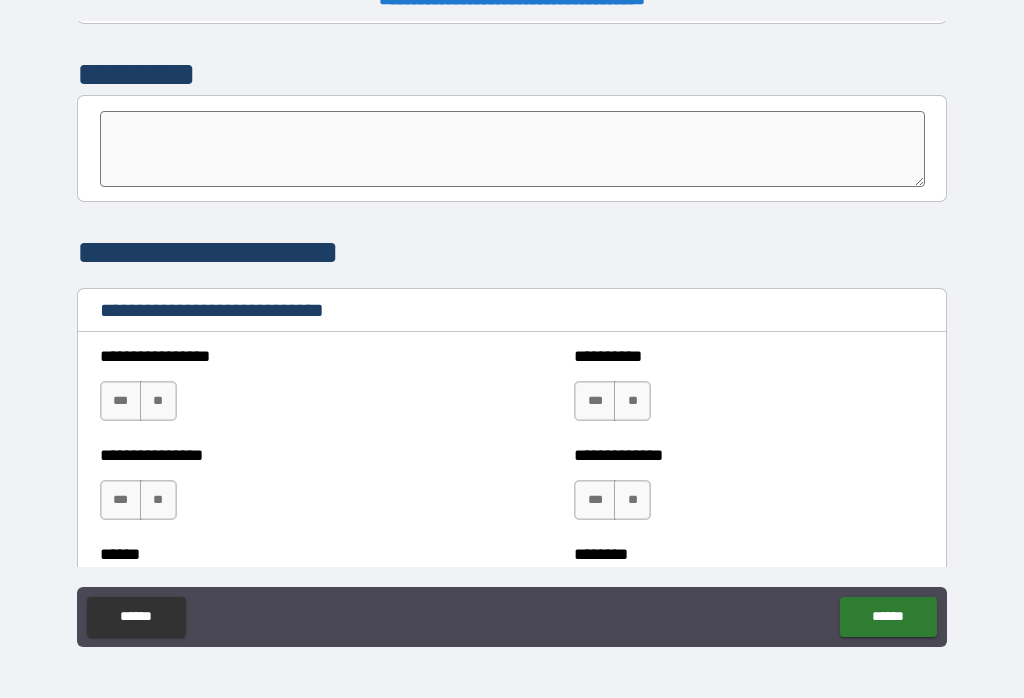 scroll, scrollTop: 6465, scrollLeft: 0, axis: vertical 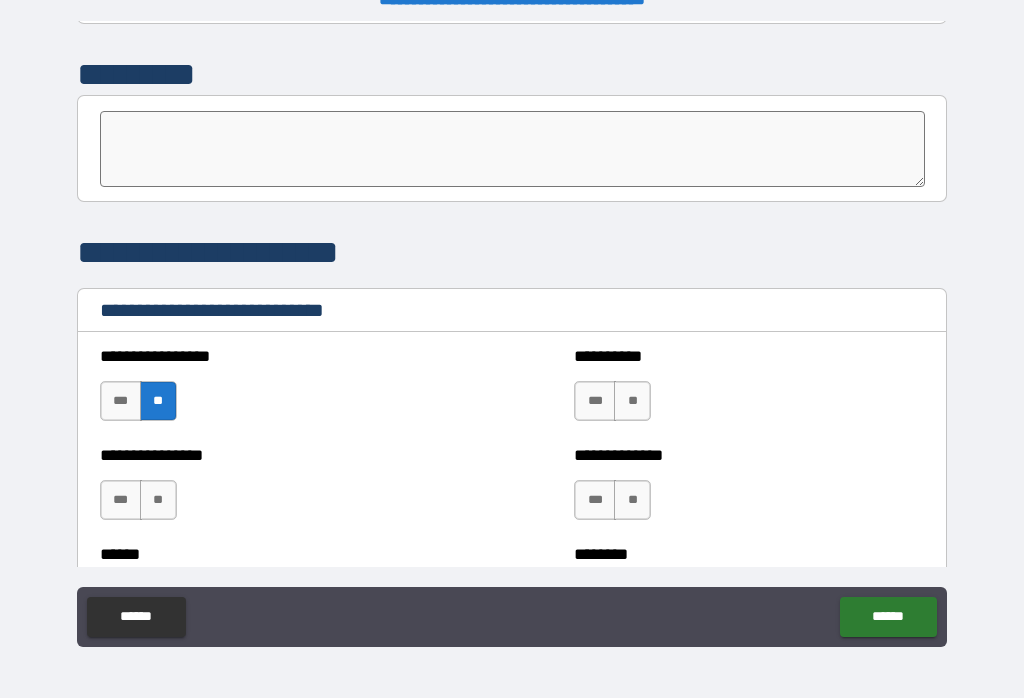 click on "**" at bounding box center (158, 500) 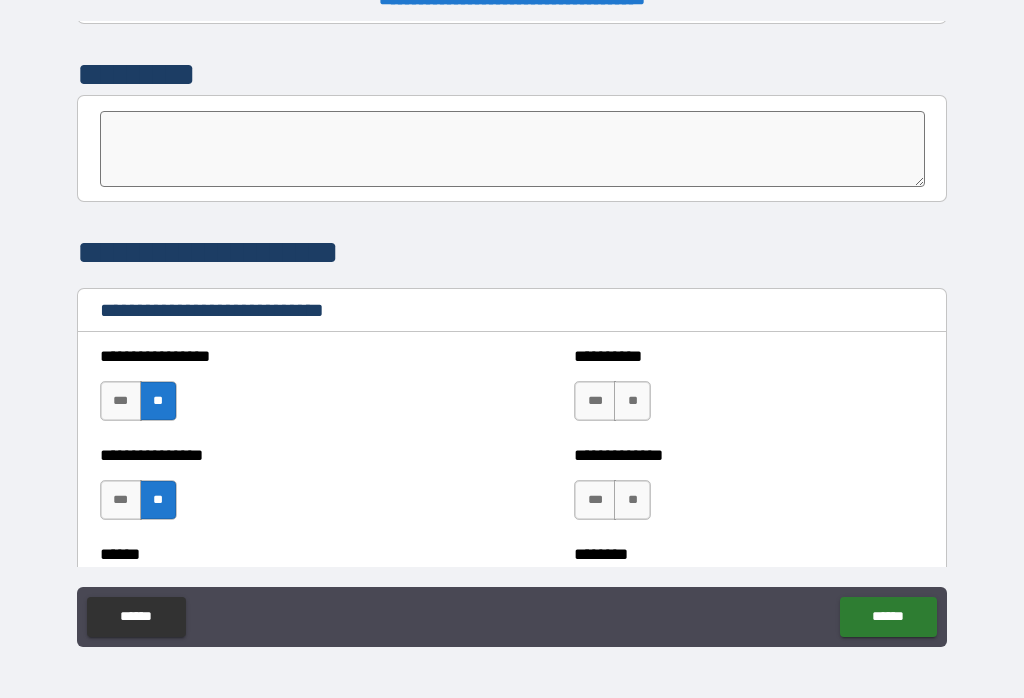 click on "**" at bounding box center (632, 401) 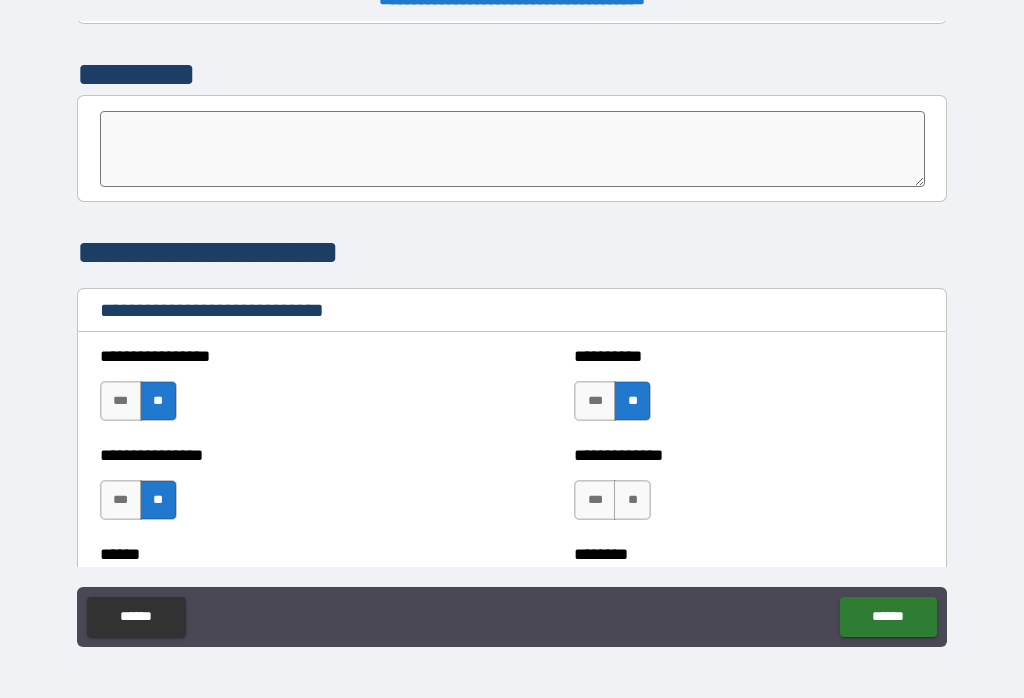 click on "**" at bounding box center (632, 500) 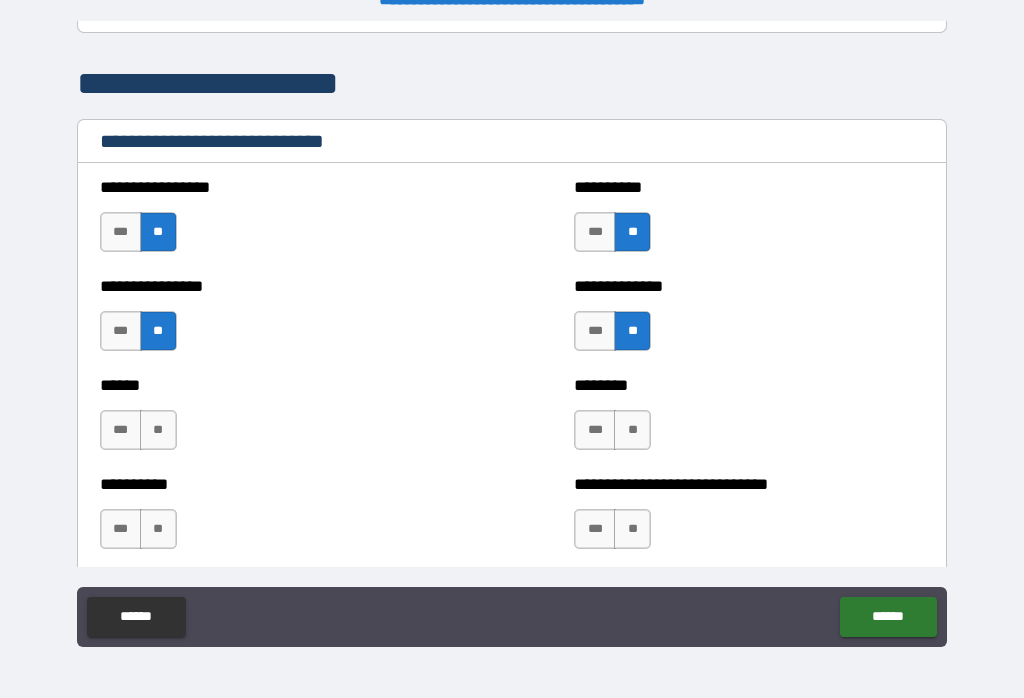 scroll, scrollTop: 6636, scrollLeft: 0, axis: vertical 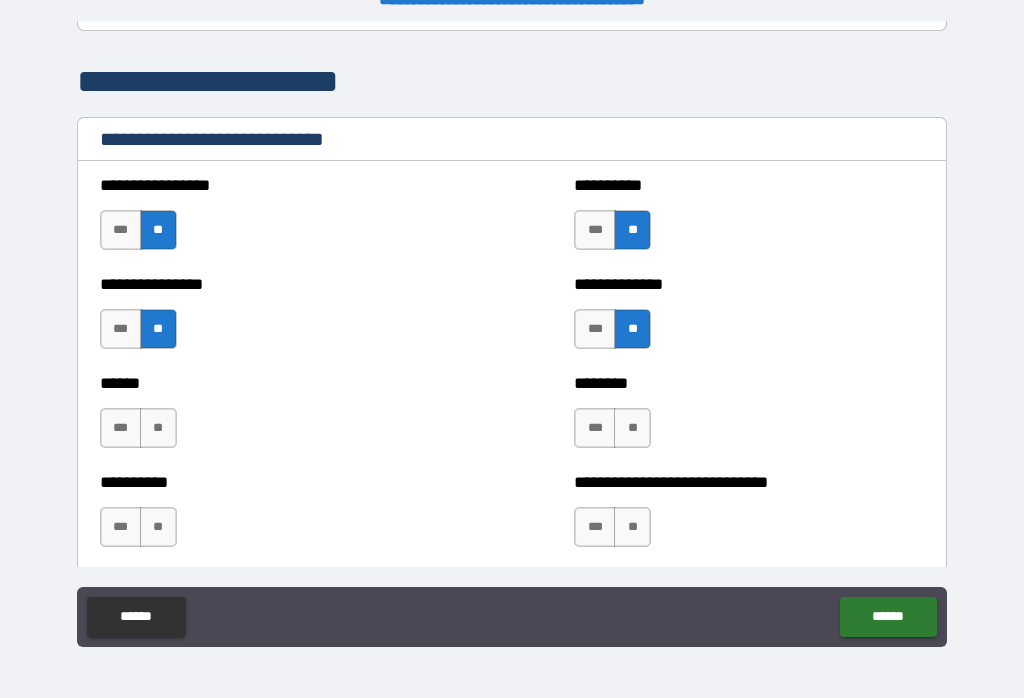 click on "***" at bounding box center [595, 329] 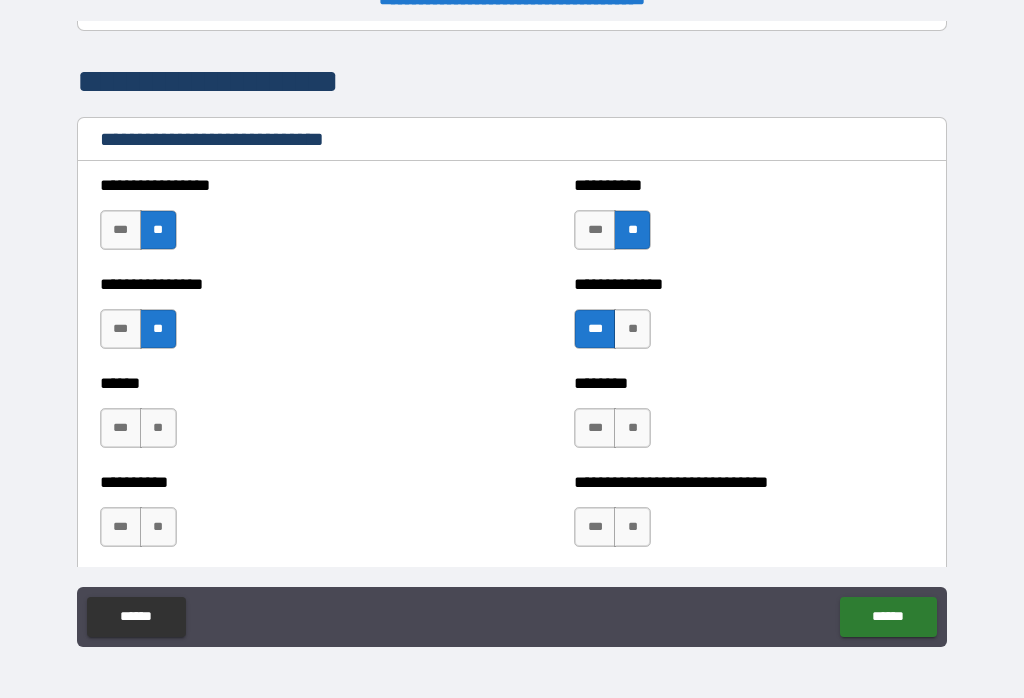 click on "**" at bounding box center [632, 428] 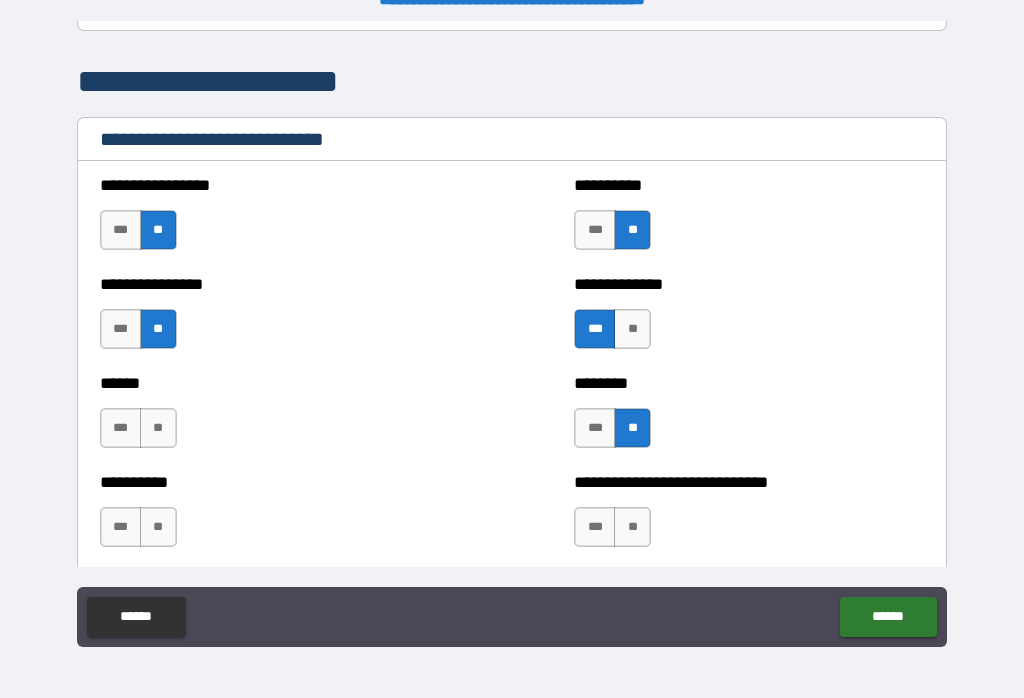 click on "***" at bounding box center (595, 527) 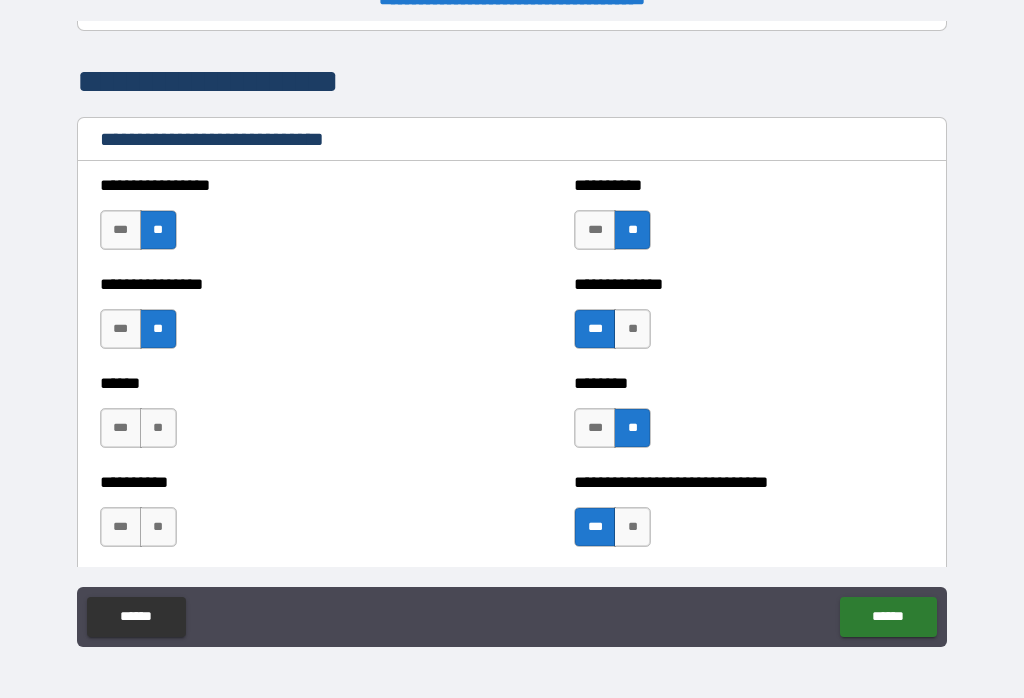 click on "**" at bounding box center [158, 428] 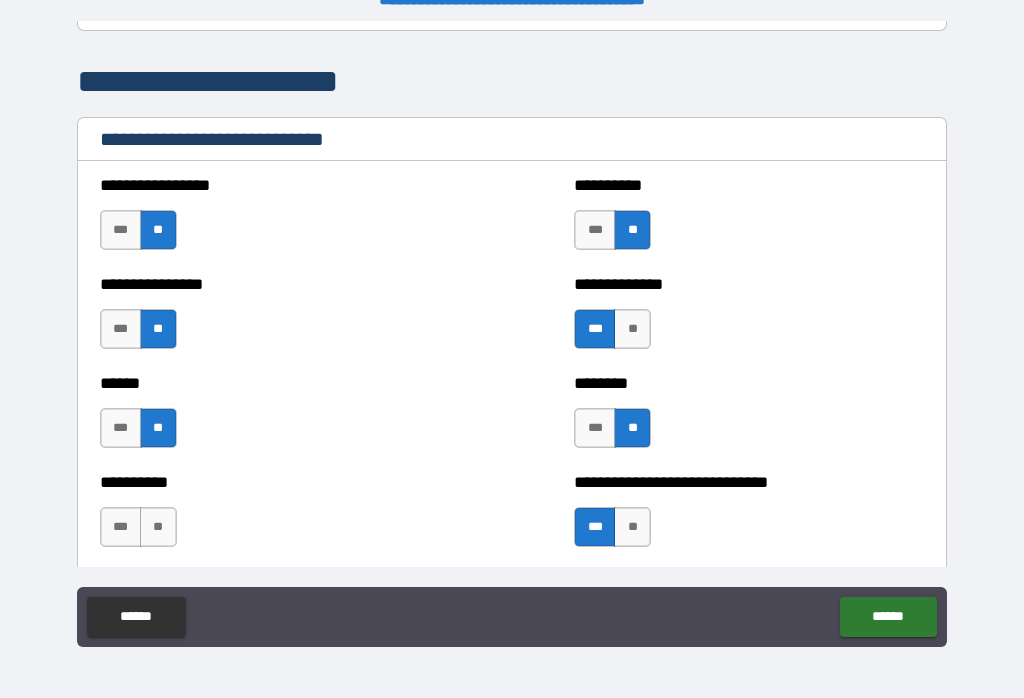 click on "**" at bounding box center [158, 527] 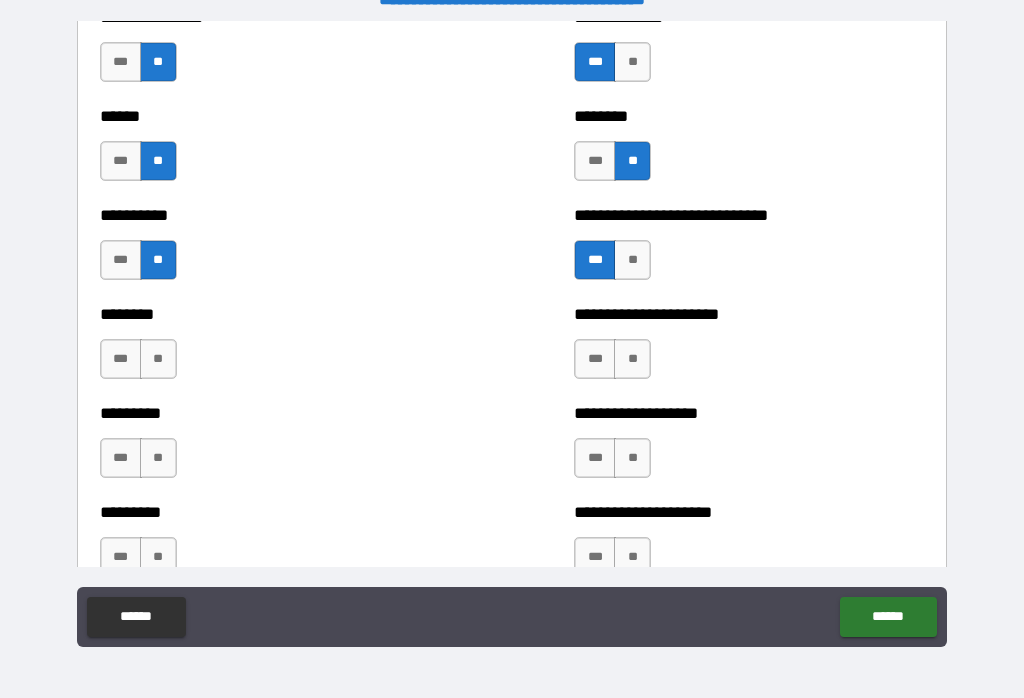 scroll, scrollTop: 6910, scrollLeft: 0, axis: vertical 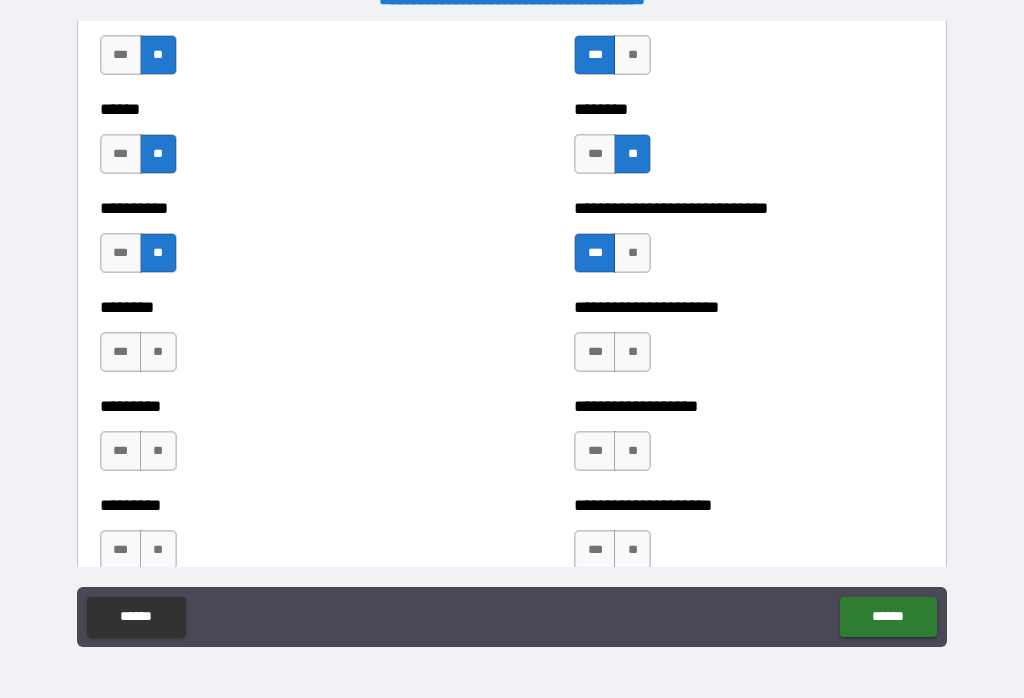 click on "***" at bounding box center (595, 352) 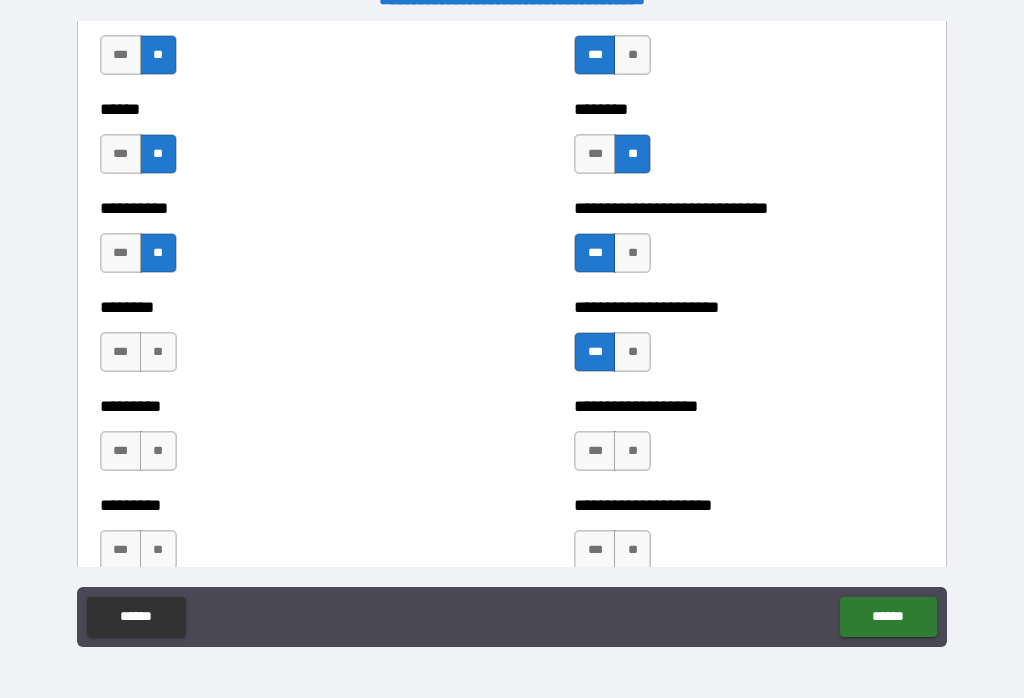 click on "**" at bounding box center (632, 451) 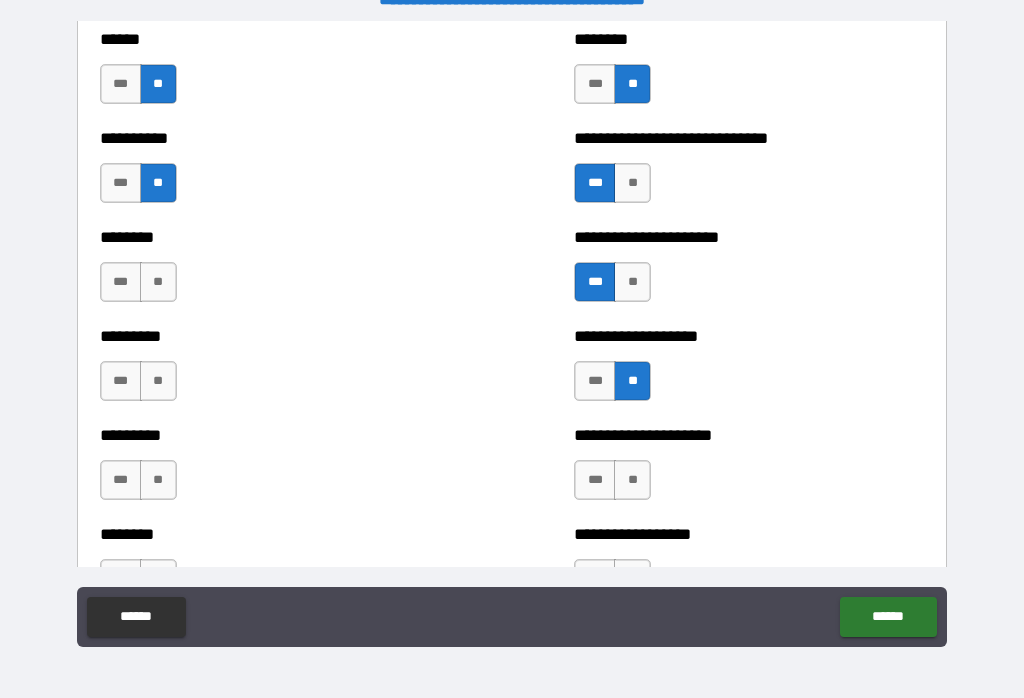 scroll, scrollTop: 7034, scrollLeft: 0, axis: vertical 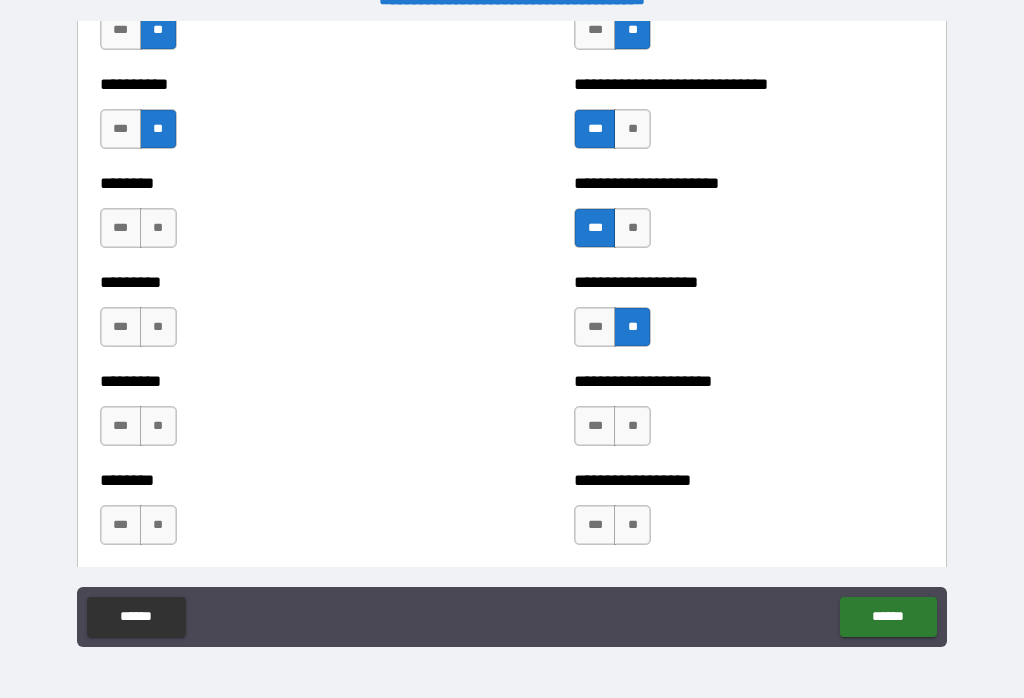click on "**" at bounding box center (158, 228) 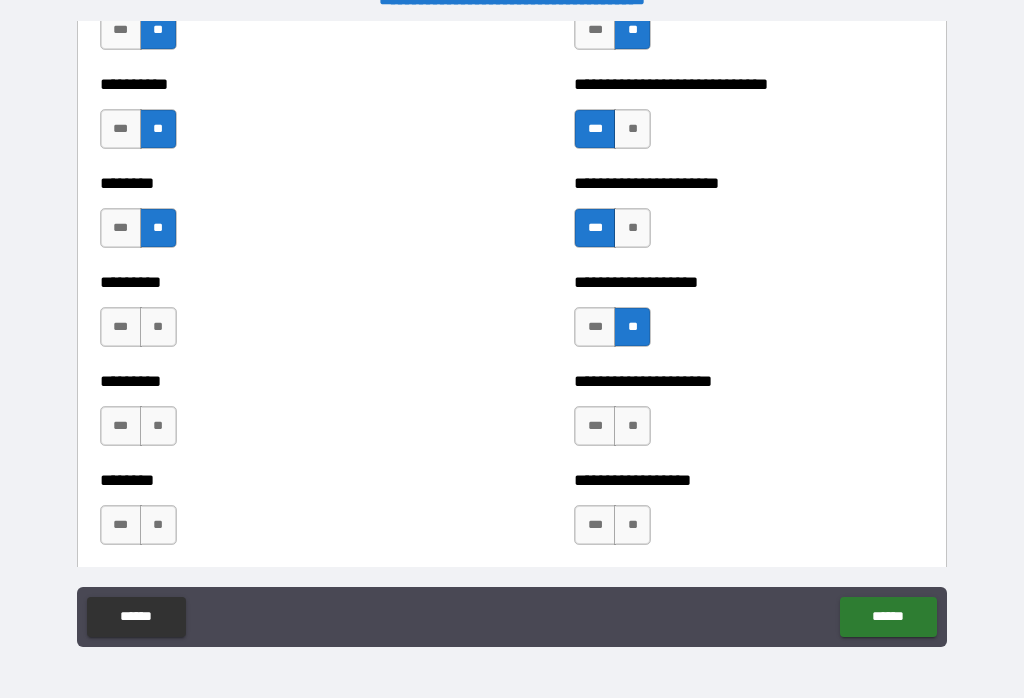 click on "**" at bounding box center [158, 327] 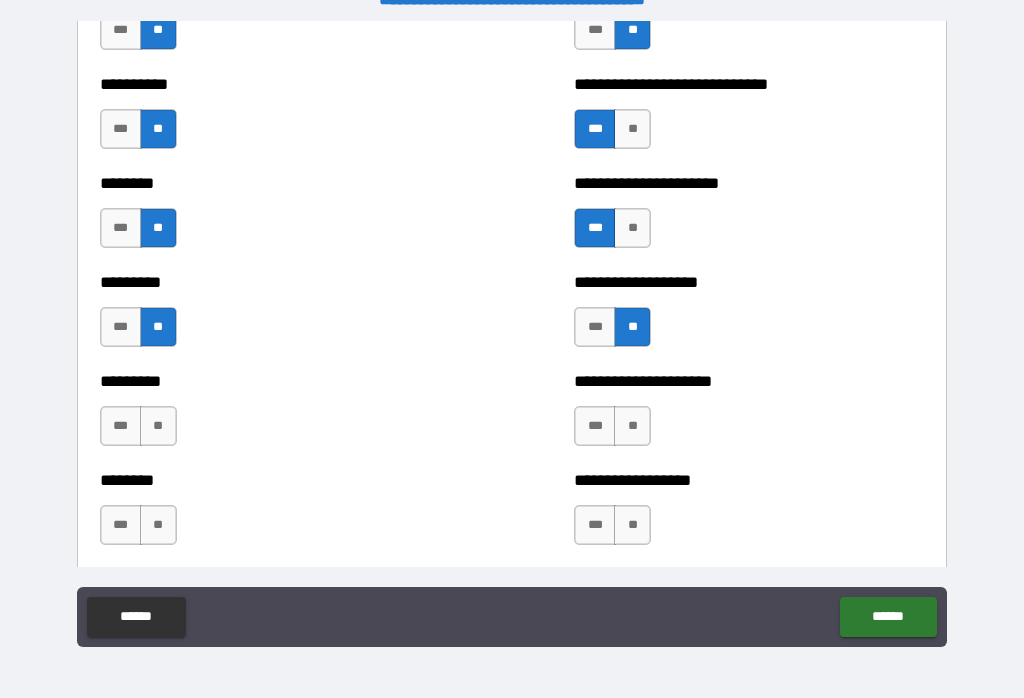 click on "***" at bounding box center (121, 426) 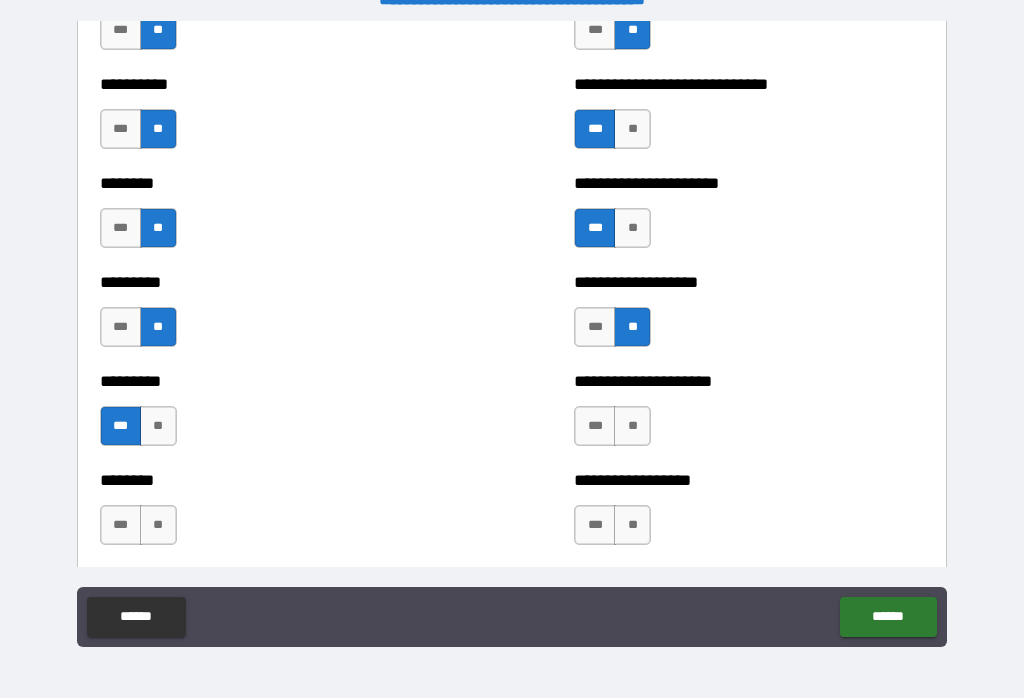 click on "**" at bounding box center (158, 525) 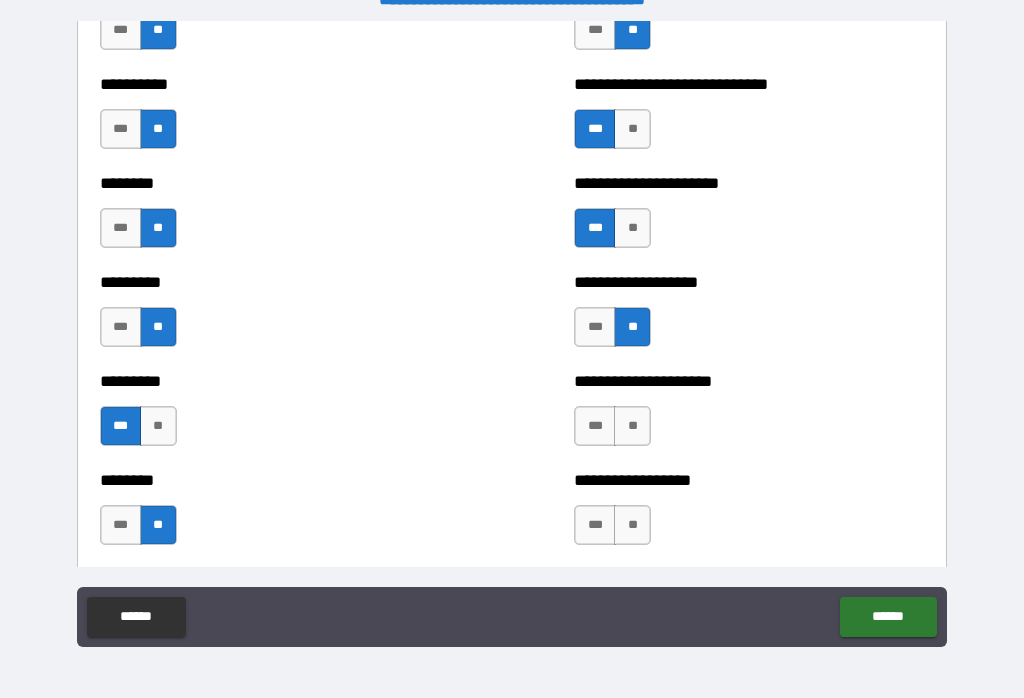 click on "**" at bounding box center [632, 426] 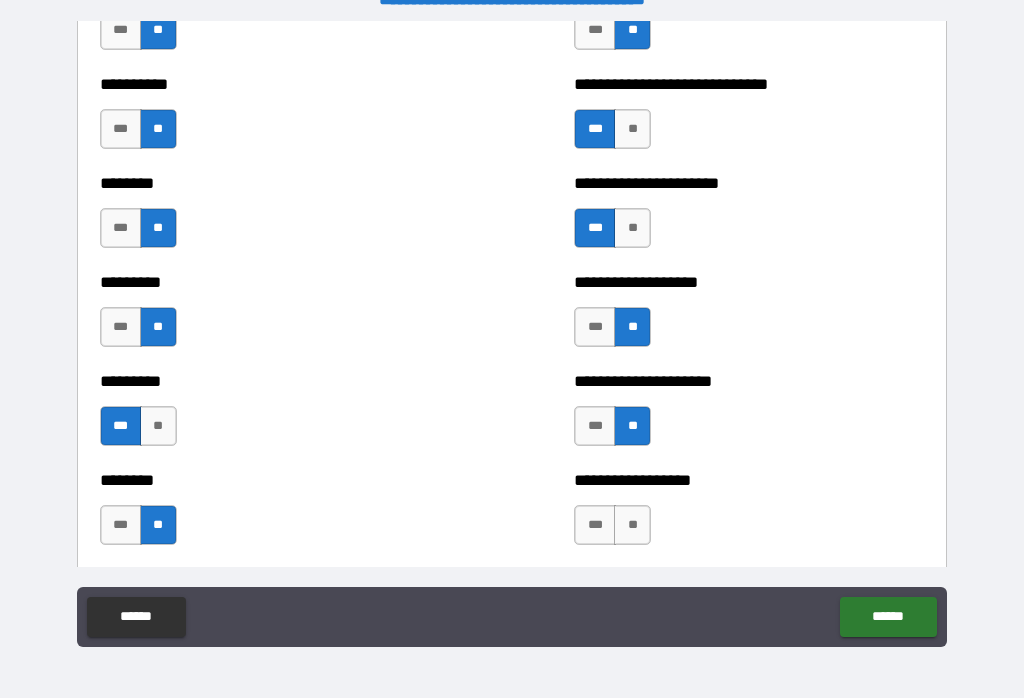click on "**" at bounding box center (632, 525) 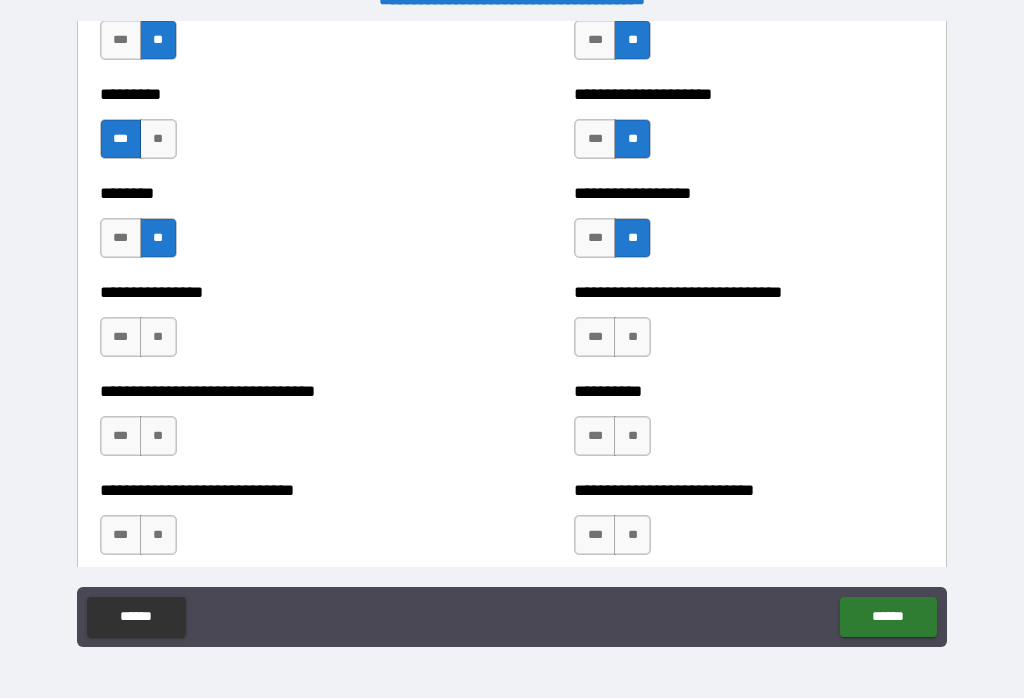 scroll, scrollTop: 7328, scrollLeft: 0, axis: vertical 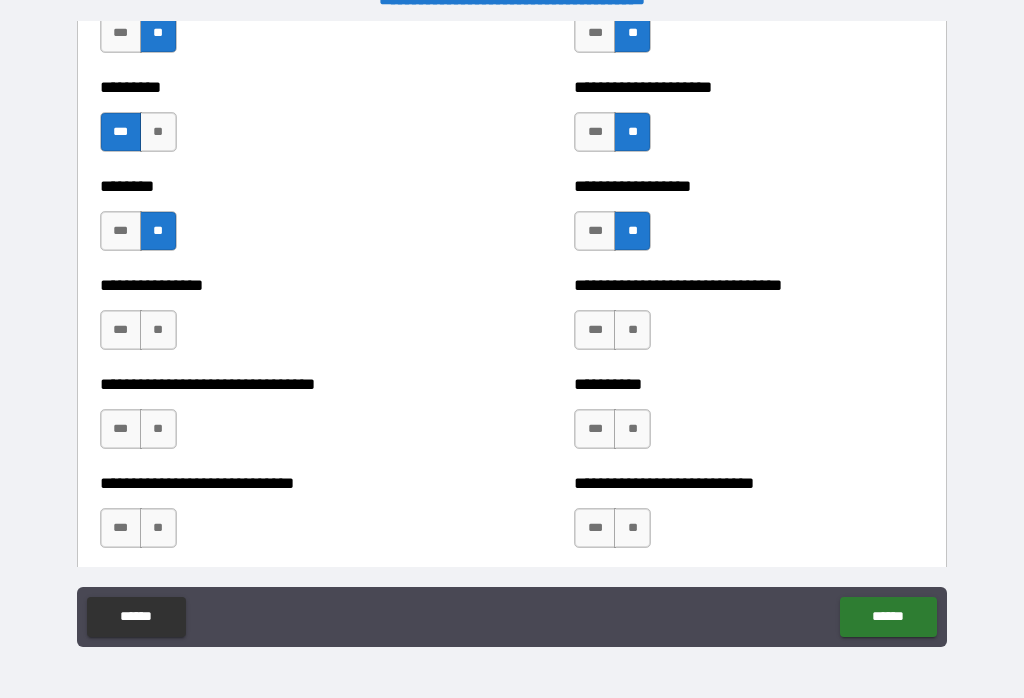 click on "**" at bounding box center (632, 330) 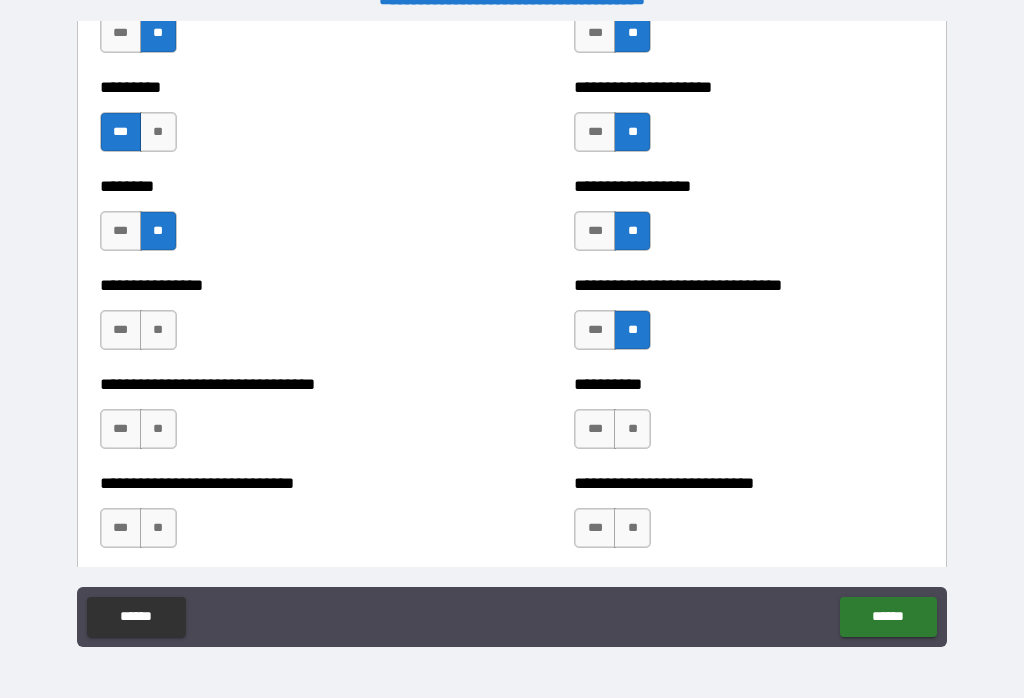 click on "**" at bounding box center (632, 429) 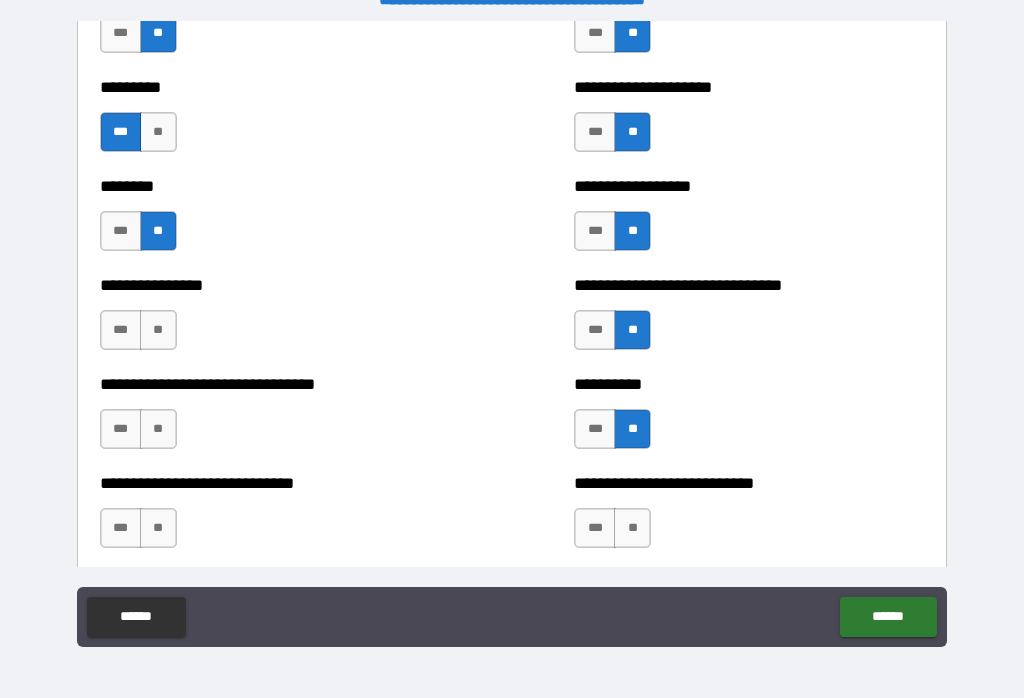 click on "***" at bounding box center (595, 429) 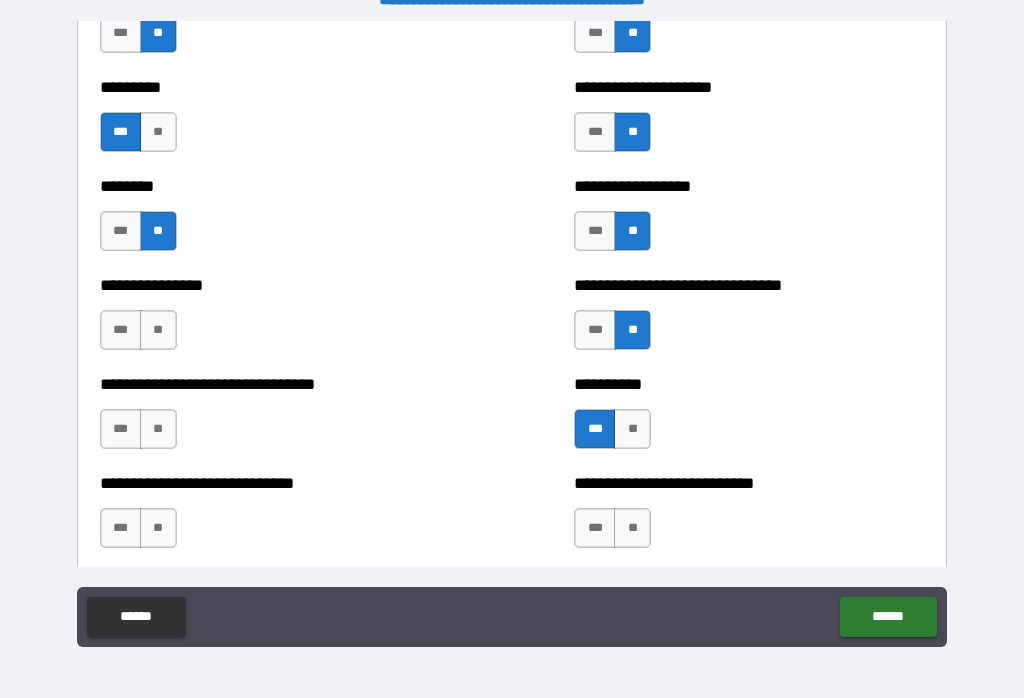 click on "**" at bounding box center (632, 528) 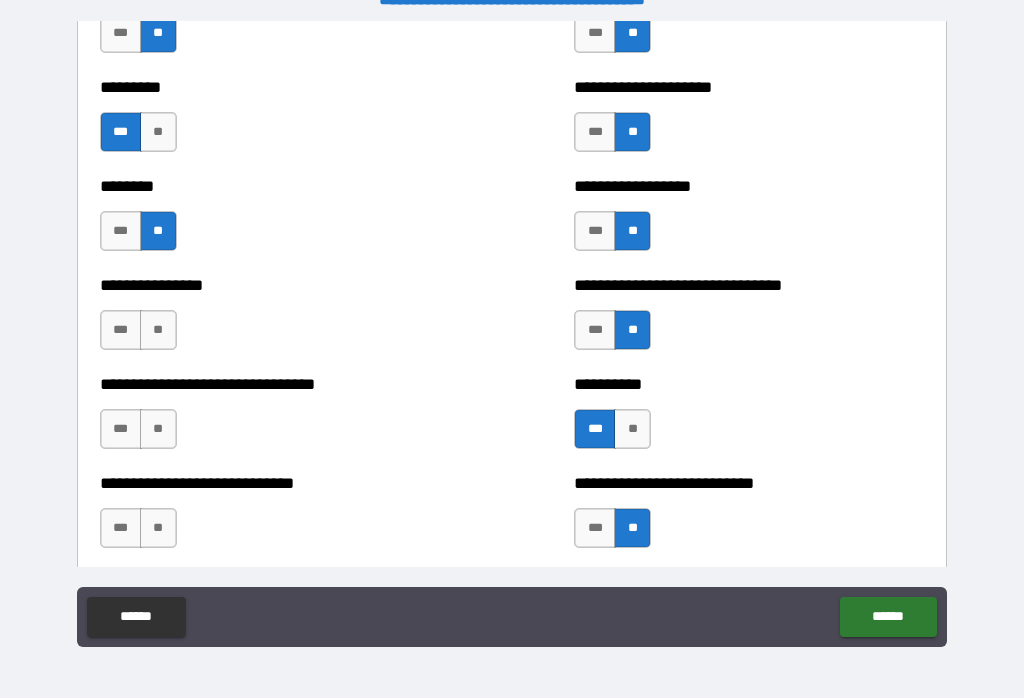 click on "**" at bounding box center [158, 330] 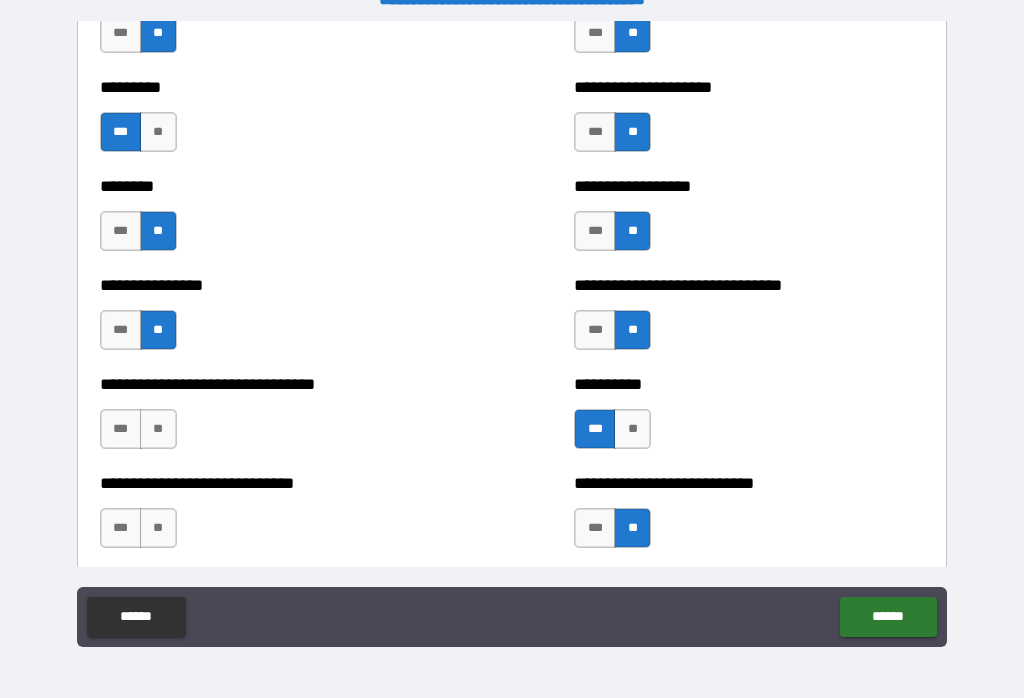 click on "**" at bounding box center [158, 429] 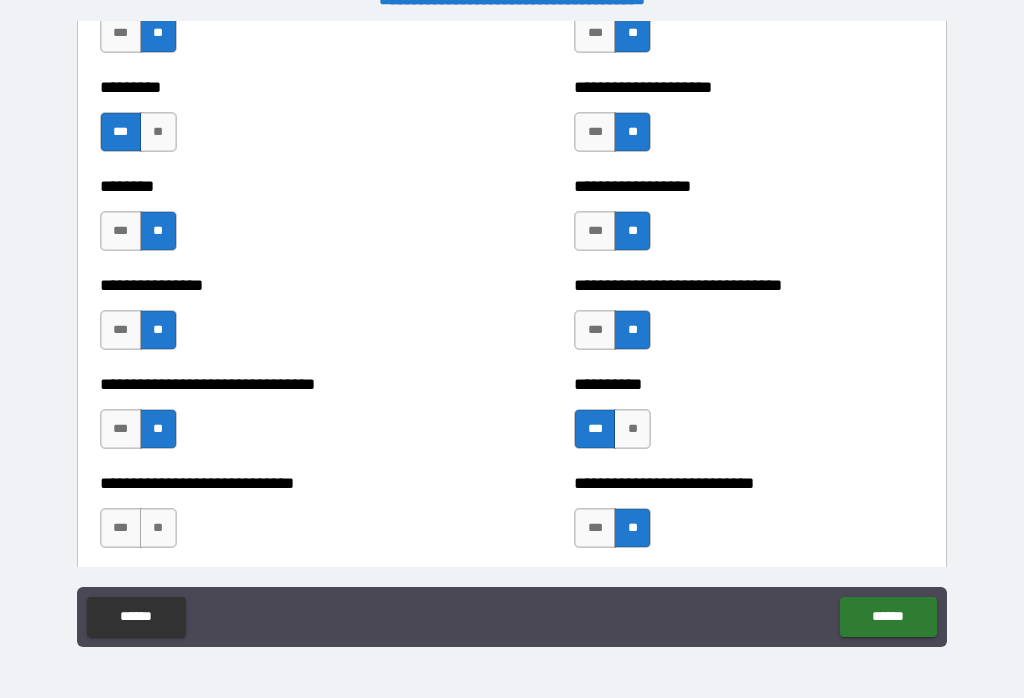click on "**" at bounding box center [158, 528] 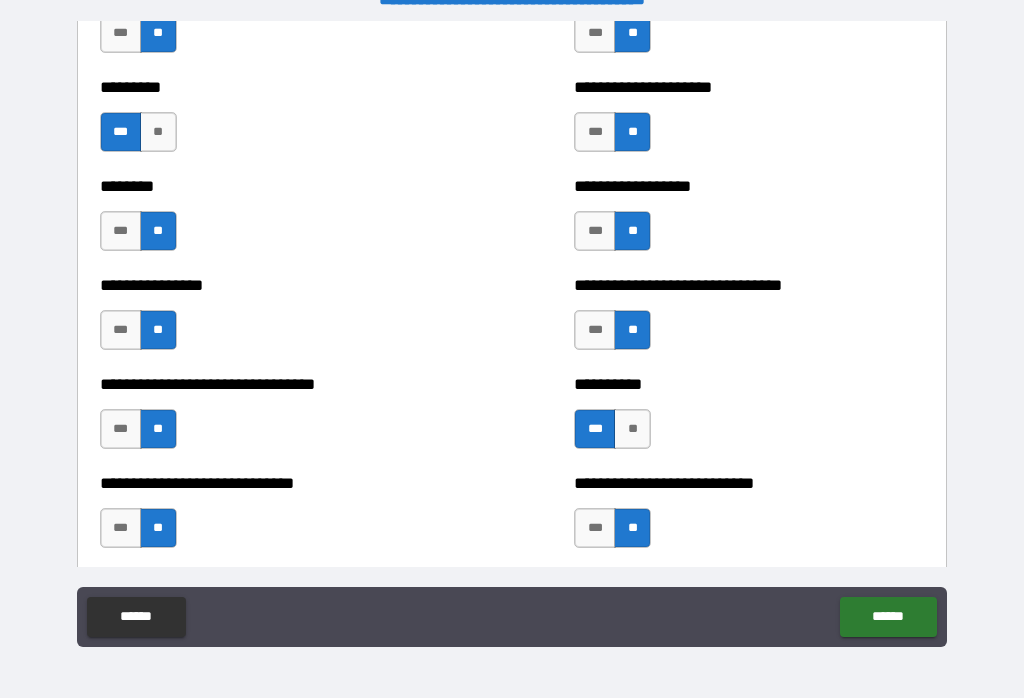 click on "***" at bounding box center [121, 429] 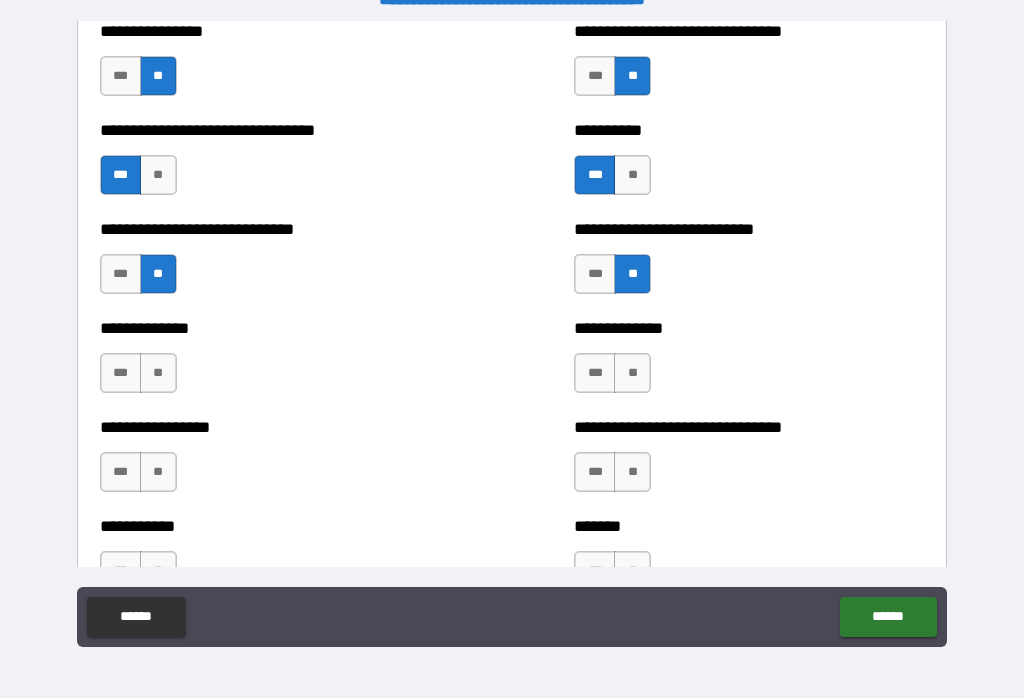 scroll, scrollTop: 7582, scrollLeft: 0, axis: vertical 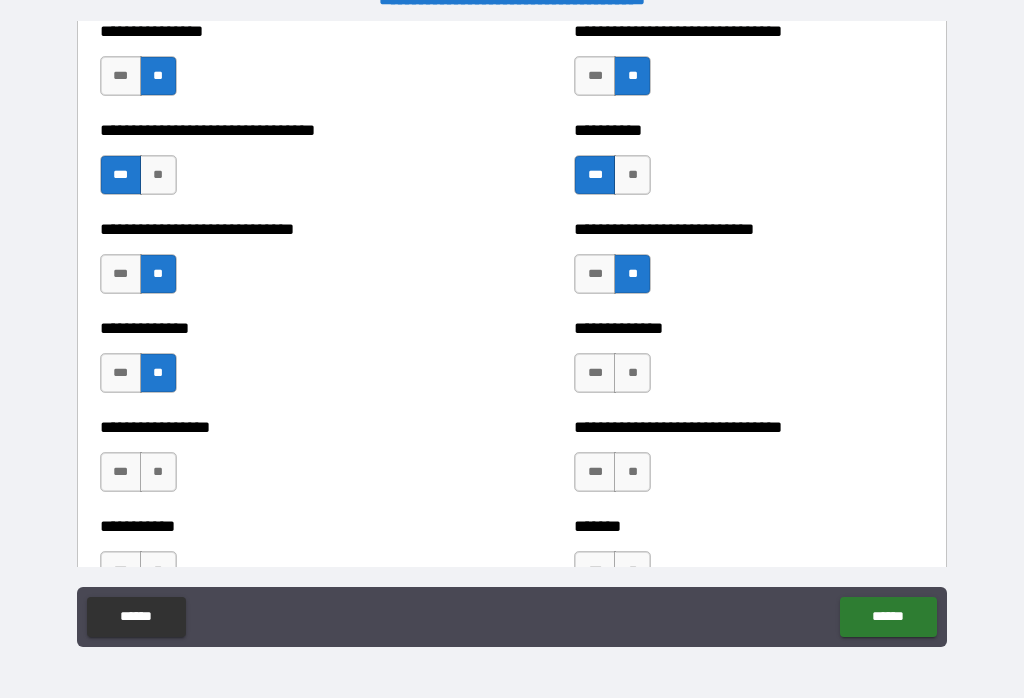 click on "**" at bounding box center [632, 373] 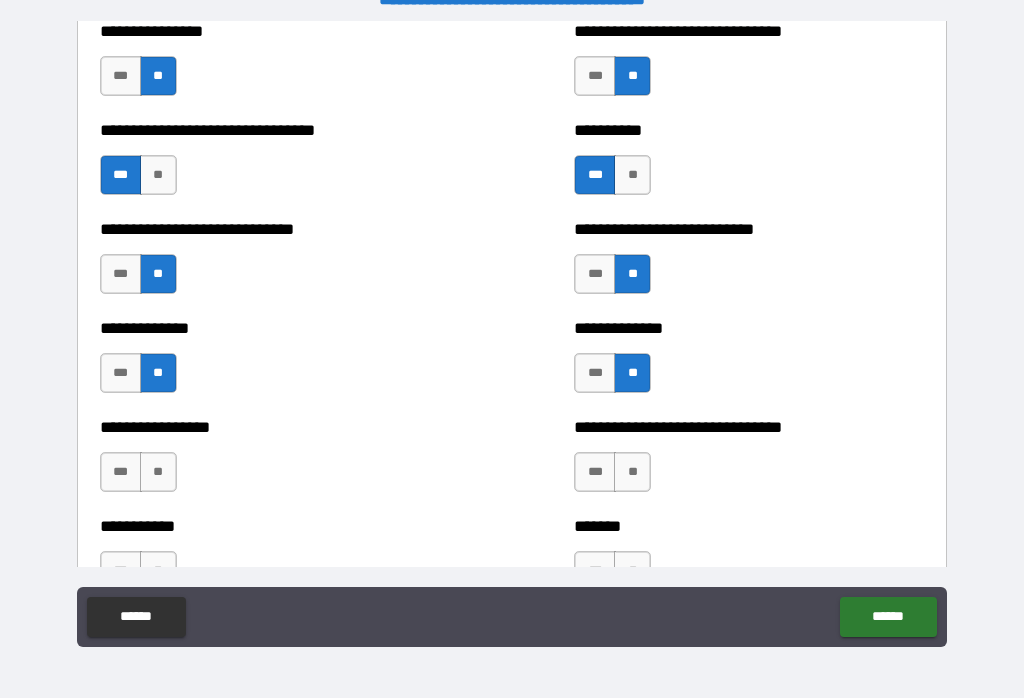 click on "**" at bounding box center (158, 472) 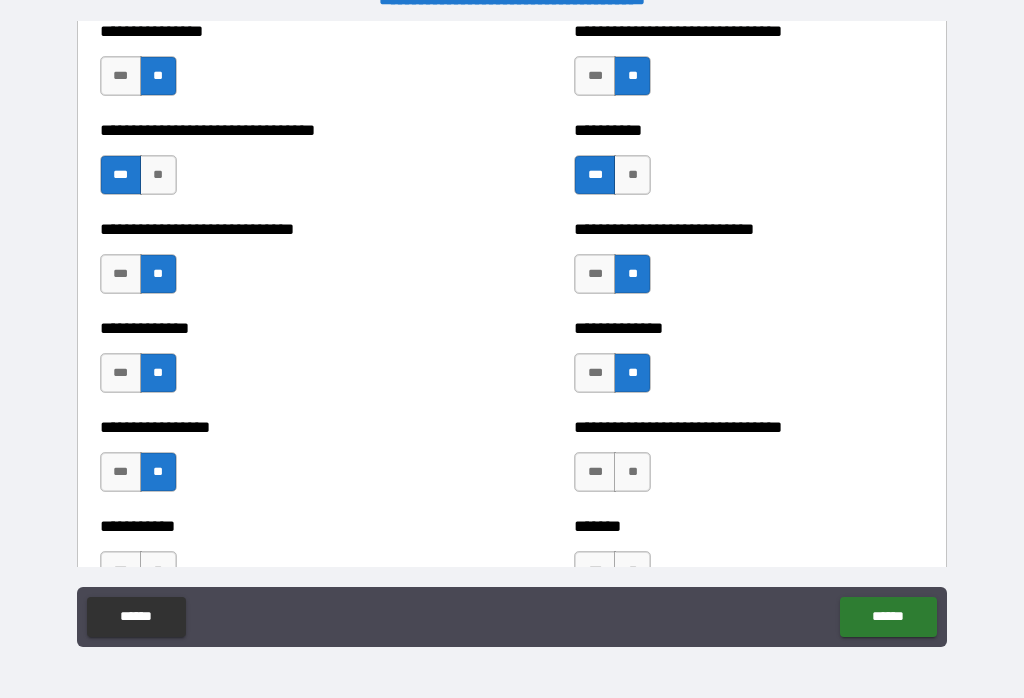 click on "**" at bounding box center [632, 472] 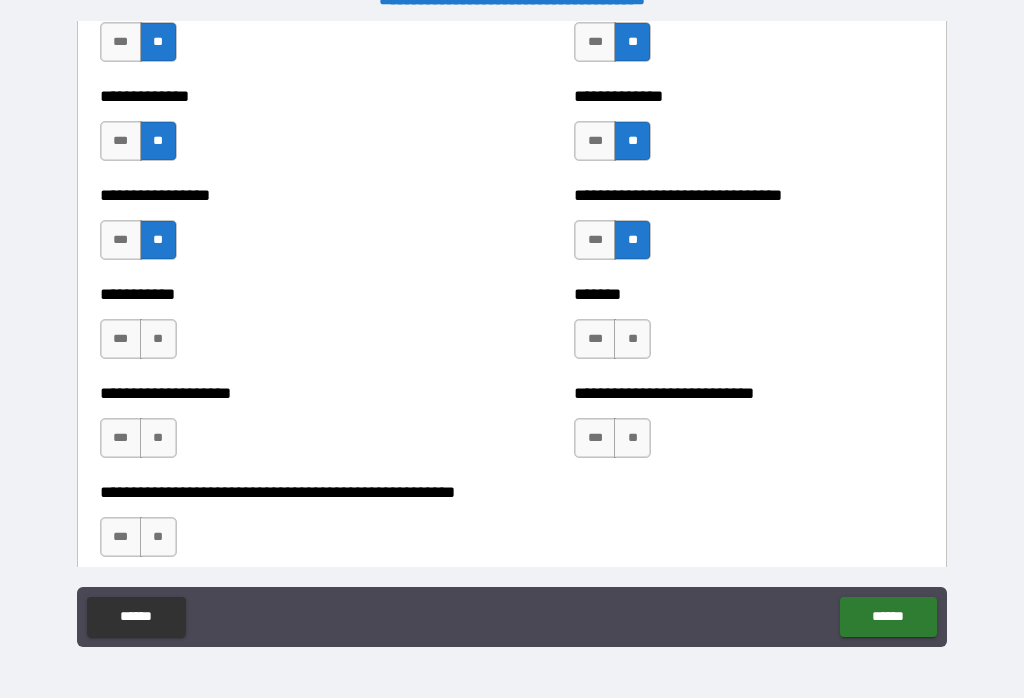 scroll, scrollTop: 7815, scrollLeft: 0, axis: vertical 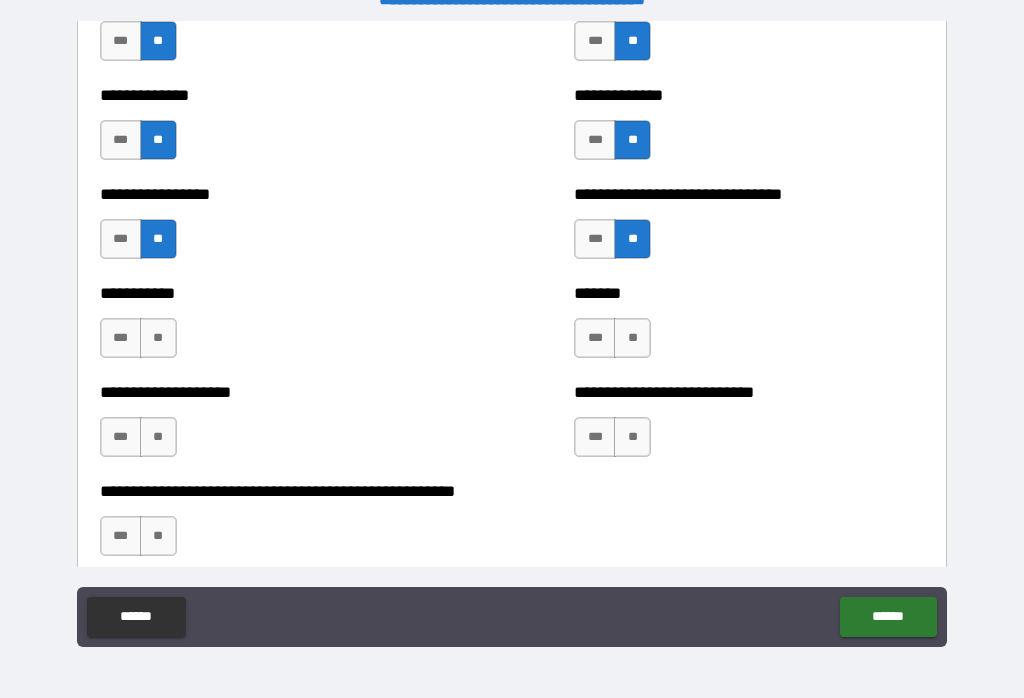 click on "**" at bounding box center (632, 338) 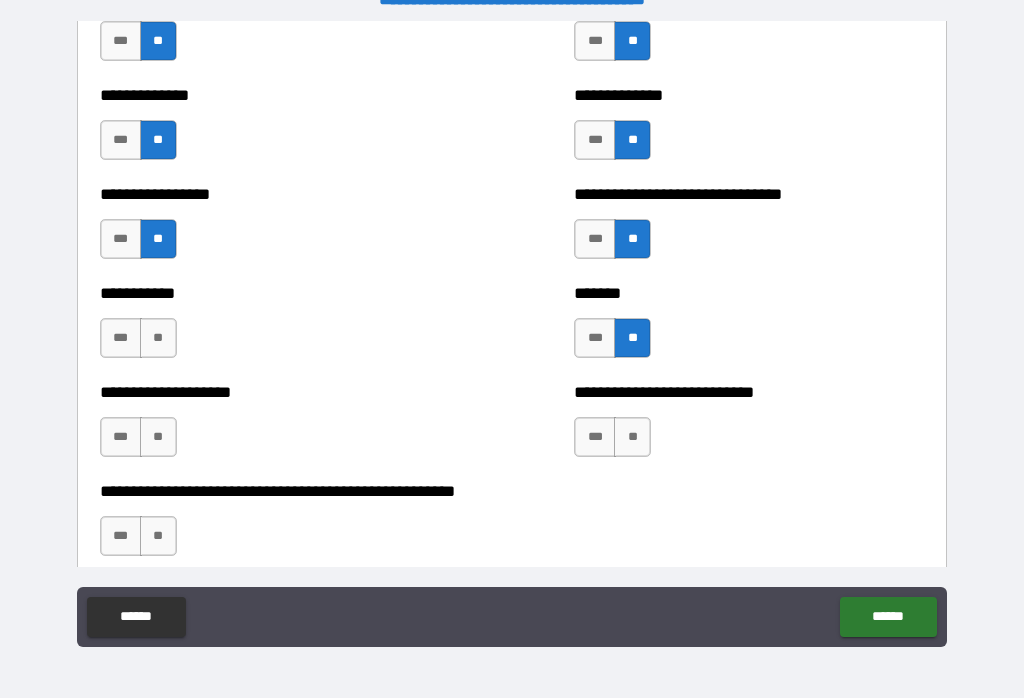 click on "**" at bounding box center [632, 437] 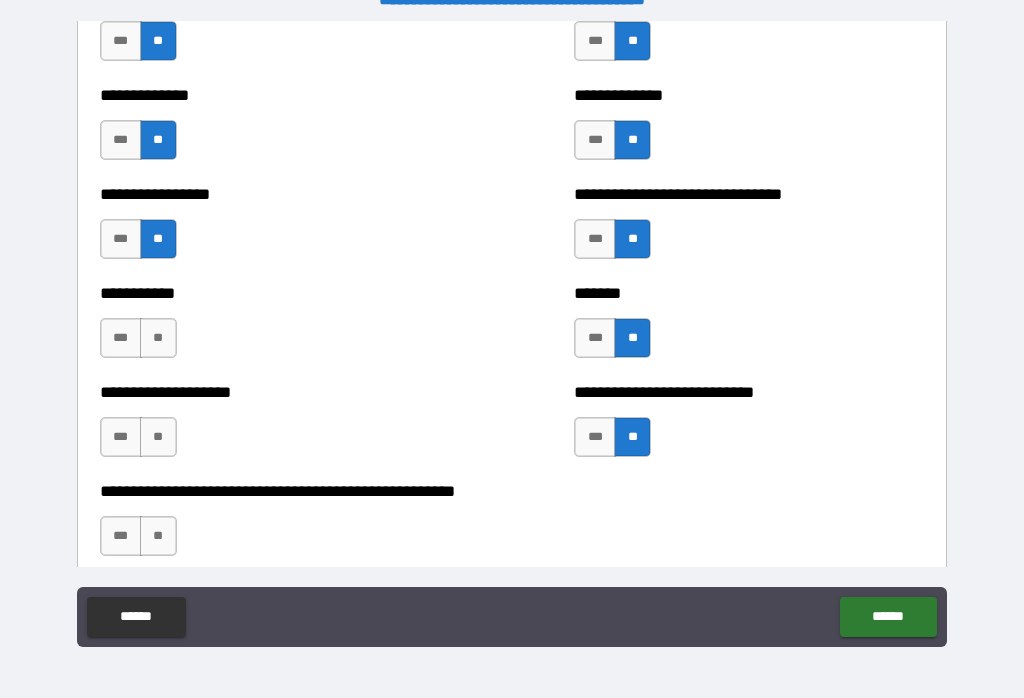 click on "**" at bounding box center (158, 338) 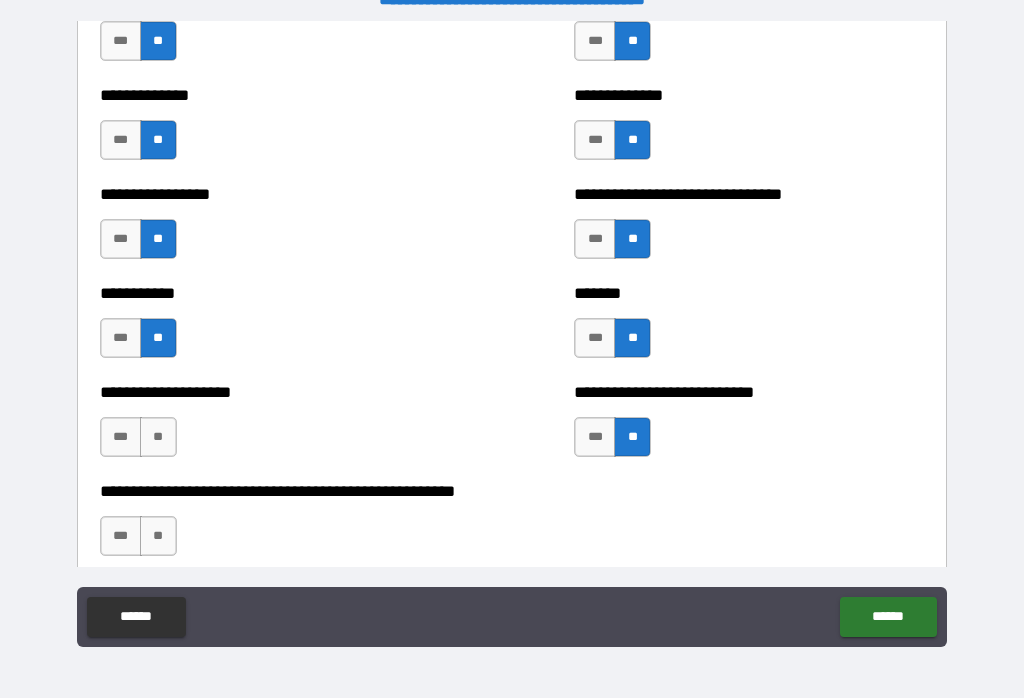 click on "**" at bounding box center [158, 437] 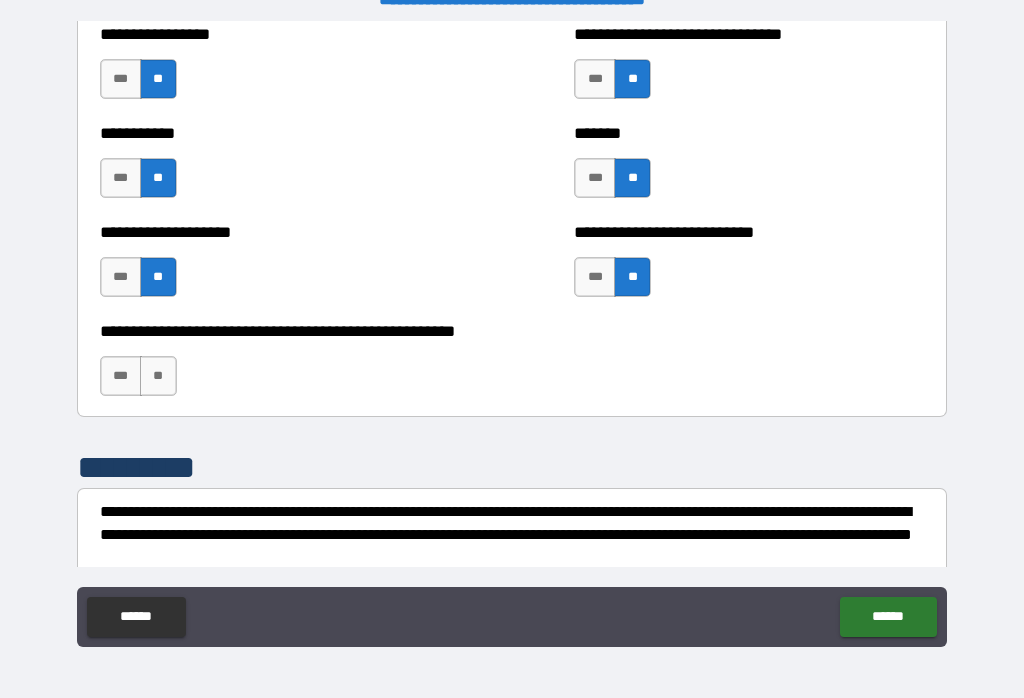 scroll, scrollTop: 7979, scrollLeft: 0, axis: vertical 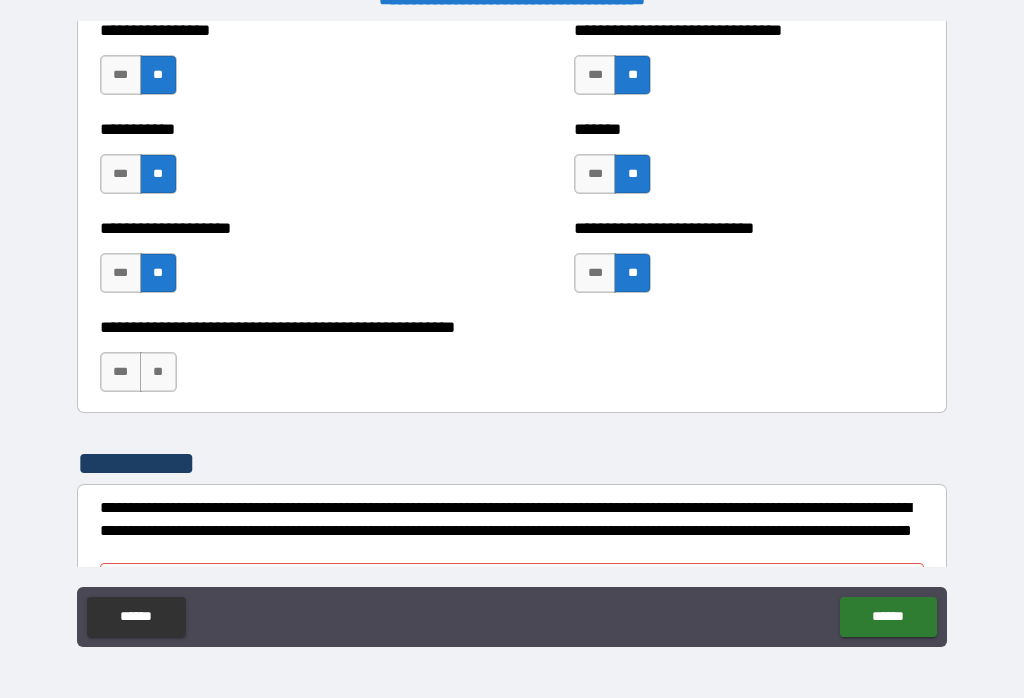 click on "**" at bounding box center (158, 372) 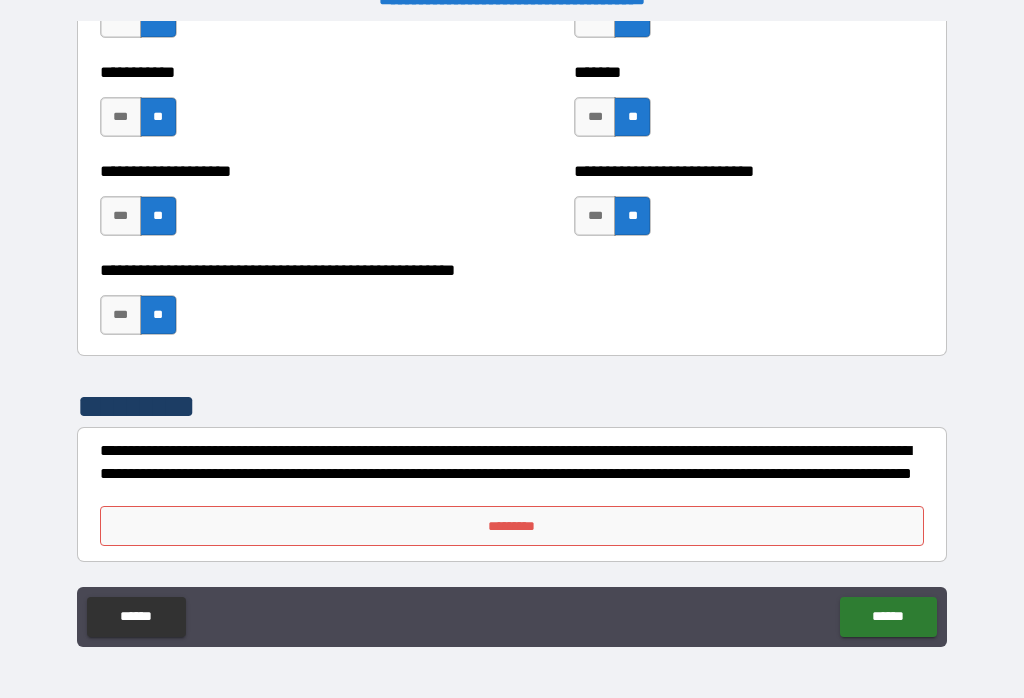 scroll, scrollTop: 8036, scrollLeft: 0, axis: vertical 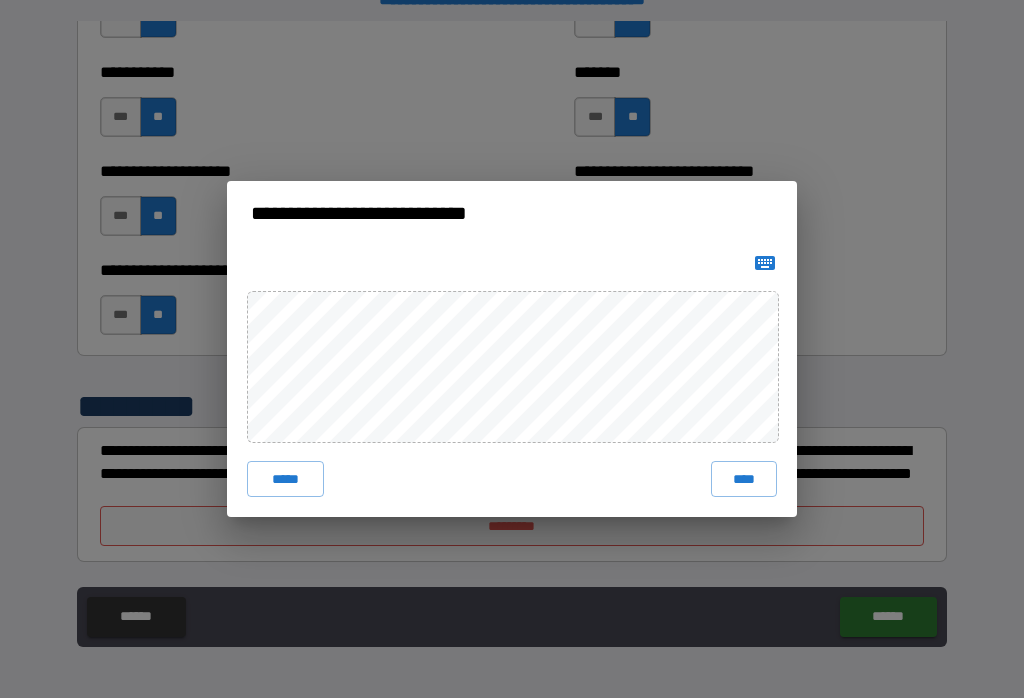 click on "****" at bounding box center (744, 479) 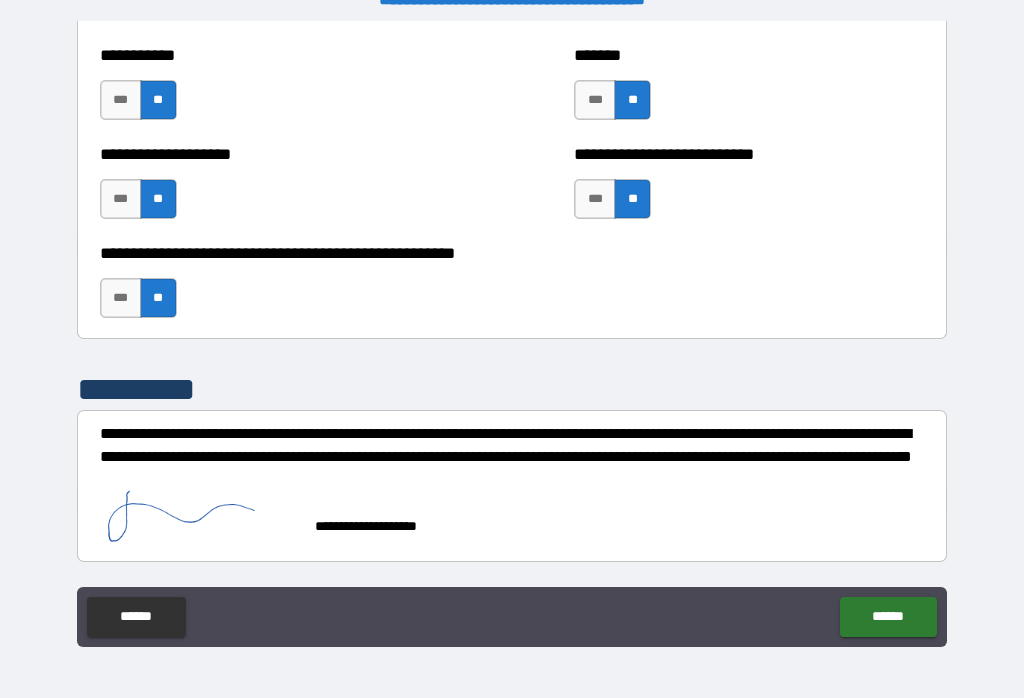 scroll, scrollTop: 8053, scrollLeft: 0, axis: vertical 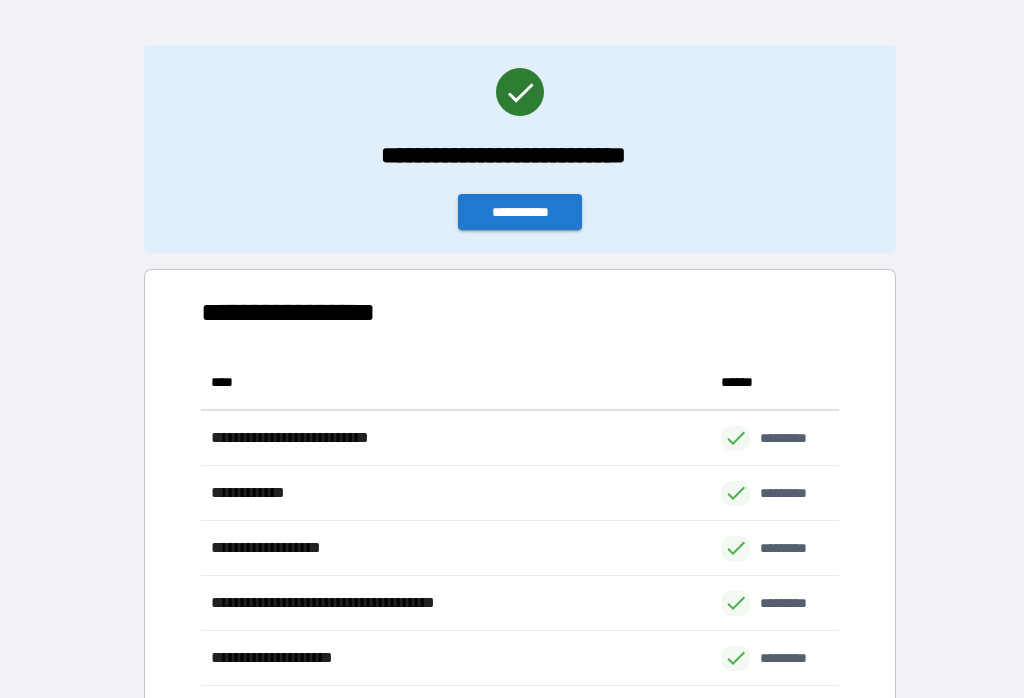 click on "**********" at bounding box center [520, 212] 